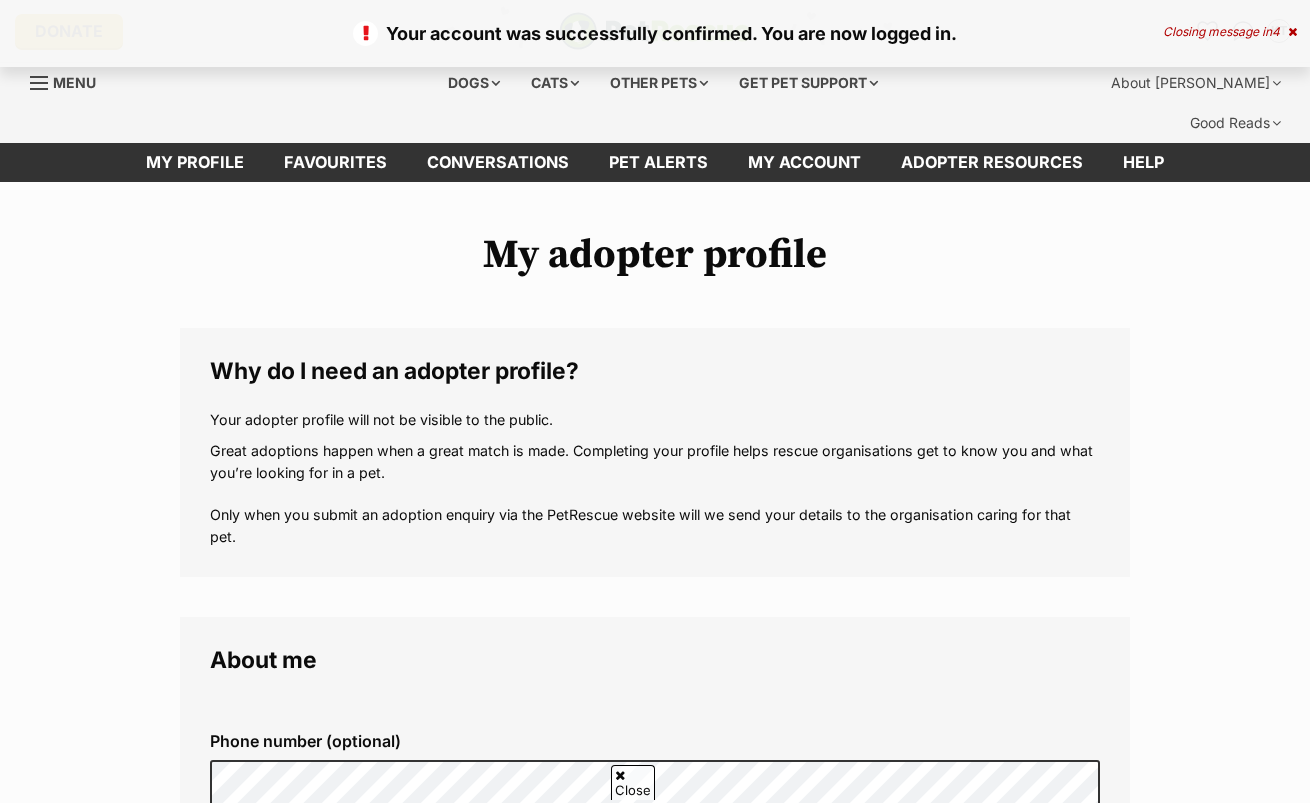 scroll, scrollTop: 300, scrollLeft: 0, axis: vertical 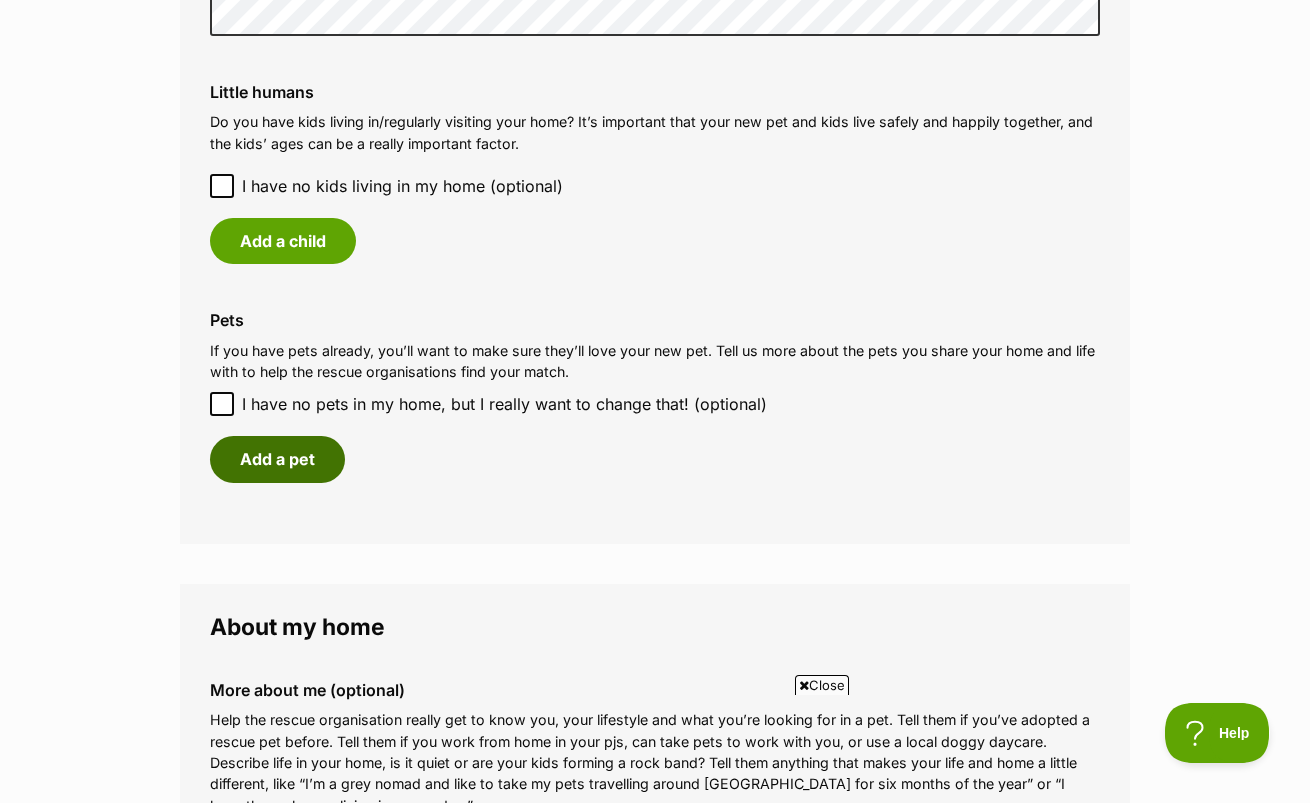 click on "Add a pet" at bounding box center [277, 459] 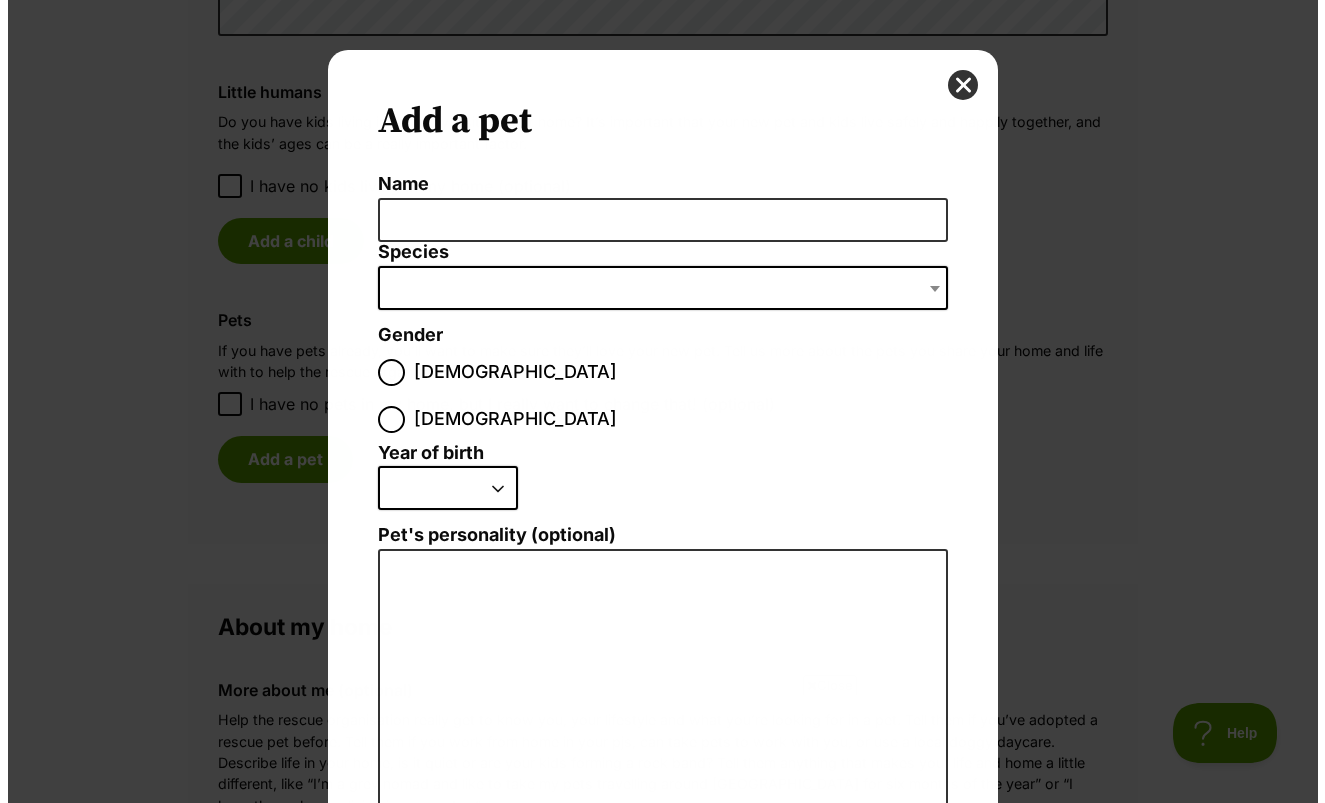 scroll, scrollTop: 0, scrollLeft: 0, axis: both 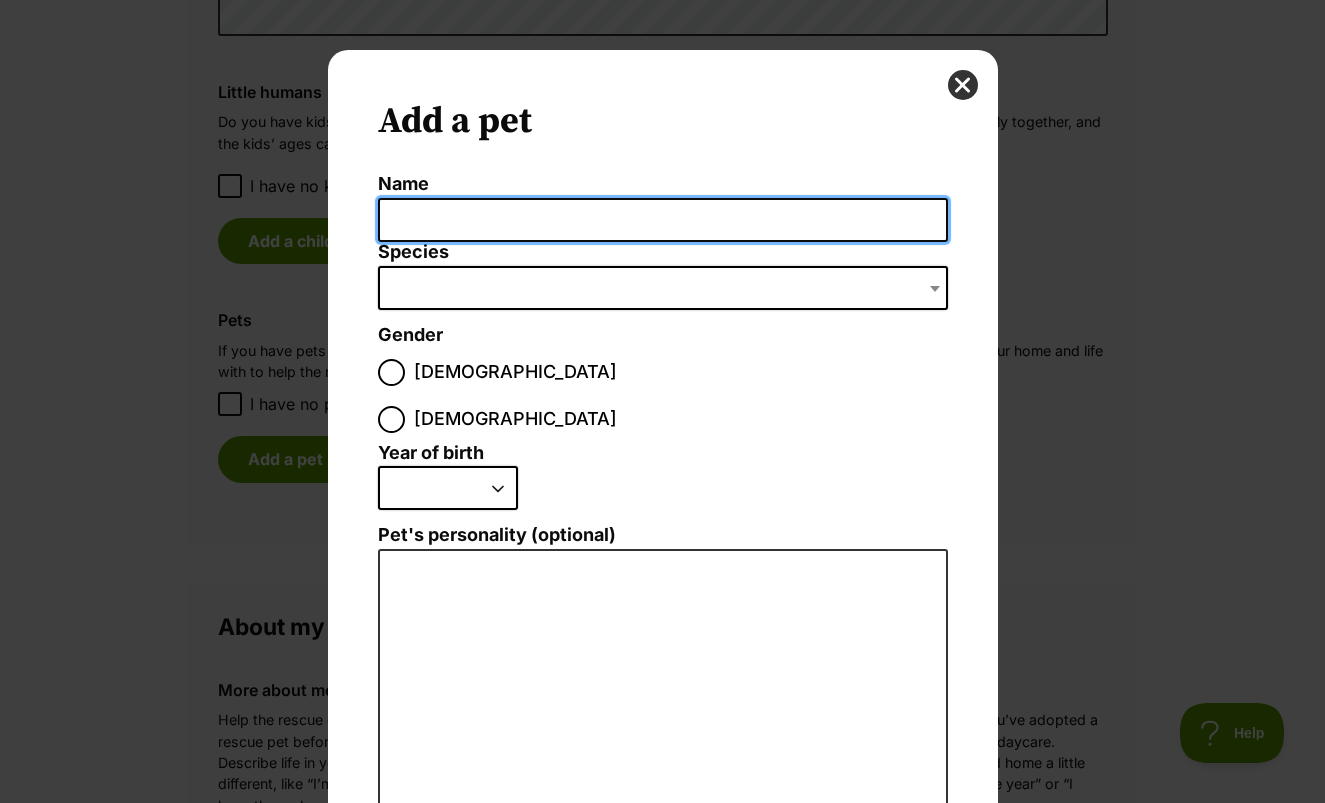 click on "Name" at bounding box center (663, 220) 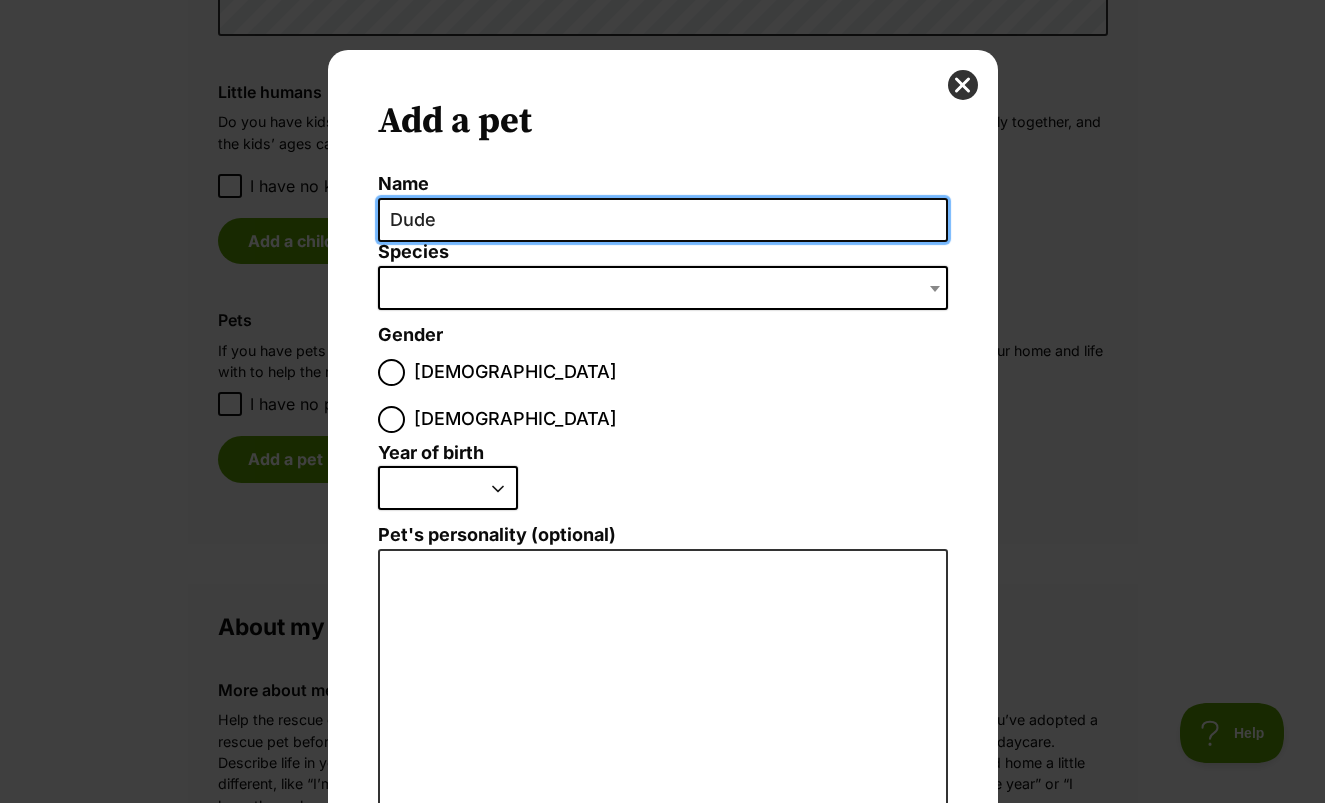 type on "Dude" 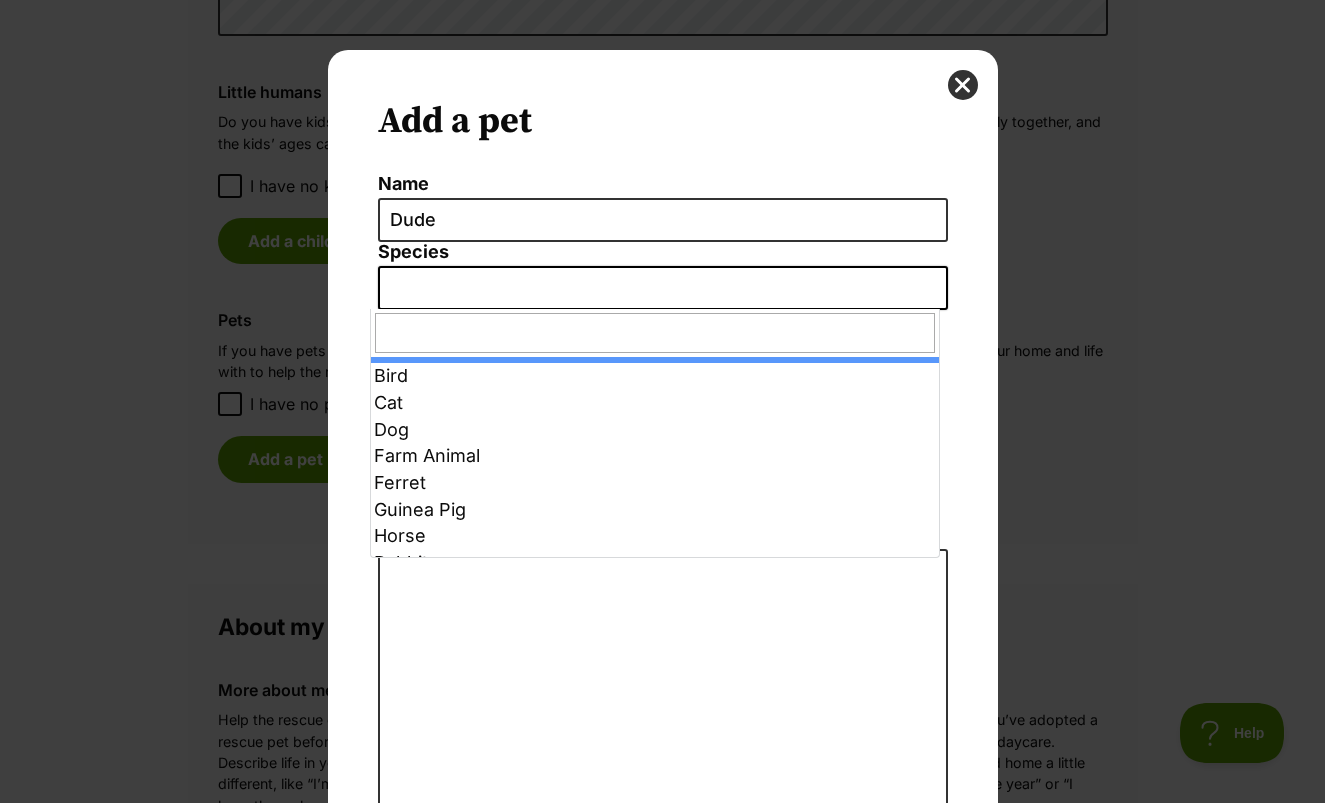 click at bounding box center [663, 288] 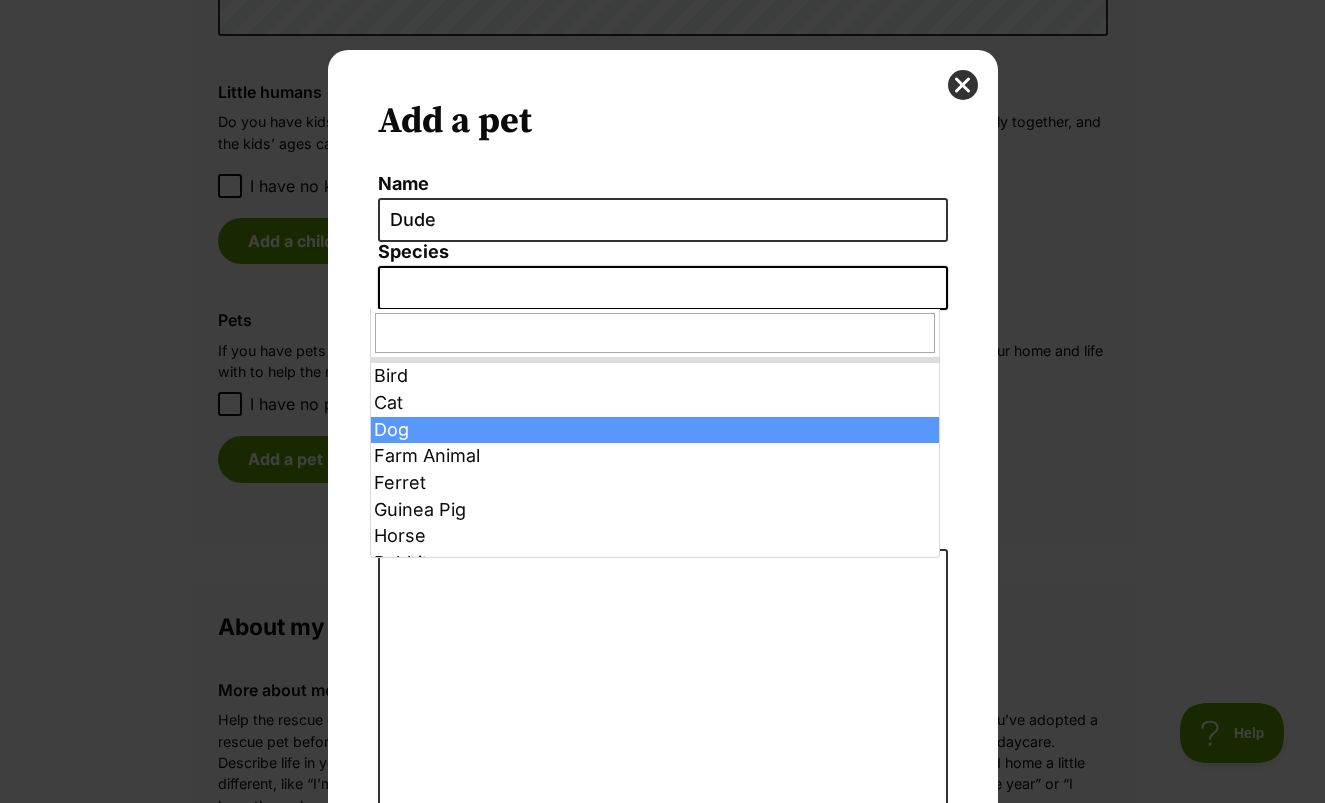 select on "1" 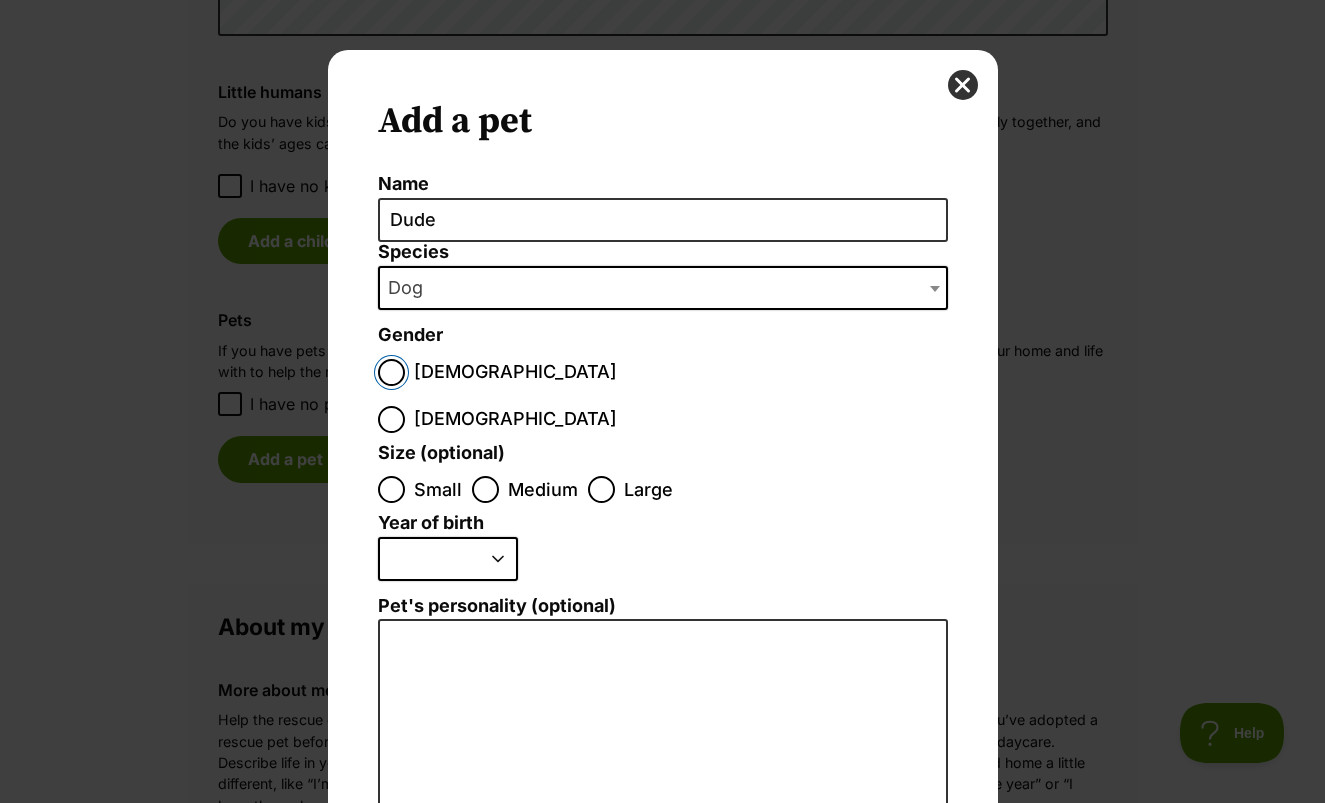 click on "Male" at bounding box center (391, 372) 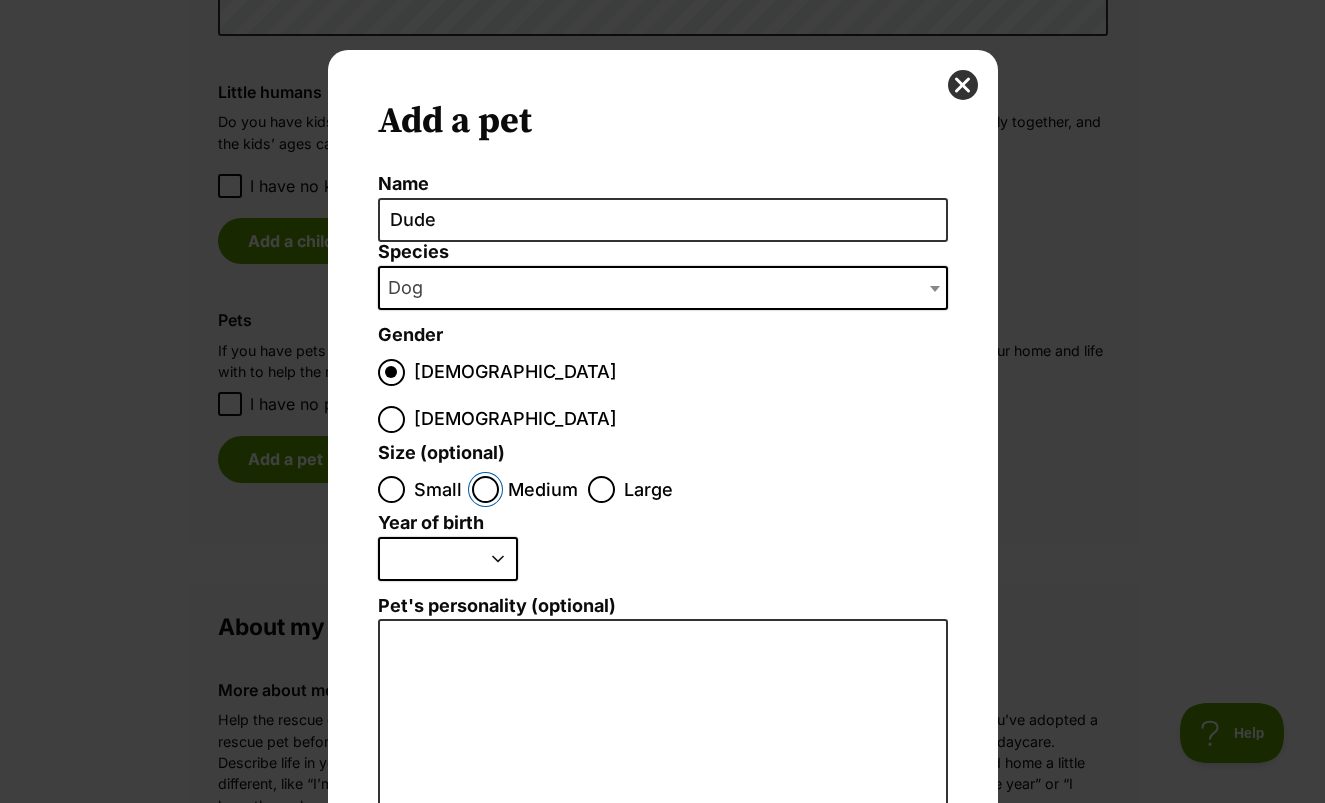 click on "Medium" at bounding box center [485, 489] 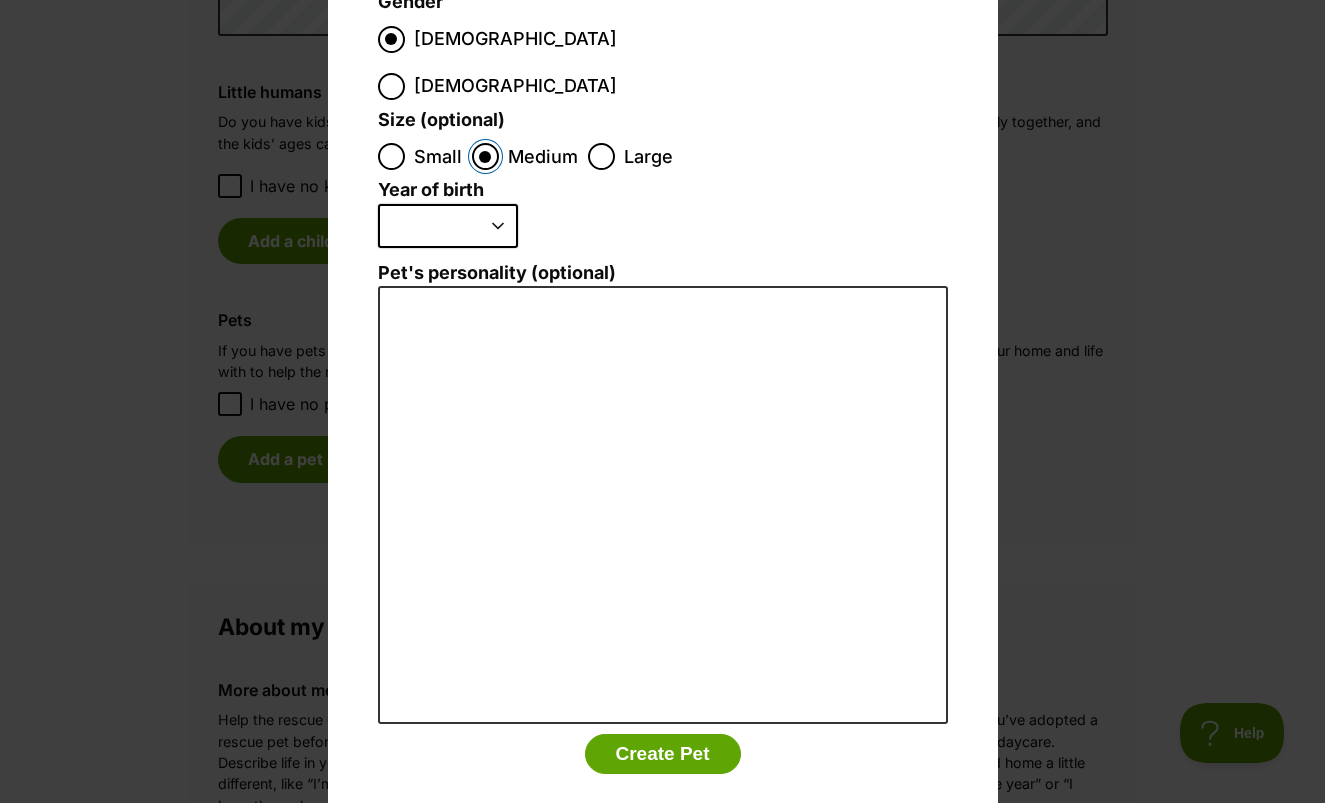scroll, scrollTop: 337, scrollLeft: 0, axis: vertical 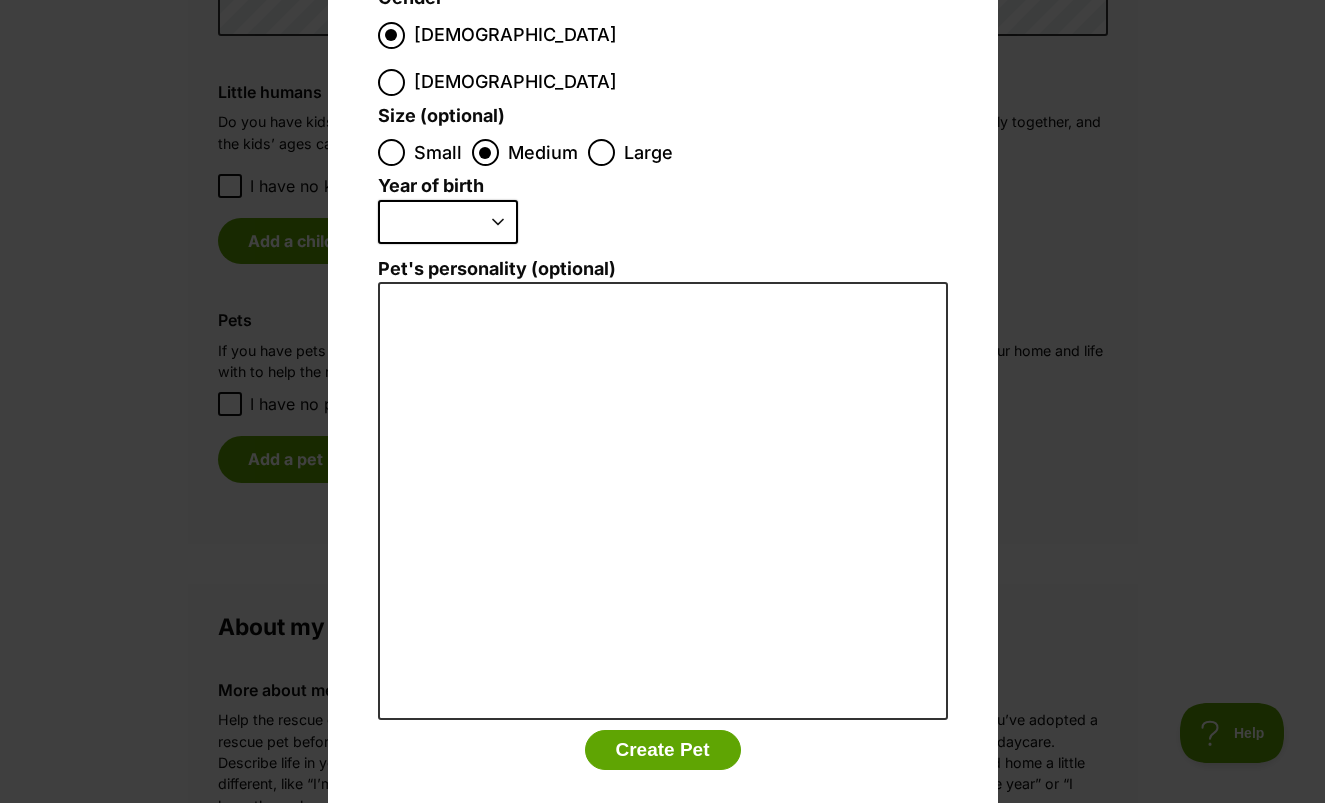 click on "2025
2024
2023
2022
2021
2020
2019
2018
2017
2016
2015
2014
2013
2012
2011
2010
2009
2008
2007
2006
2005
2004
2003
2002
2001
2000
1999
1998
1997
1996
1995" at bounding box center (448, 222) 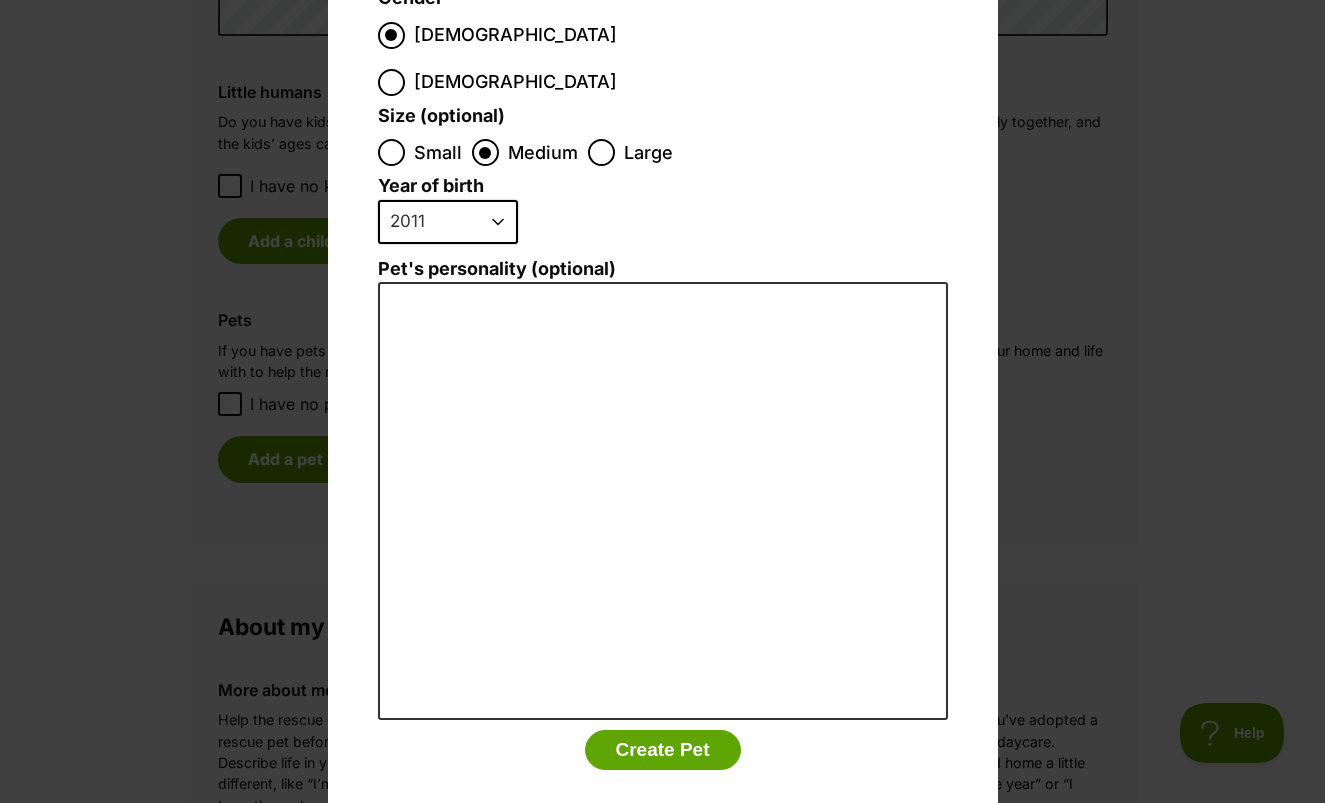 click on "2025
2024
2023
2022
2021
2020
2019
2018
2017
2016
2015
2014
2013
2012
2011
2010
2009
2008
2007
2006
2005
2004
2003
2002
2001
2000
1999
1998
1997
1996
1995" at bounding box center (448, 222) 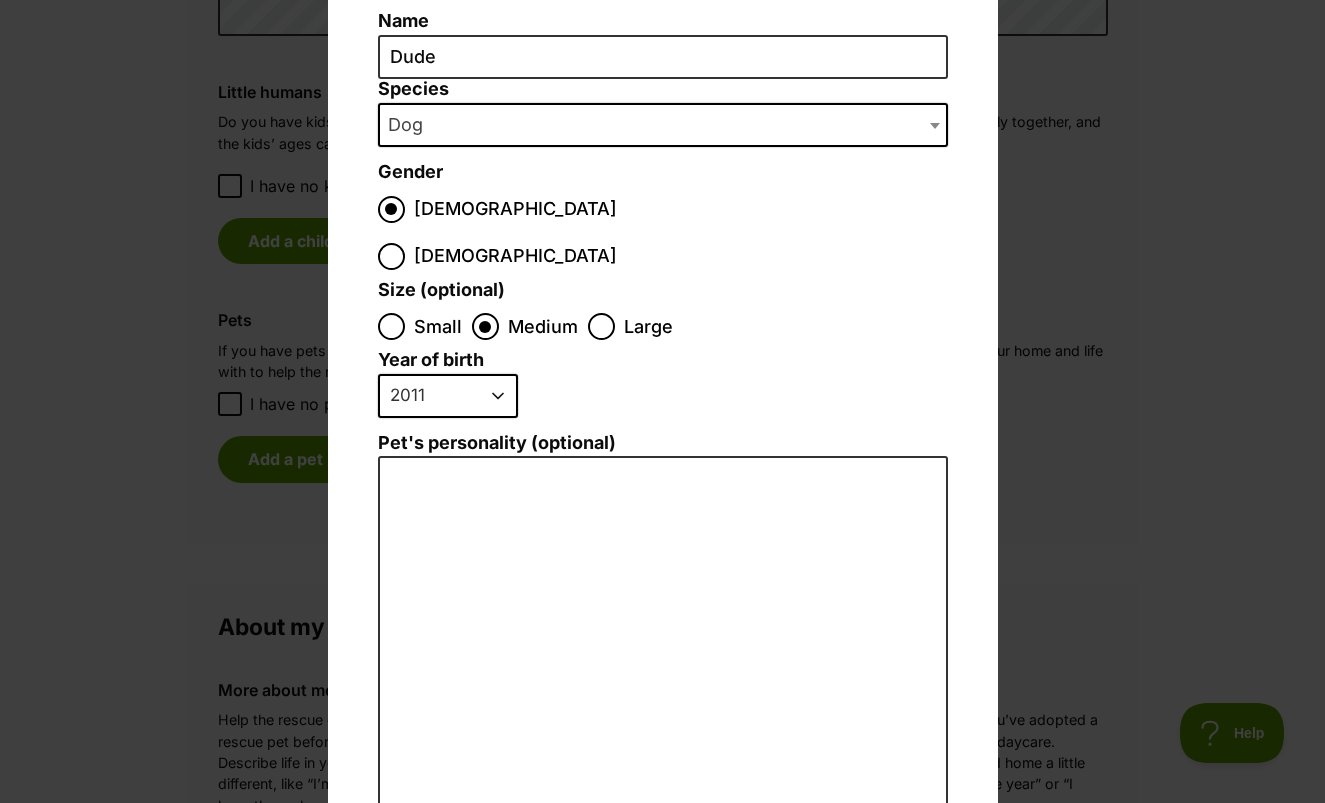 scroll, scrollTop: 237, scrollLeft: 0, axis: vertical 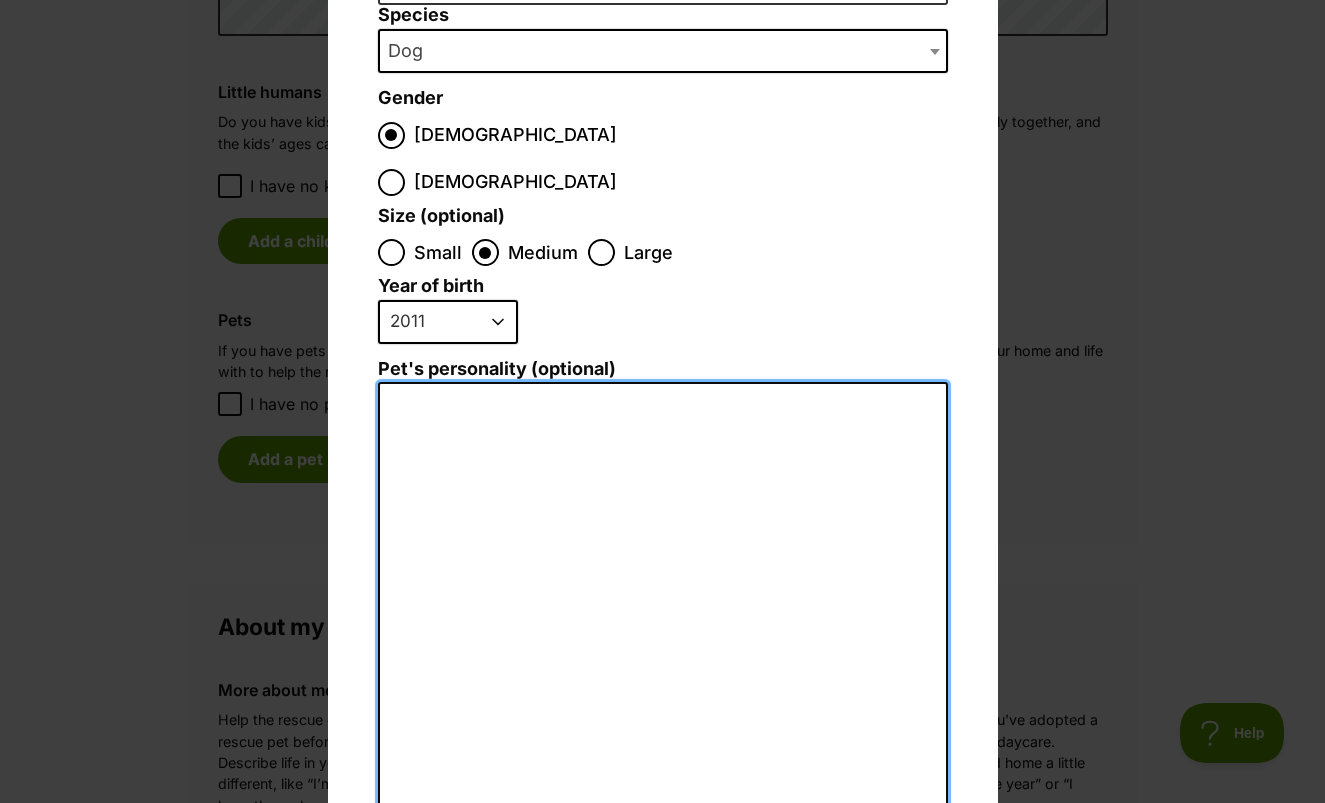 click on "Pet's personality (optional)" at bounding box center [663, 601] 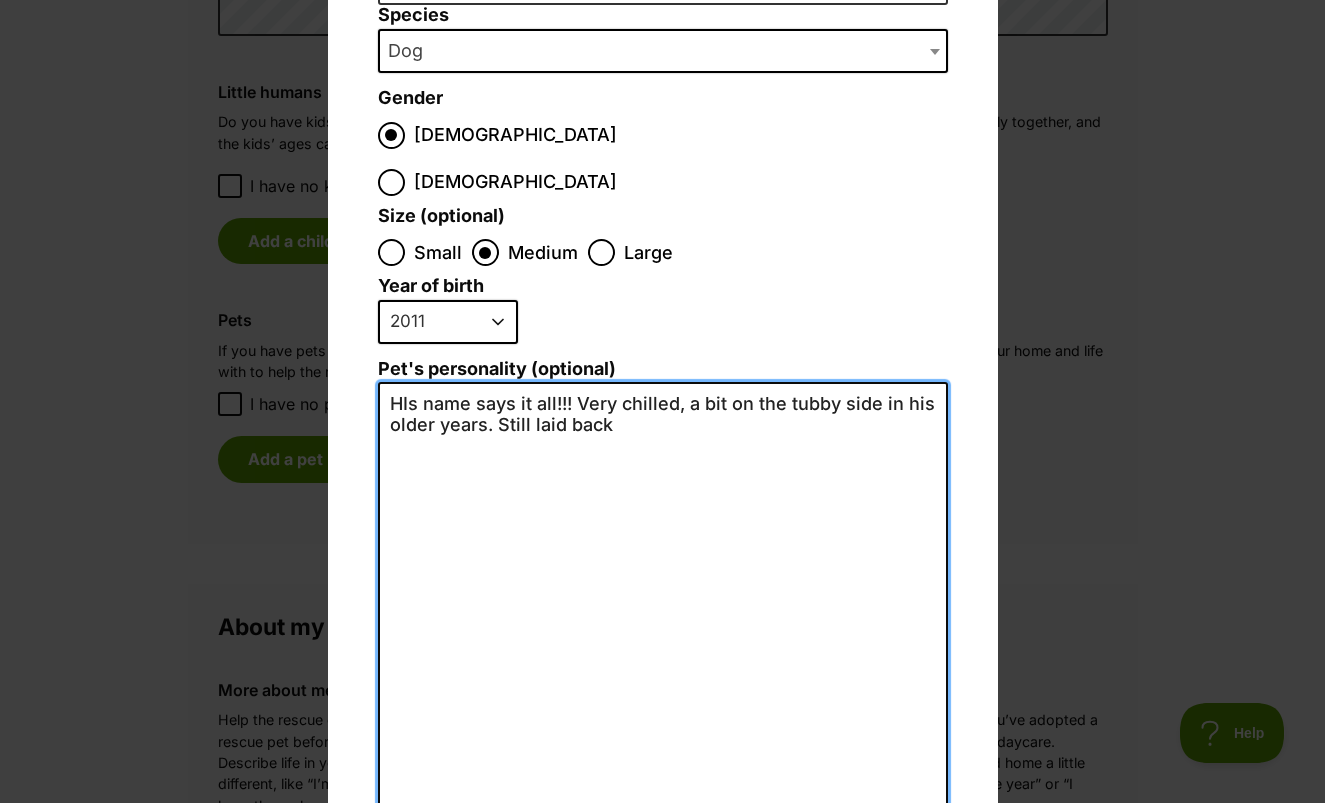 scroll, scrollTop: 0, scrollLeft: 0, axis: both 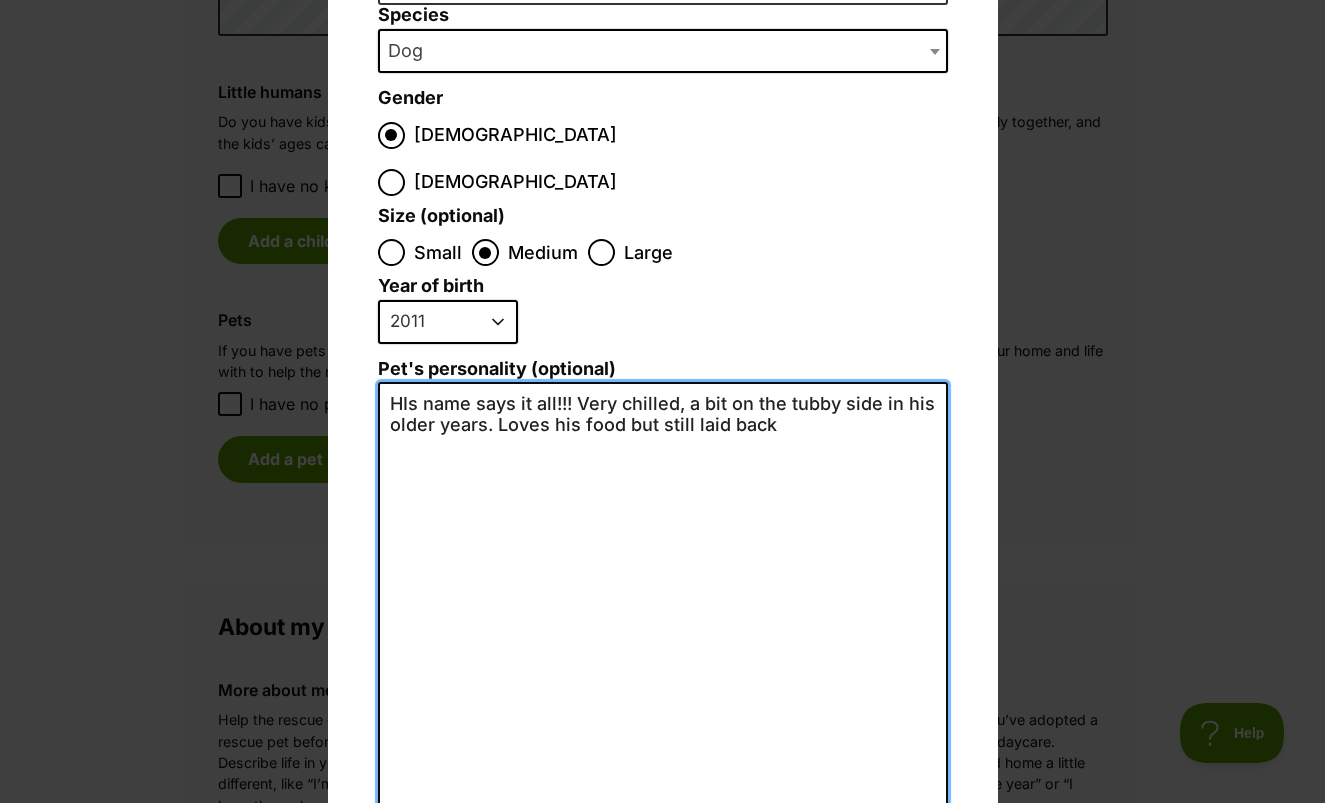click on "HIs name says it all!!! Very chilled, a bit on the tubby side in his older years. Loves his food but still laid back" at bounding box center [663, 601] 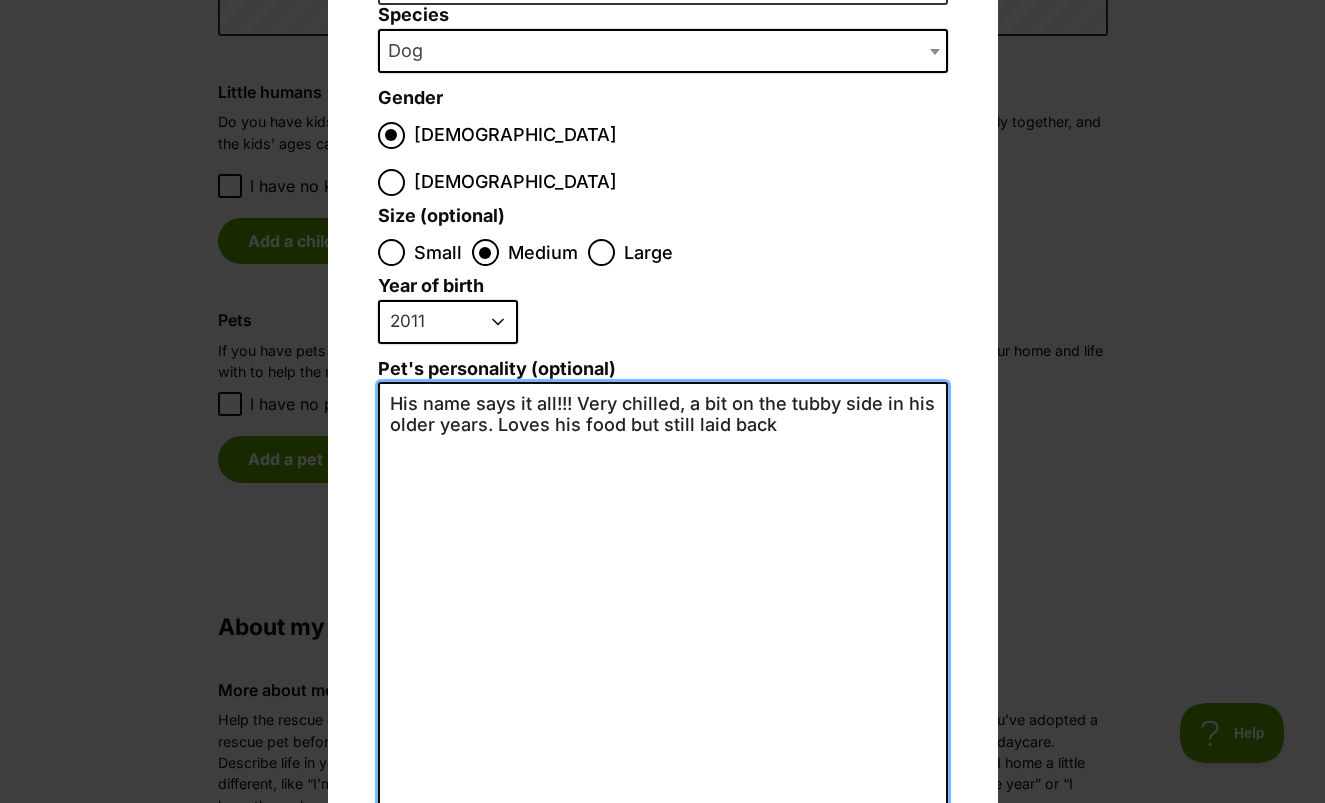 click on "His name says it all!!! Very chilled, a bit on the tubby side in his older years. Loves his food but still laid back" at bounding box center [663, 601] 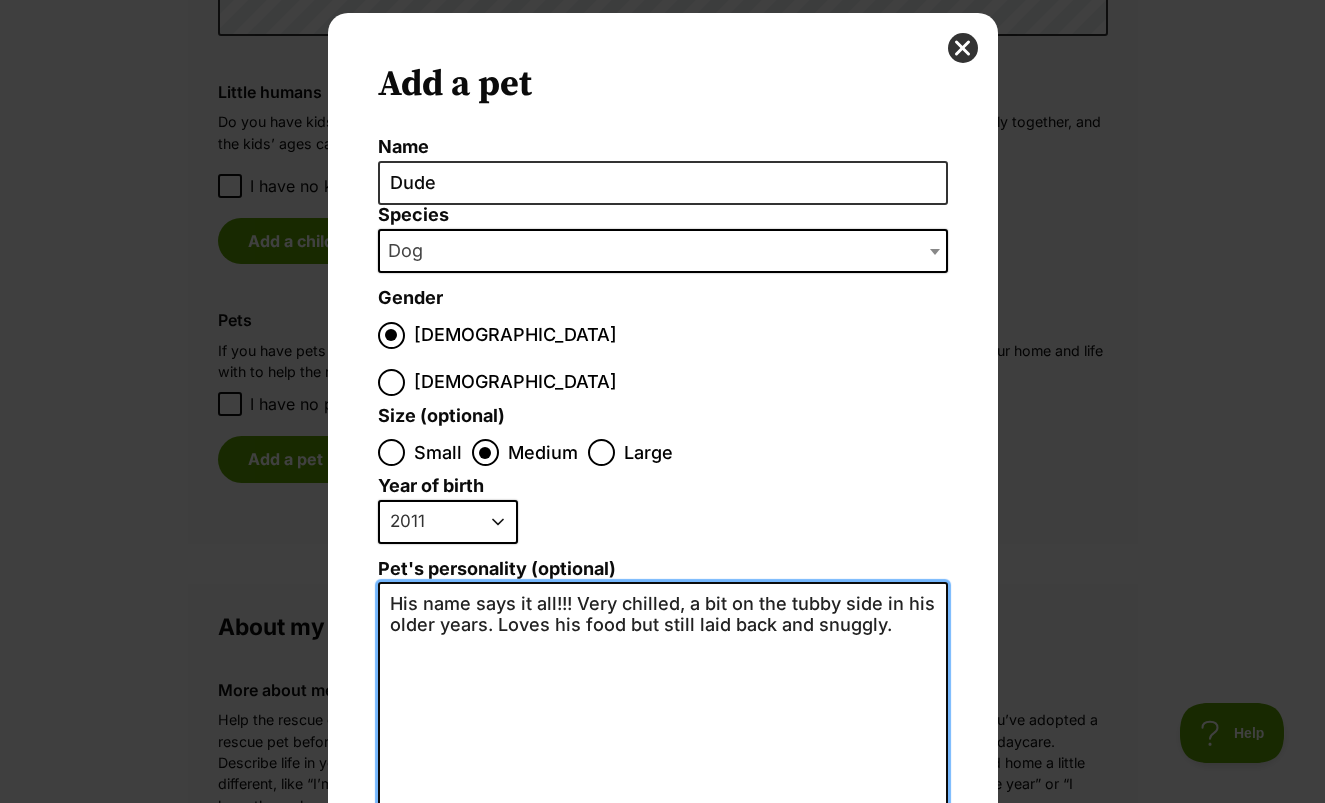 scroll, scrollTop: 337, scrollLeft: 0, axis: vertical 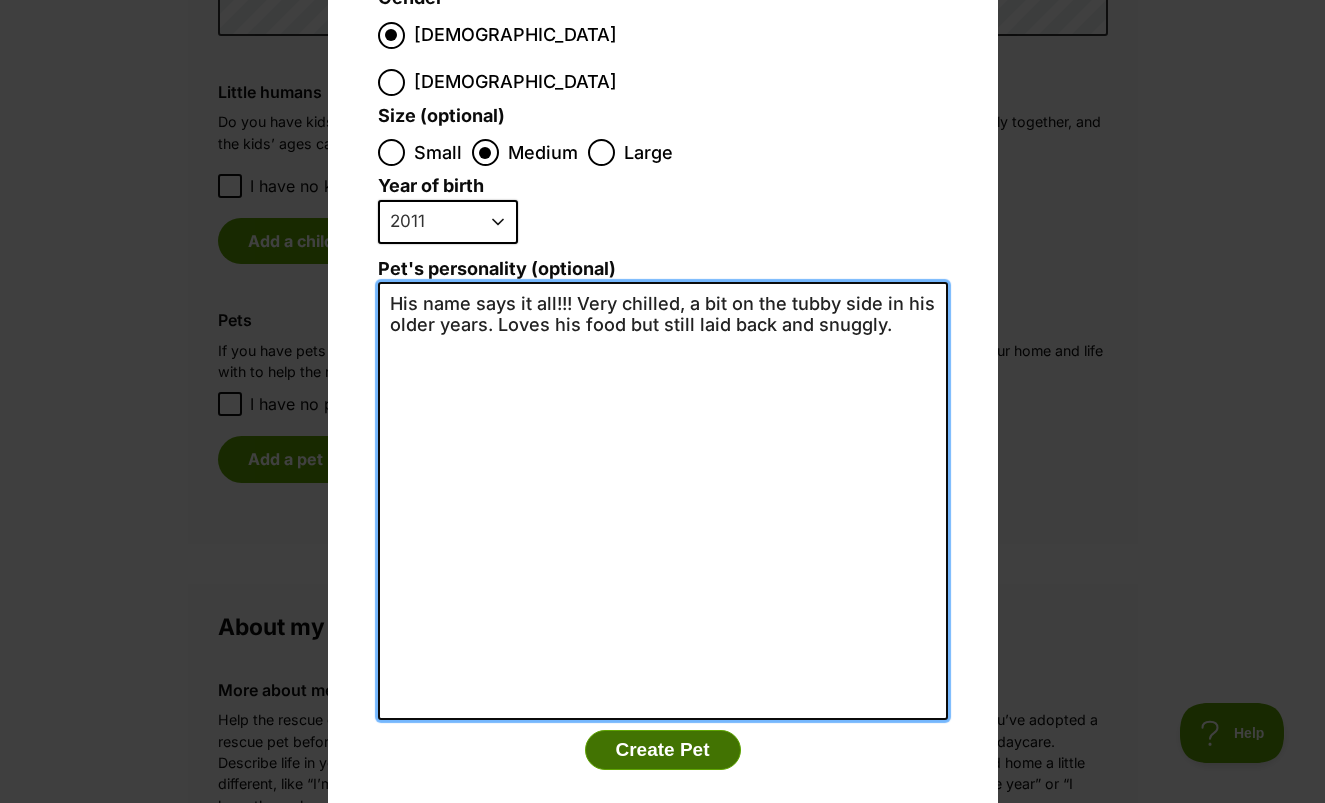 type on "His name says it all!!! Very chilled, a bit on the tubby side in his older years. Loves his food but still laid back and snuggly." 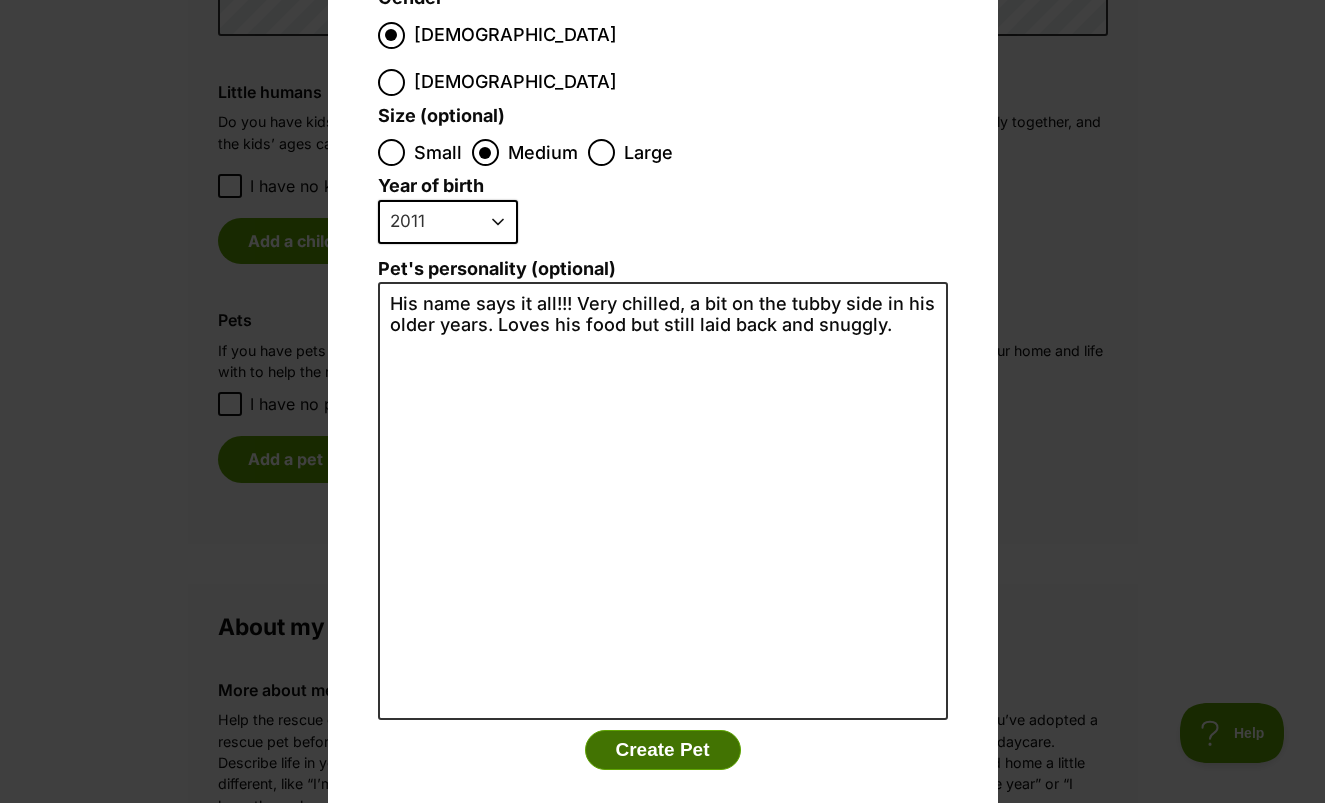 click on "Create Pet" at bounding box center [663, 750] 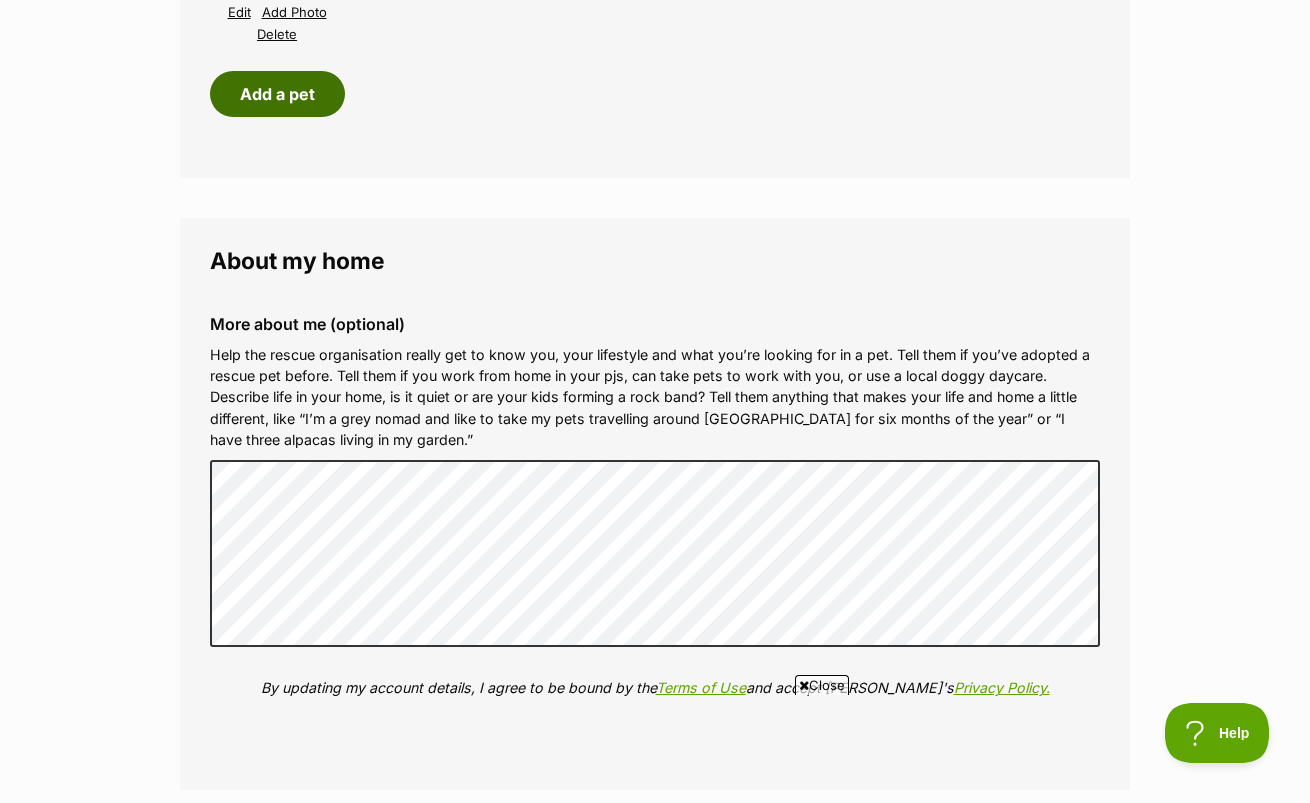 scroll, scrollTop: 2300, scrollLeft: 0, axis: vertical 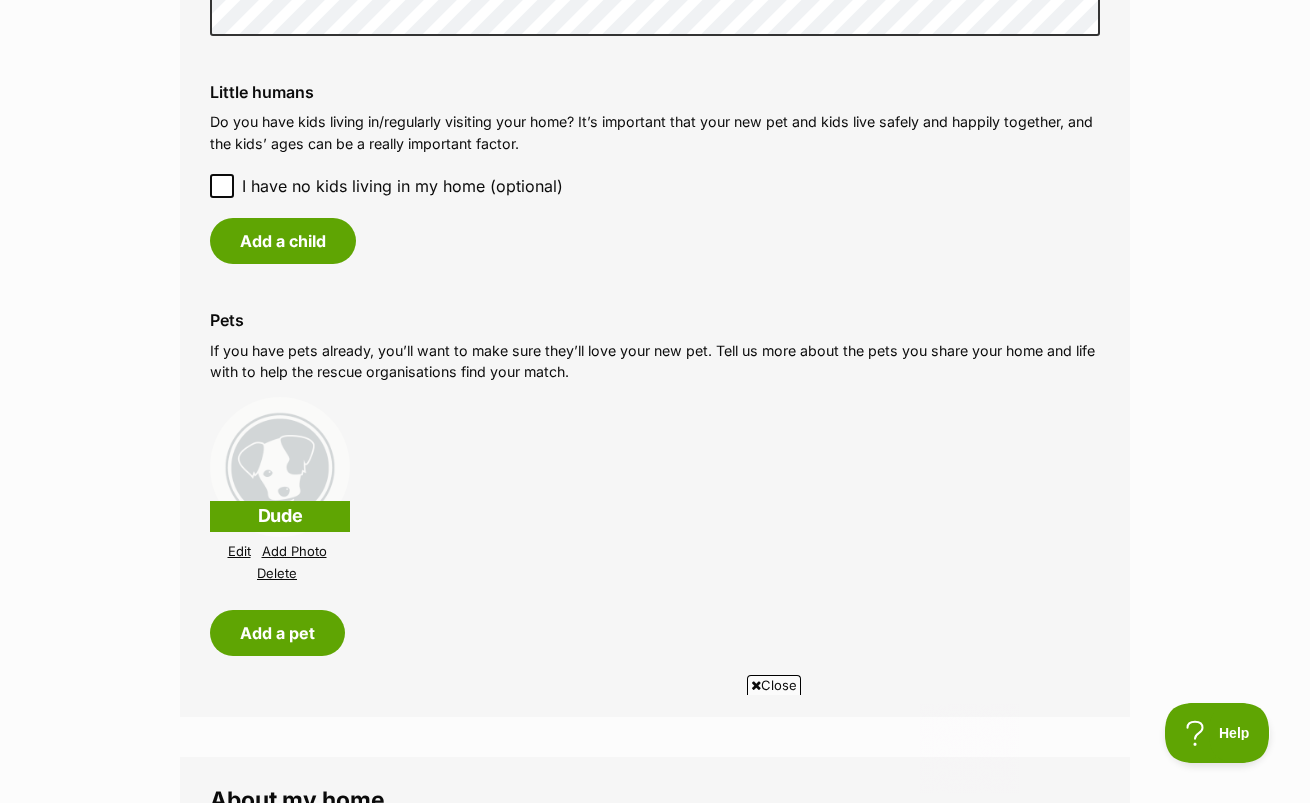 click on "Edit" at bounding box center [239, 551] 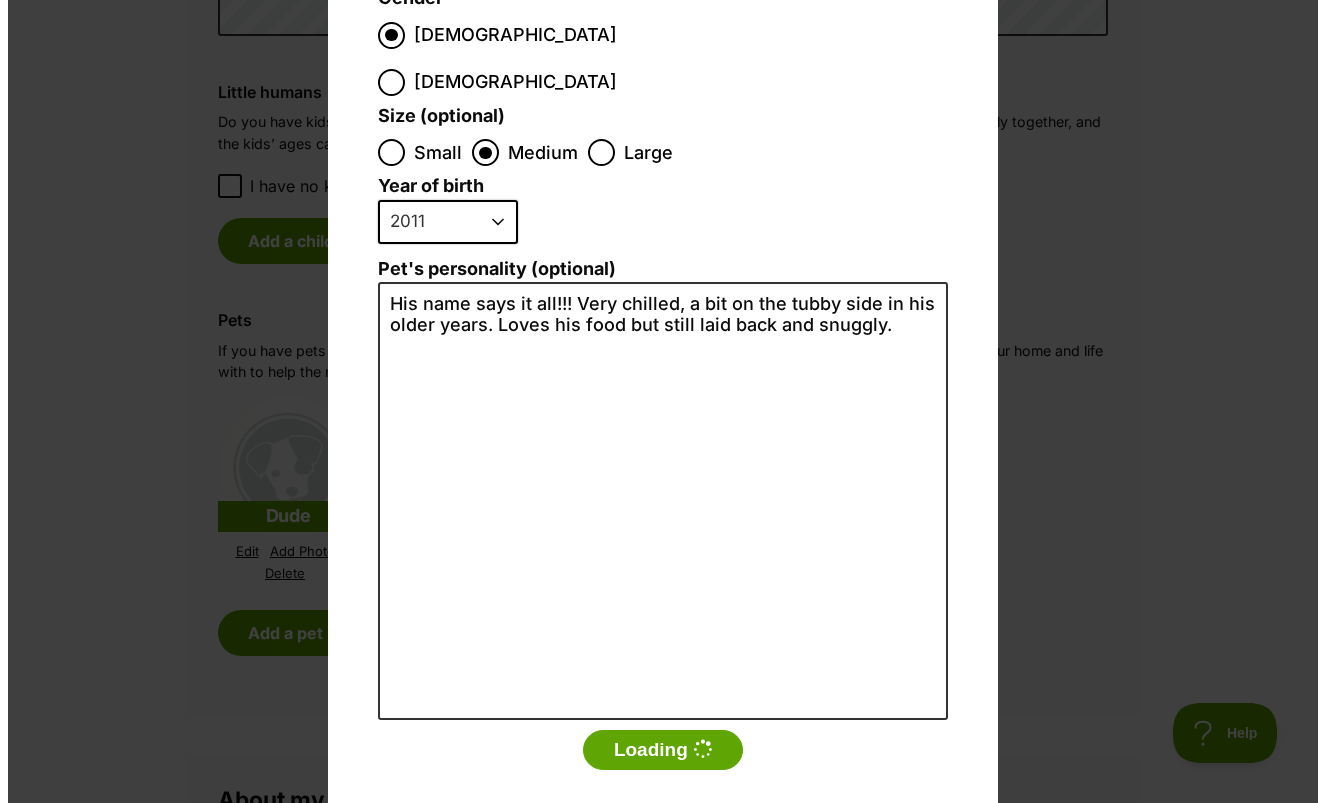 scroll, scrollTop: 0, scrollLeft: 0, axis: both 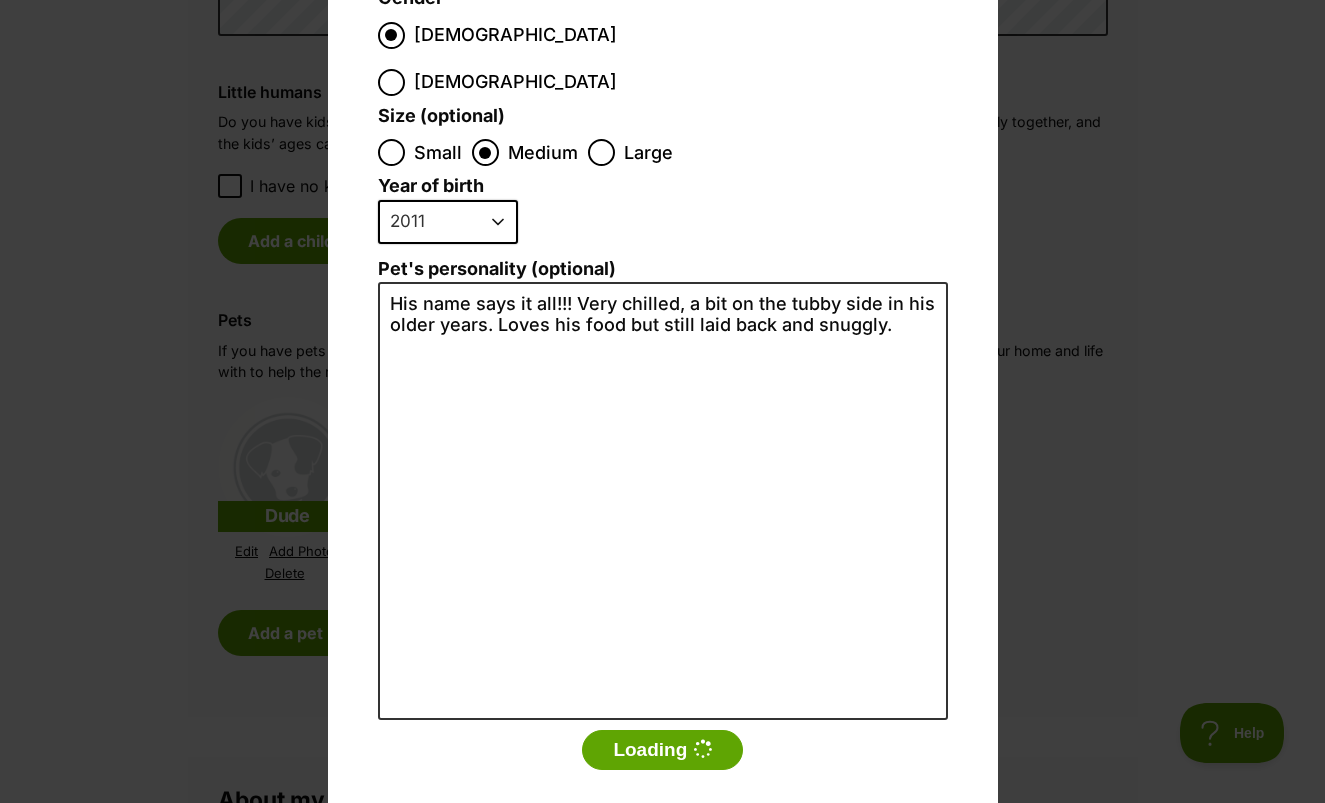 click on "Add a pet
Name Dude
Species
Bird
Cat
Dog
Farm Animal
Ferret
Guinea Pig
Horse
Rabbit
Reptile Dog
Gender
Male
Female
Size (optional)
Small
Medium
Large
Year of birth
2025
2024
2023
2022
2021
2020
2019
2018
2017
2016
2015
2014
2013
2012
2011
2010
2009
2008
2007
2006
2005
2004
2003
2002
2001
2000
1999
1998
1997
1996
1995
Pet's personality (optional) His name says it all!!! Very chilled, a bit on the tubby side in his older years. Loves his food but still laid back and snuggly.
Loading" at bounding box center [662, 401] 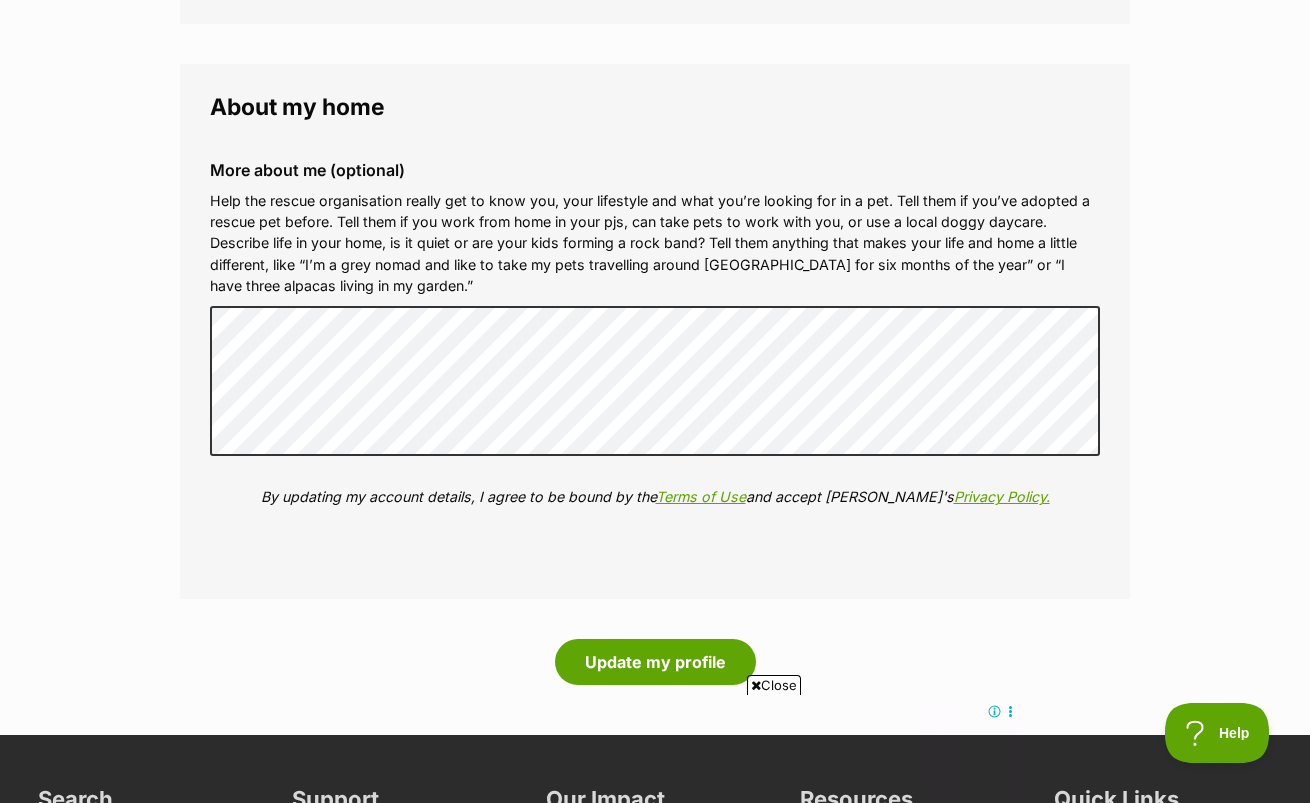 scroll, scrollTop: 2400, scrollLeft: 0, axis: vertical 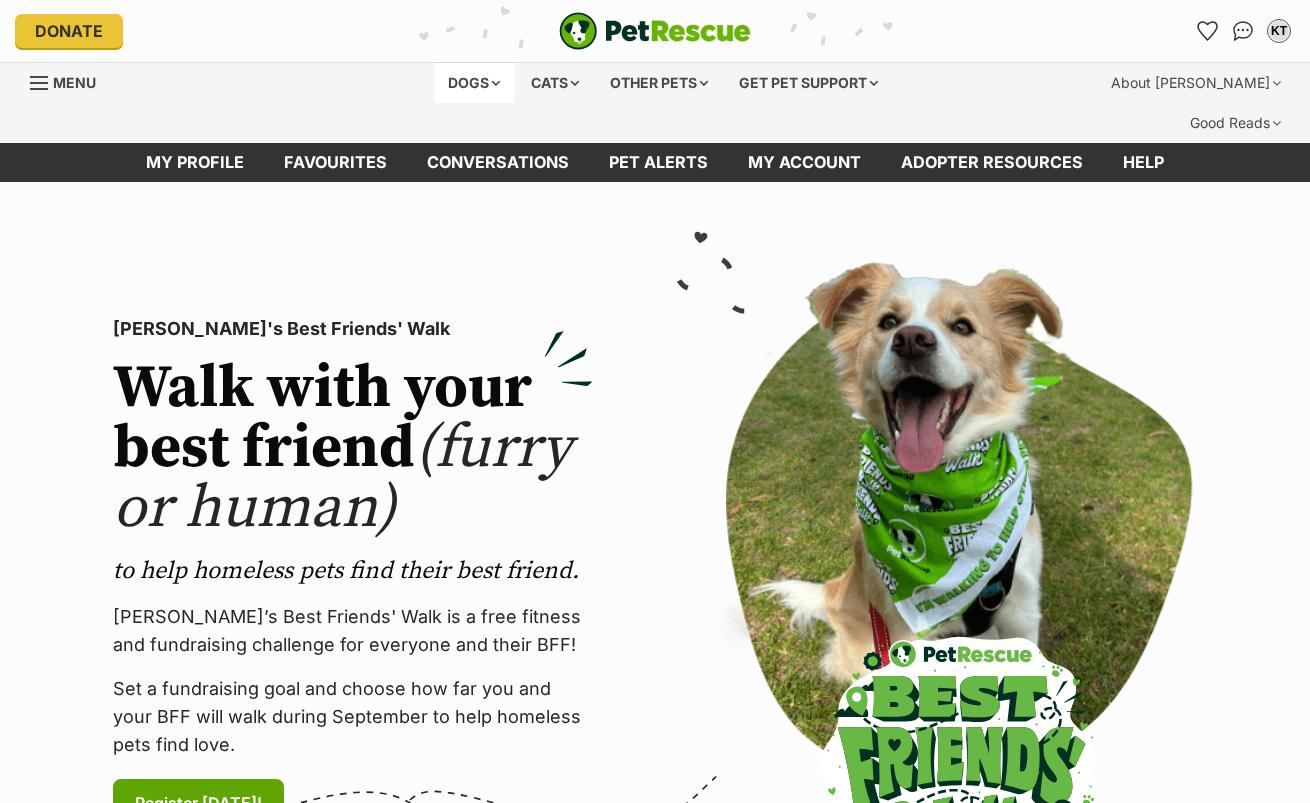 click on "Dogs" at bounding box center [474, 83] 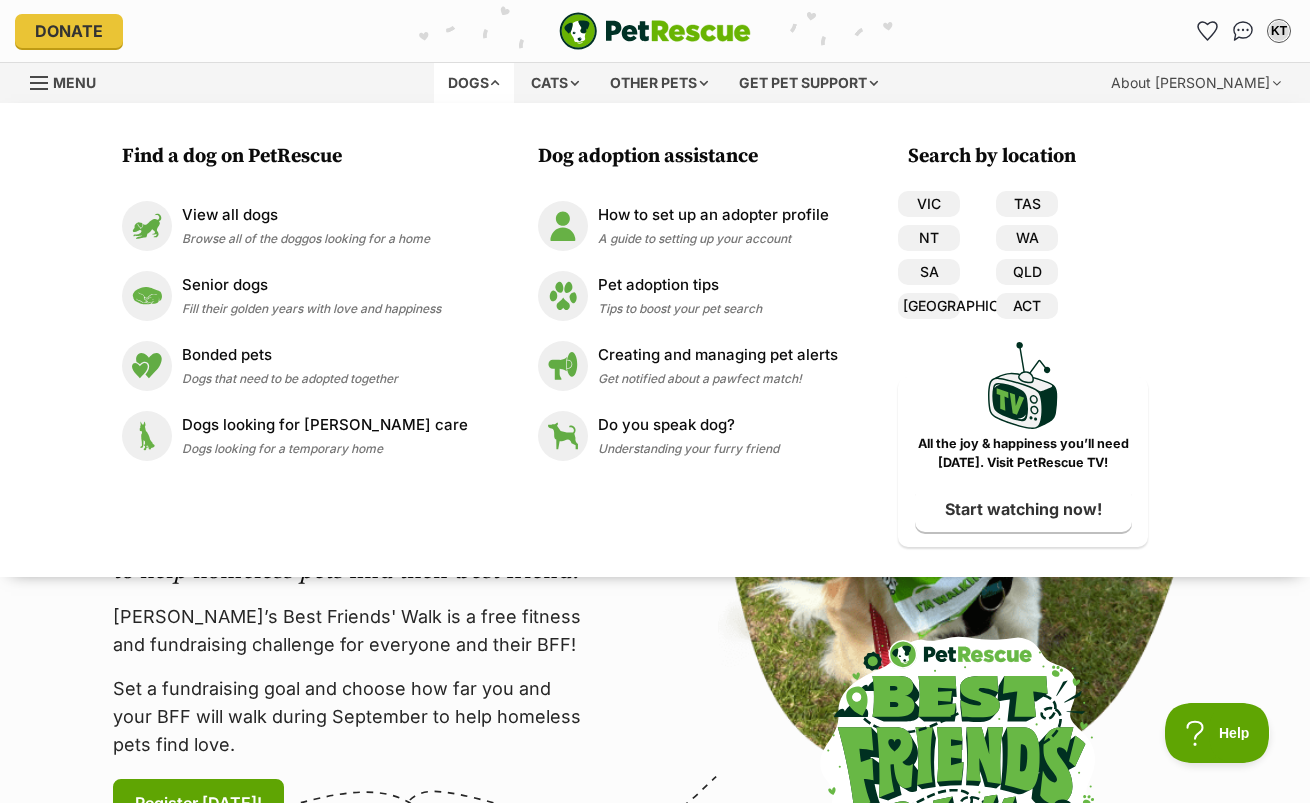 scroll, scrollTop: 0, scrollLeft: 0, axis: both 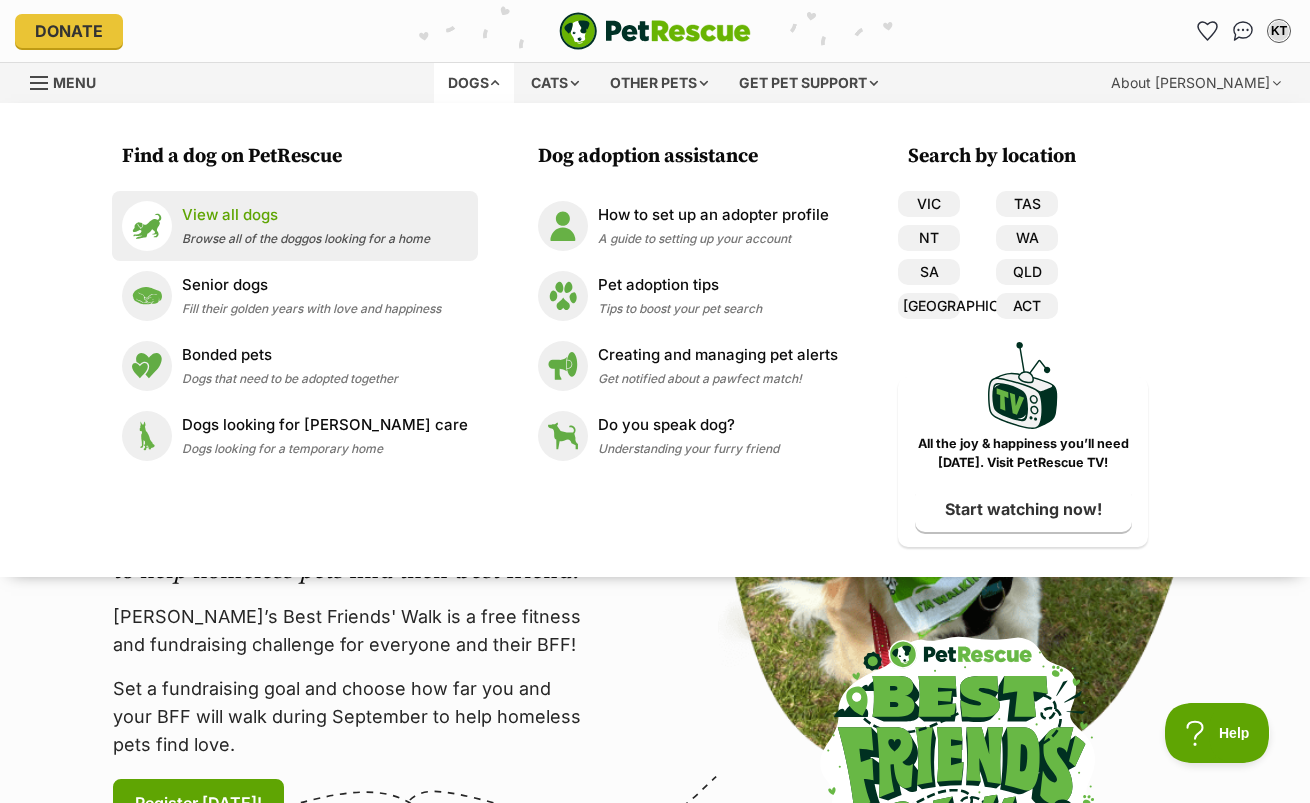 click on "Browse all of the doggos looking for a home" at bounding box center [306, 238] 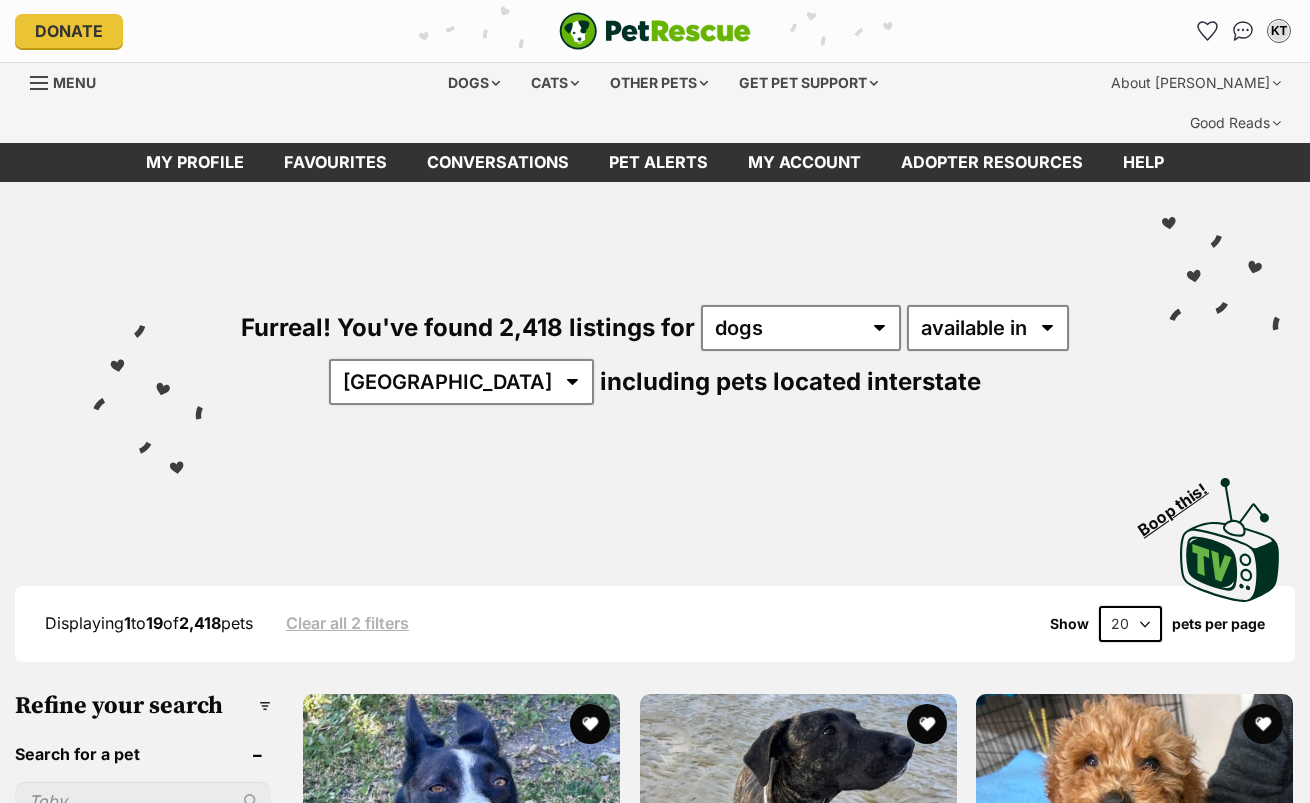 scroll, scrollTop: 0, scrollLeft: 0, axis: both 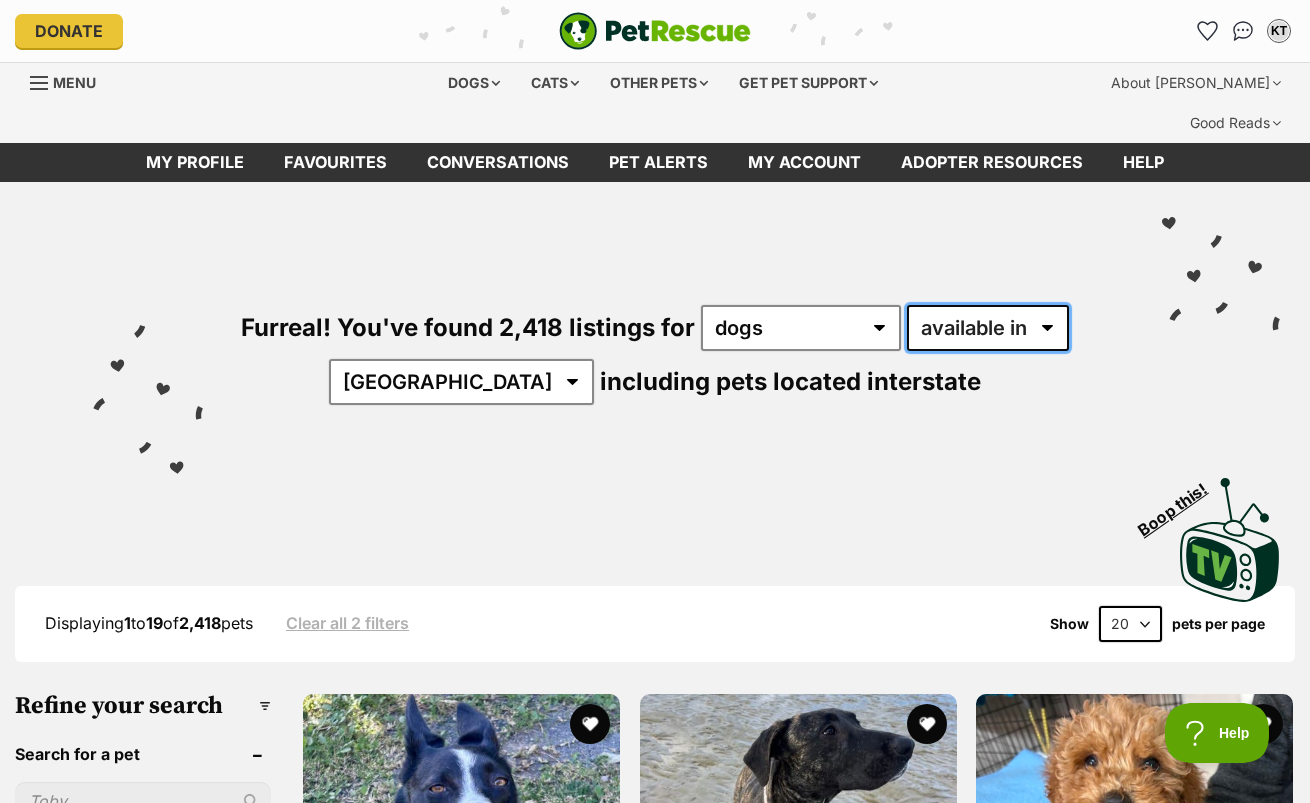 click on "available in
located in" at bounding box center [988, 328] 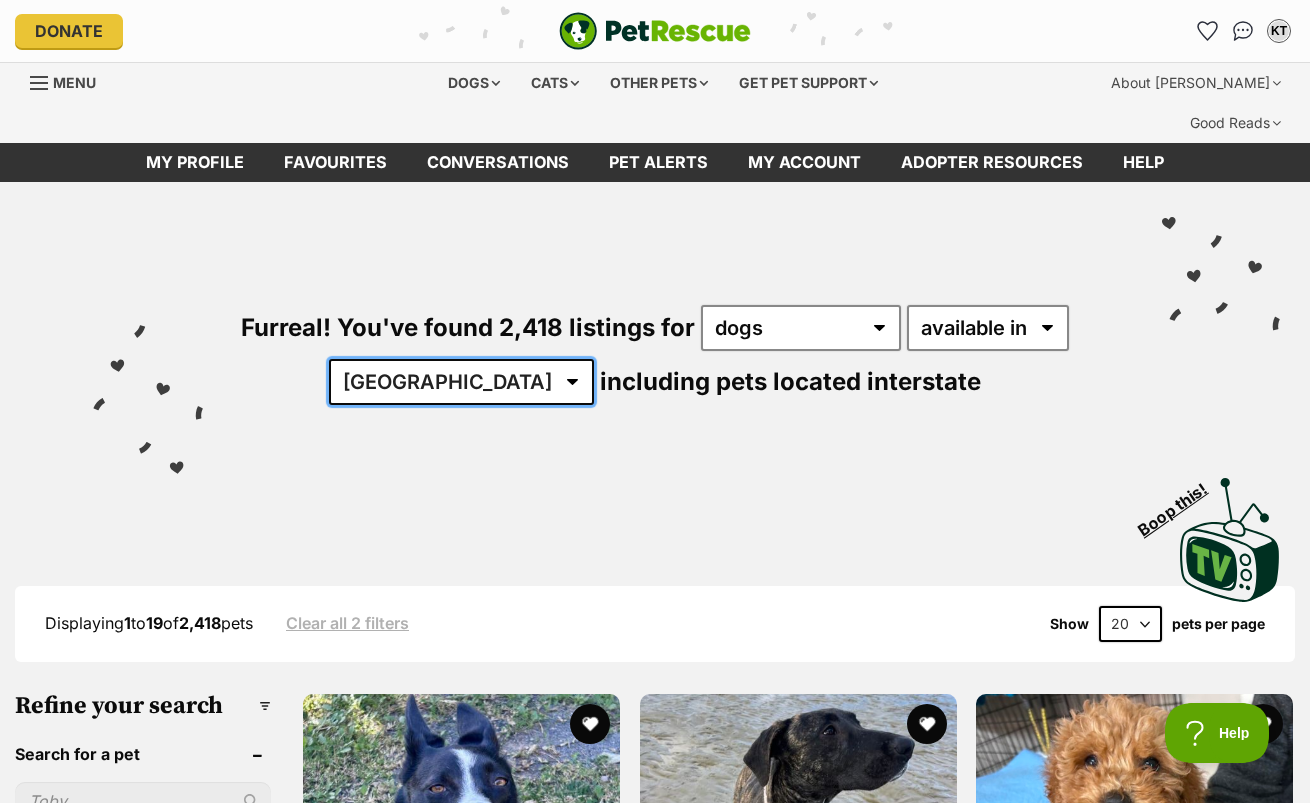 click on "Australia
ACT
NSW
NT
QLD
SA
TAS
VIC
WA" at bounding box center (461, 382) 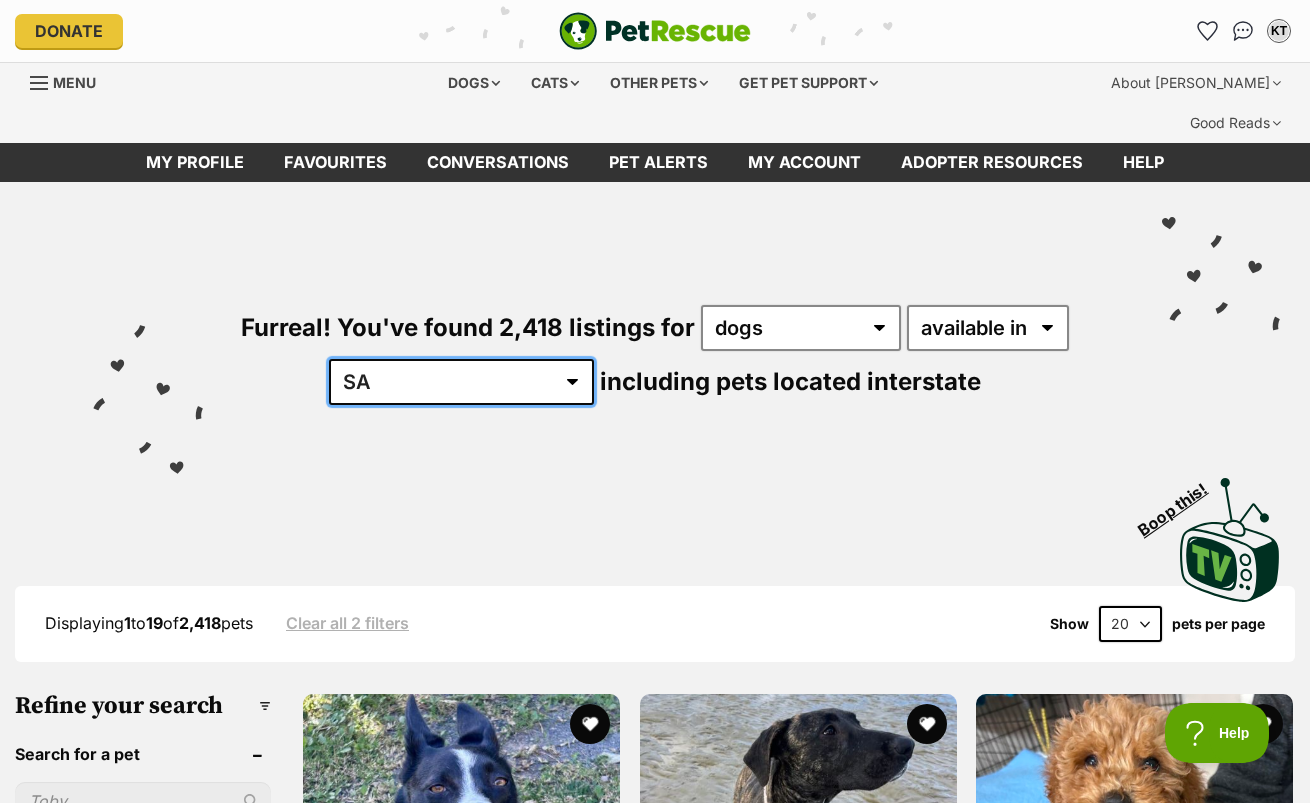 click on "Australia
ACT
NSW
NT
QLD
SA
TAS
VIC
WA" at bounding box center (461, 382) 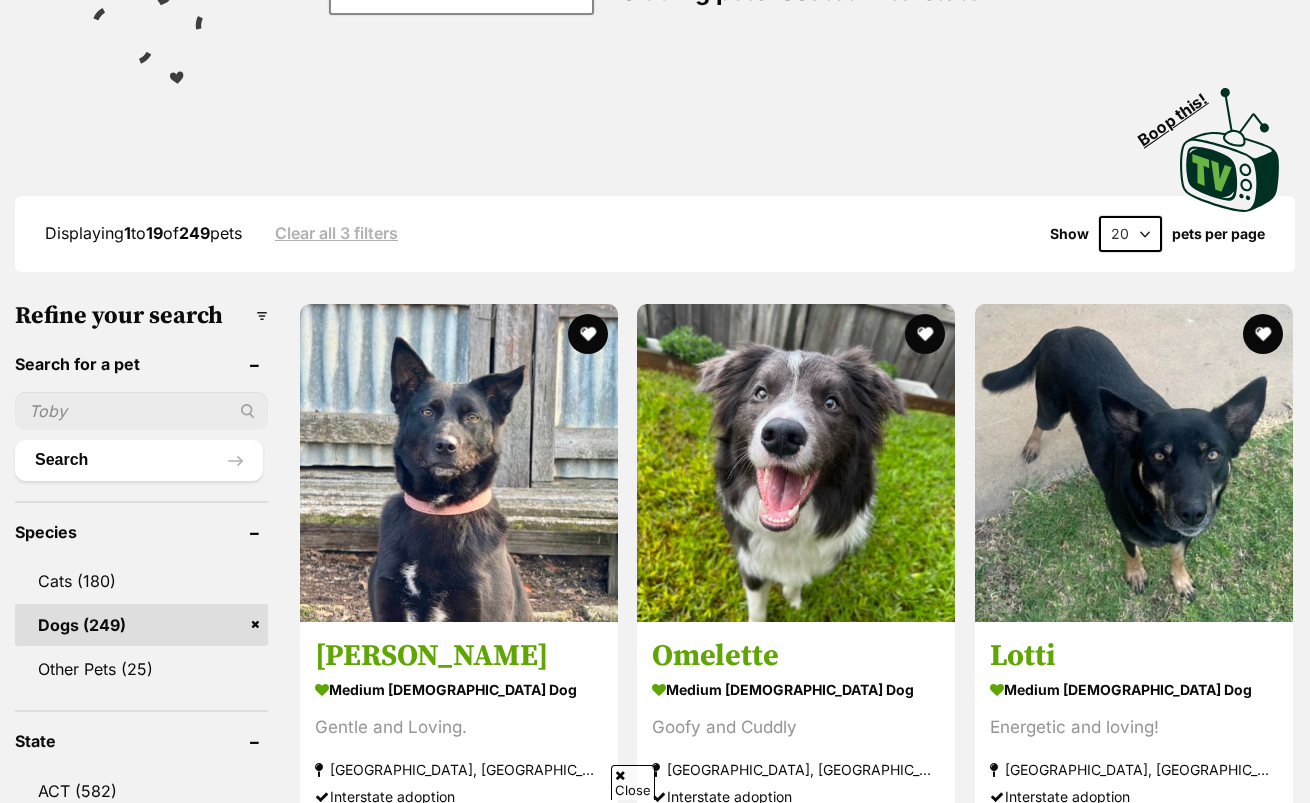 scroll, scrollTop: 0, scrollLeft: 0, axis: both 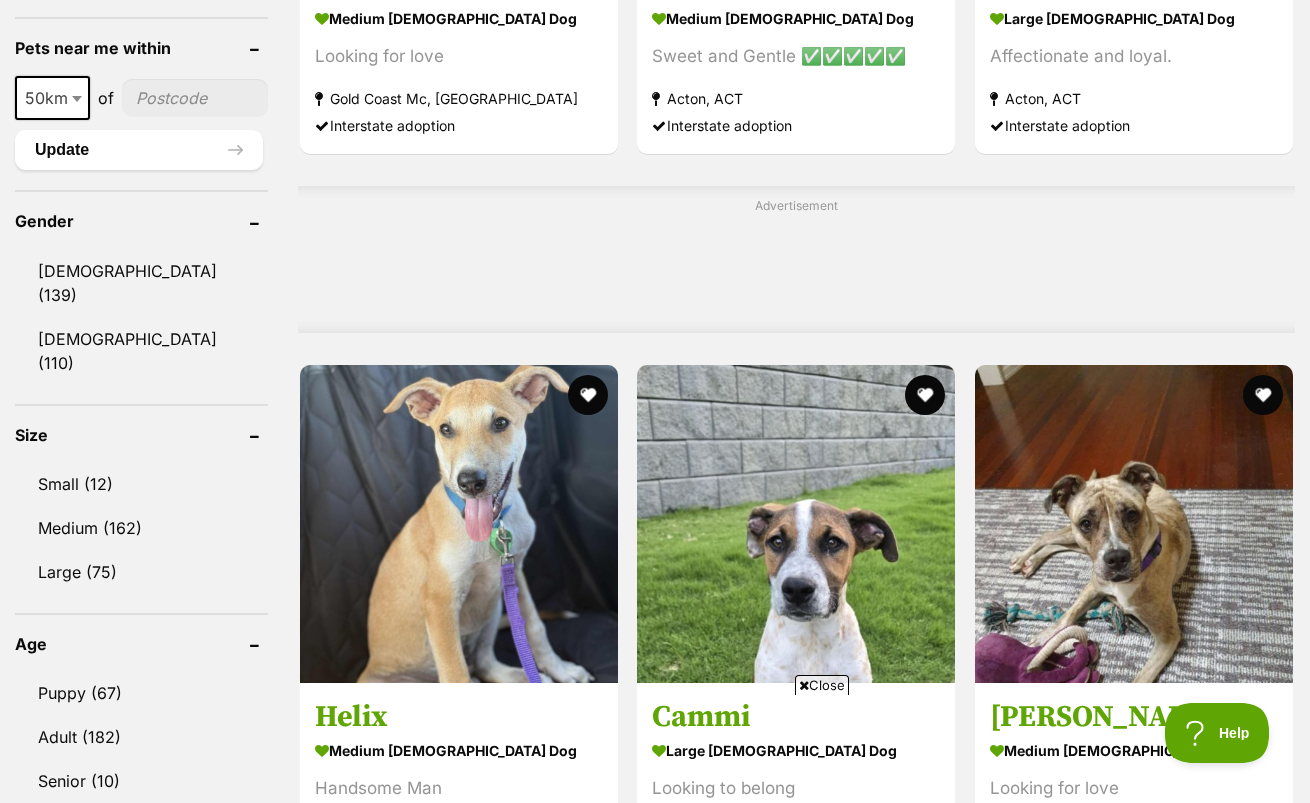 click at bounding box center (588, 931) 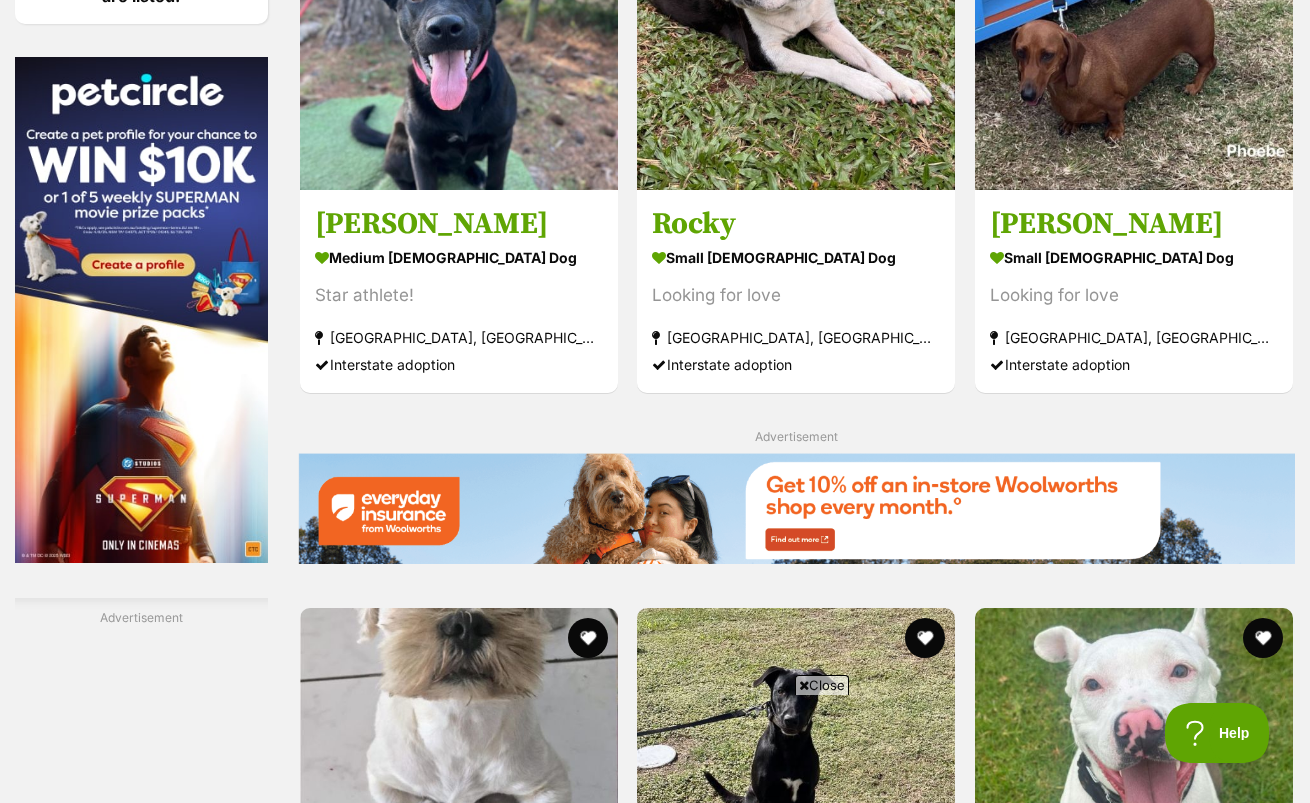 scroll, scrollTop: 3200, scrollLeft: 0, axis: vertical 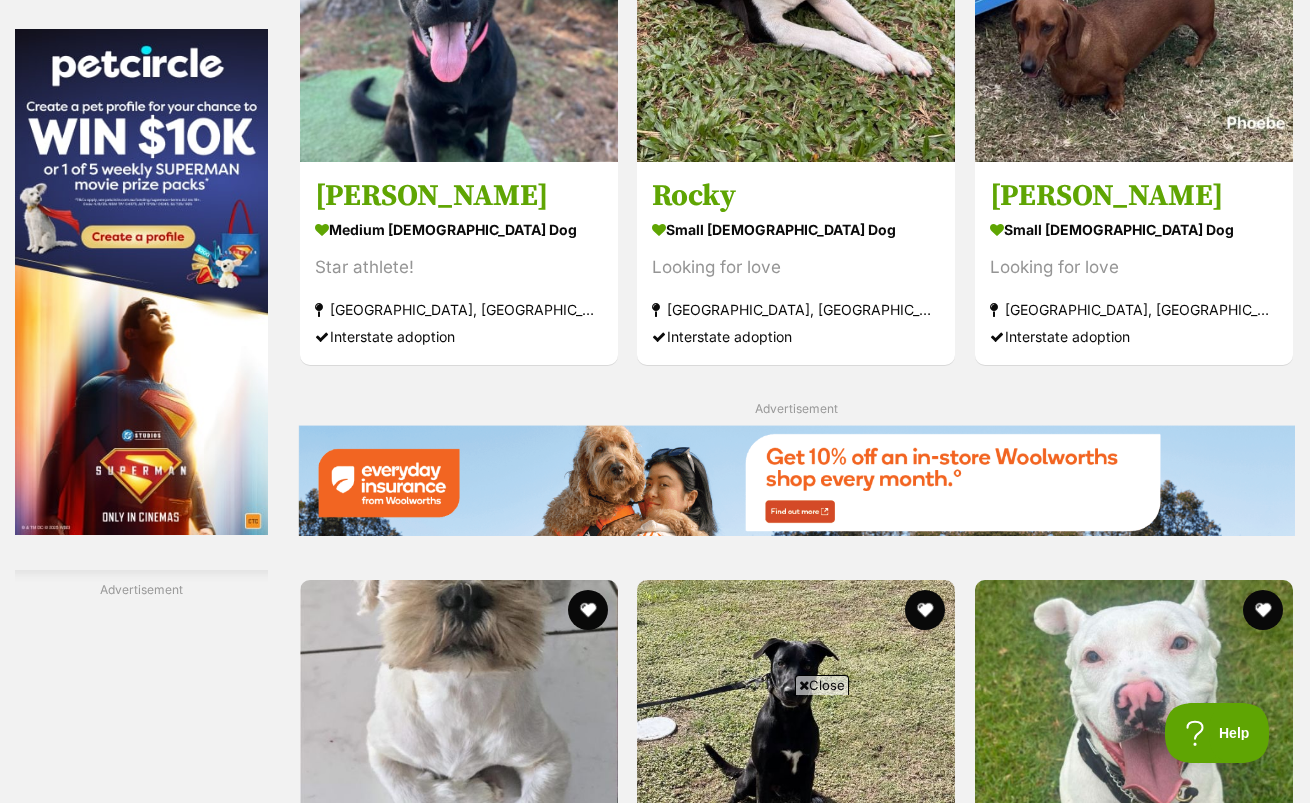 click on "Next" at bounding box center [796, 1877] 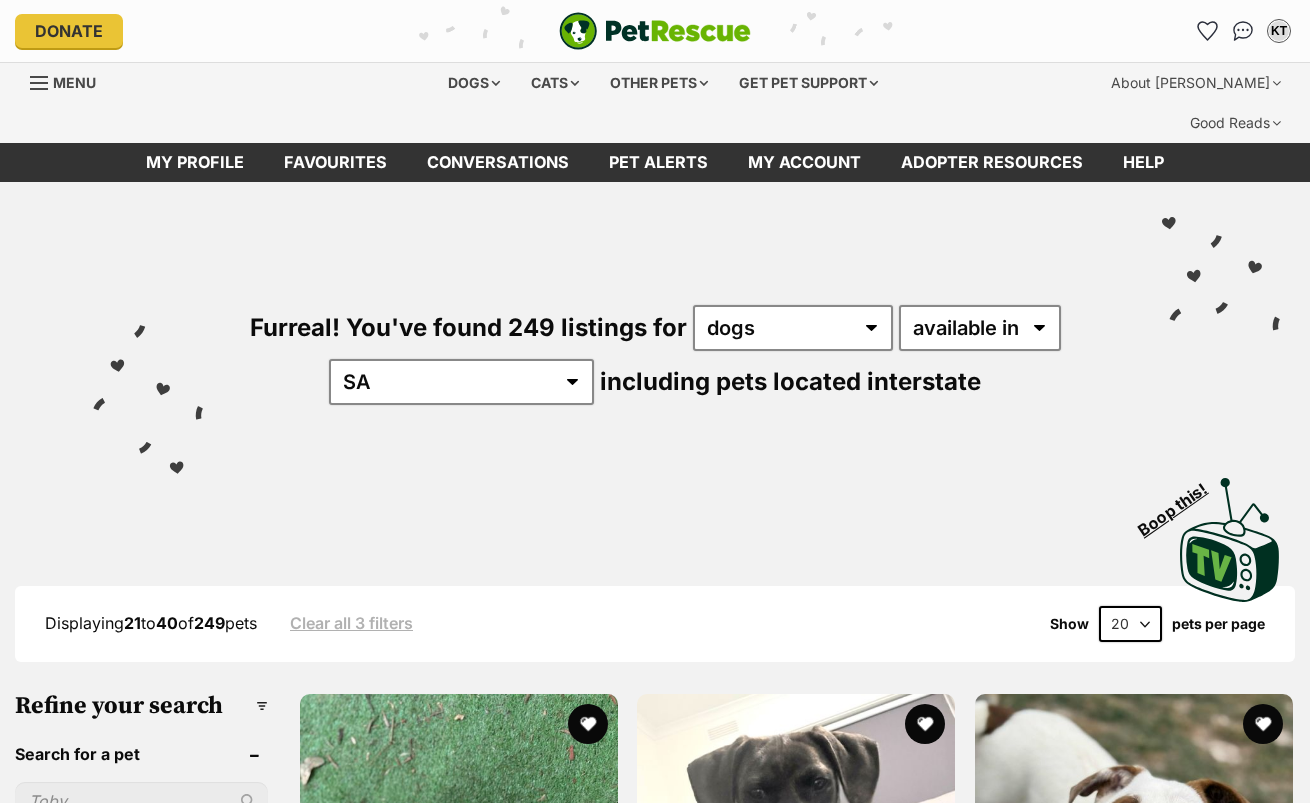 scroll, scrollTop: 0, scrollLeft: 0, axis: both 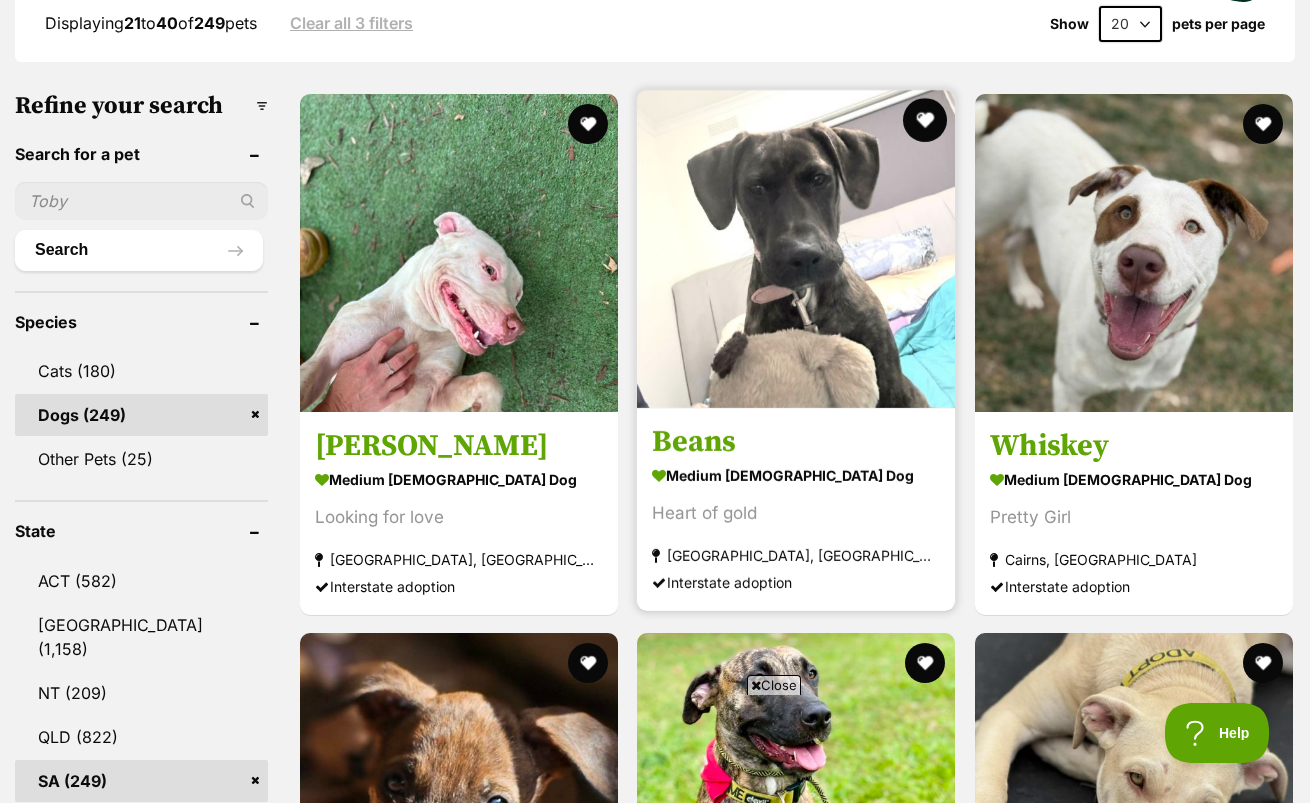click at bounding box center [926, 120] 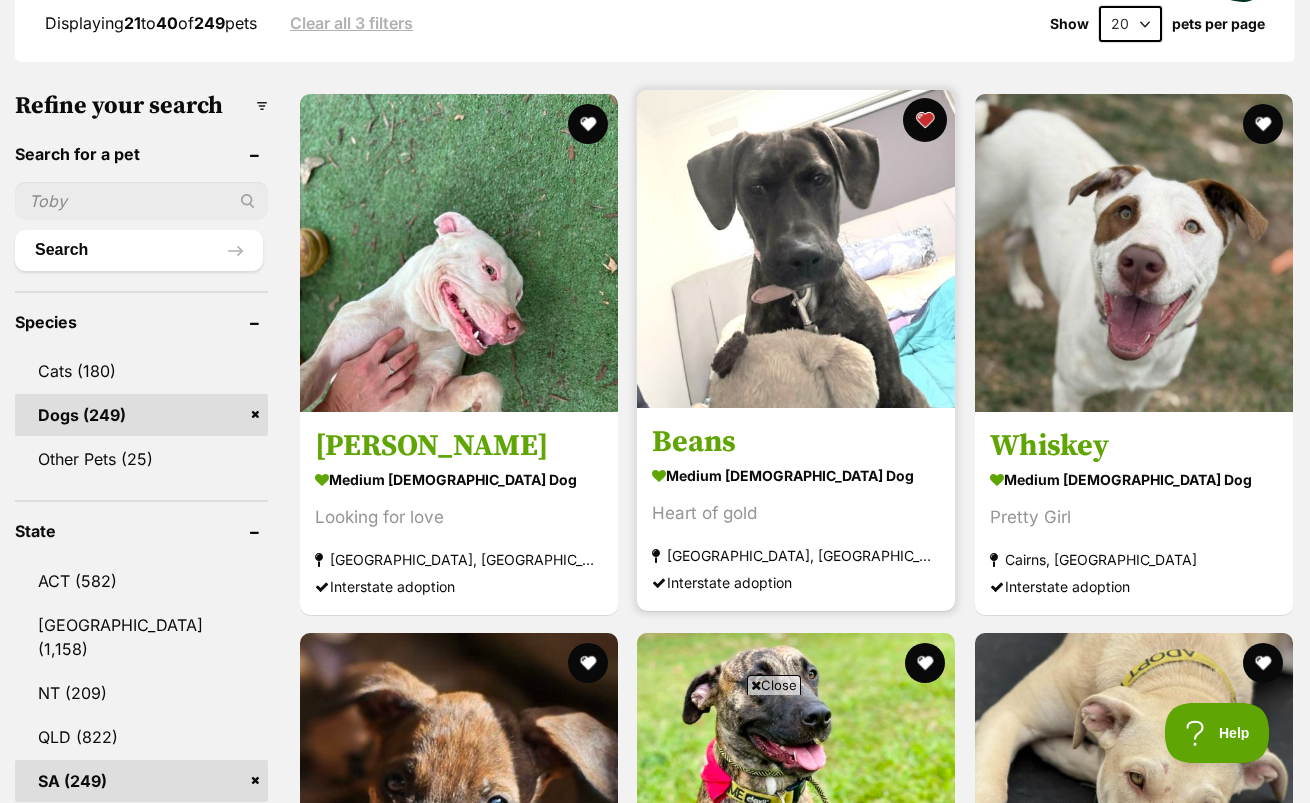 scroll, scrollTop: 0, scrollLeft: 0, axis: both 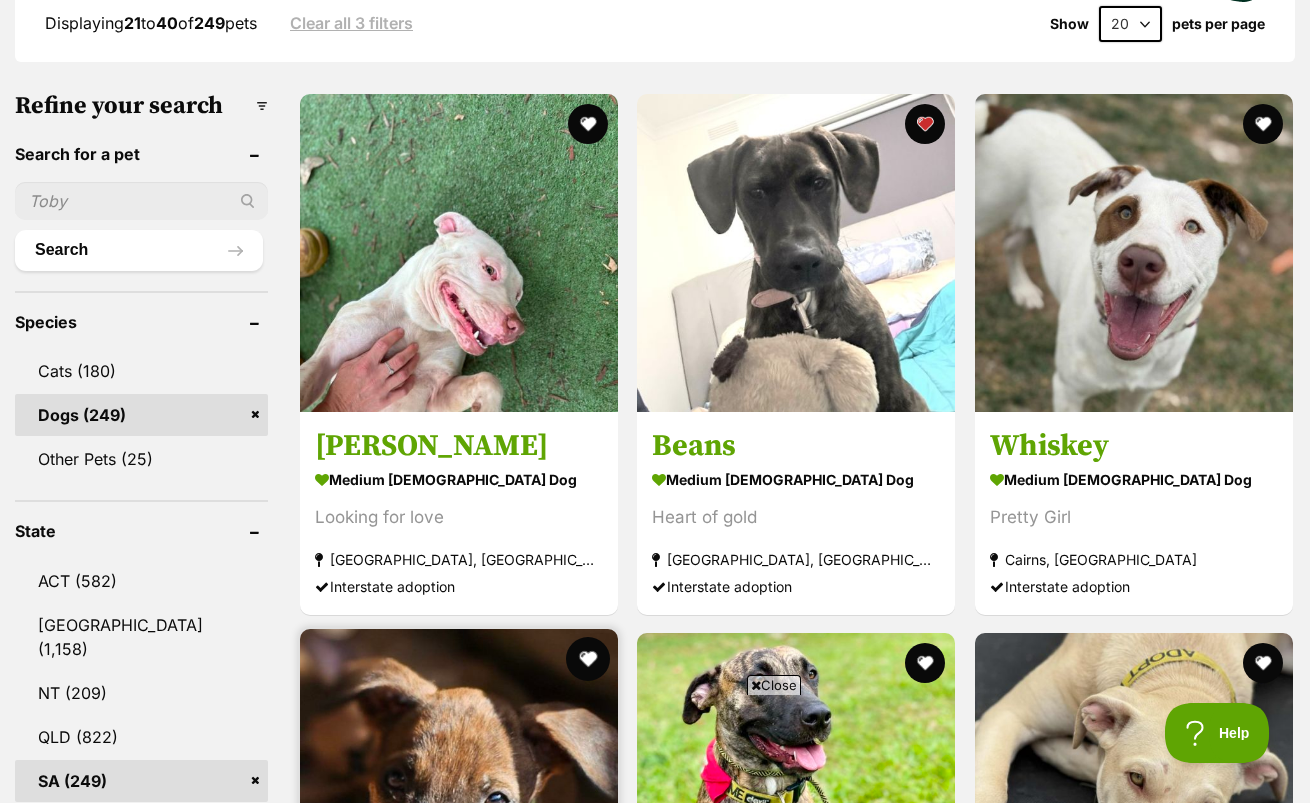 click at bounding box center [588, 659] 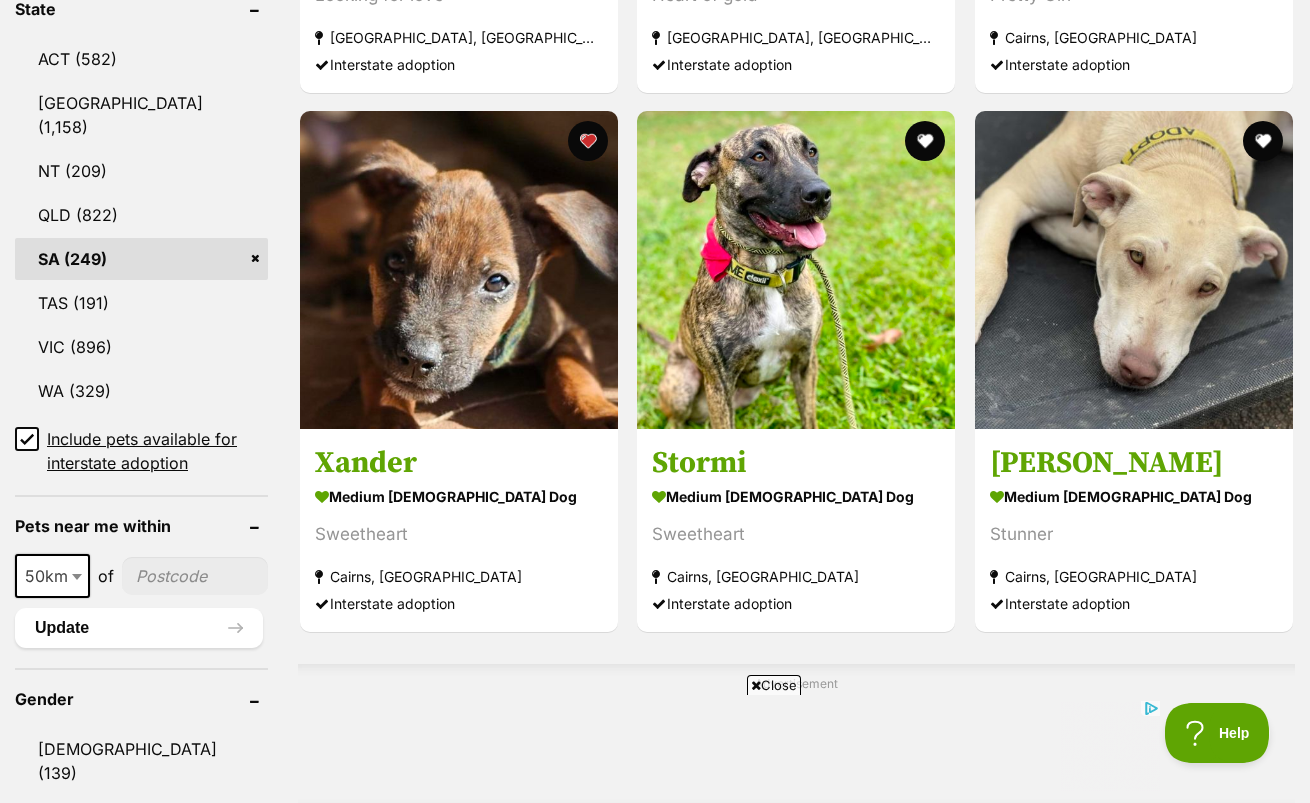scroll, scrollTop: 1100, scrollLeft: 0, axis: vertical 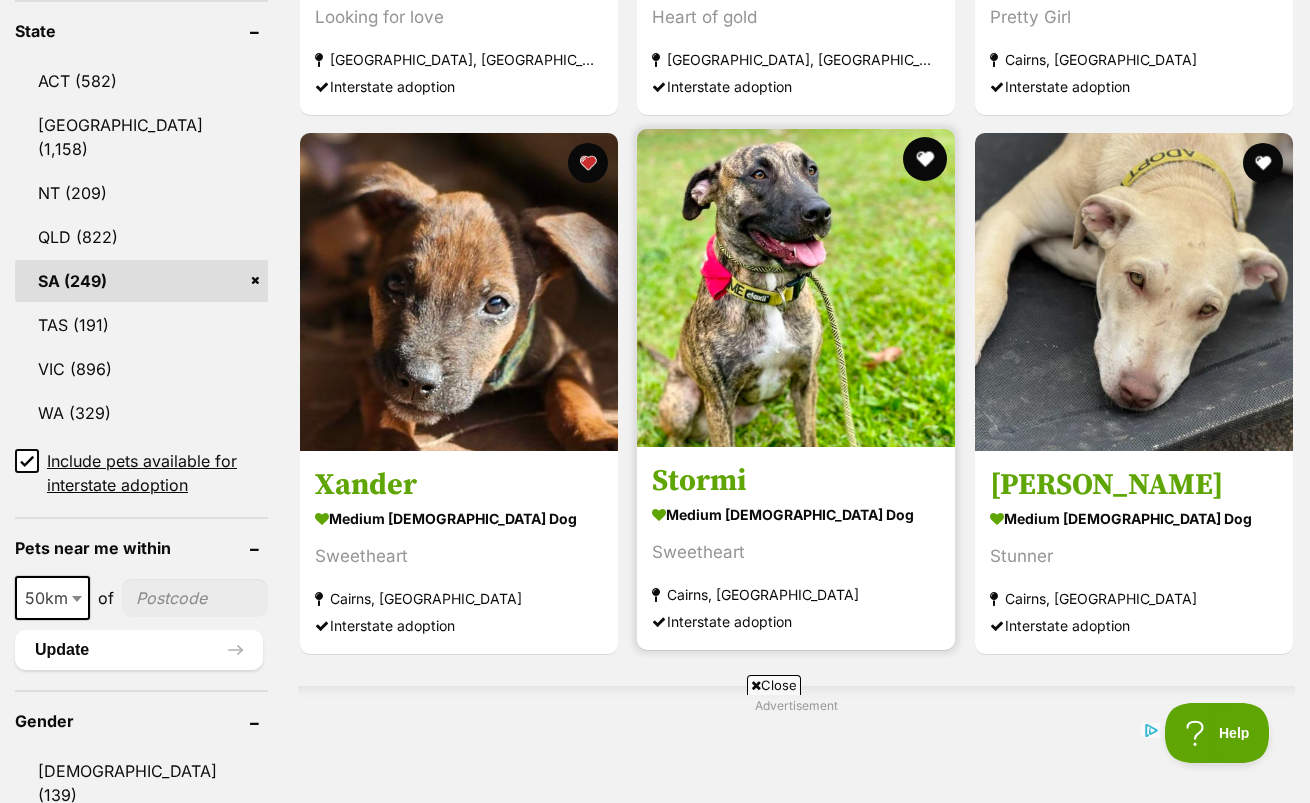 click at bounding box center (926, 159) 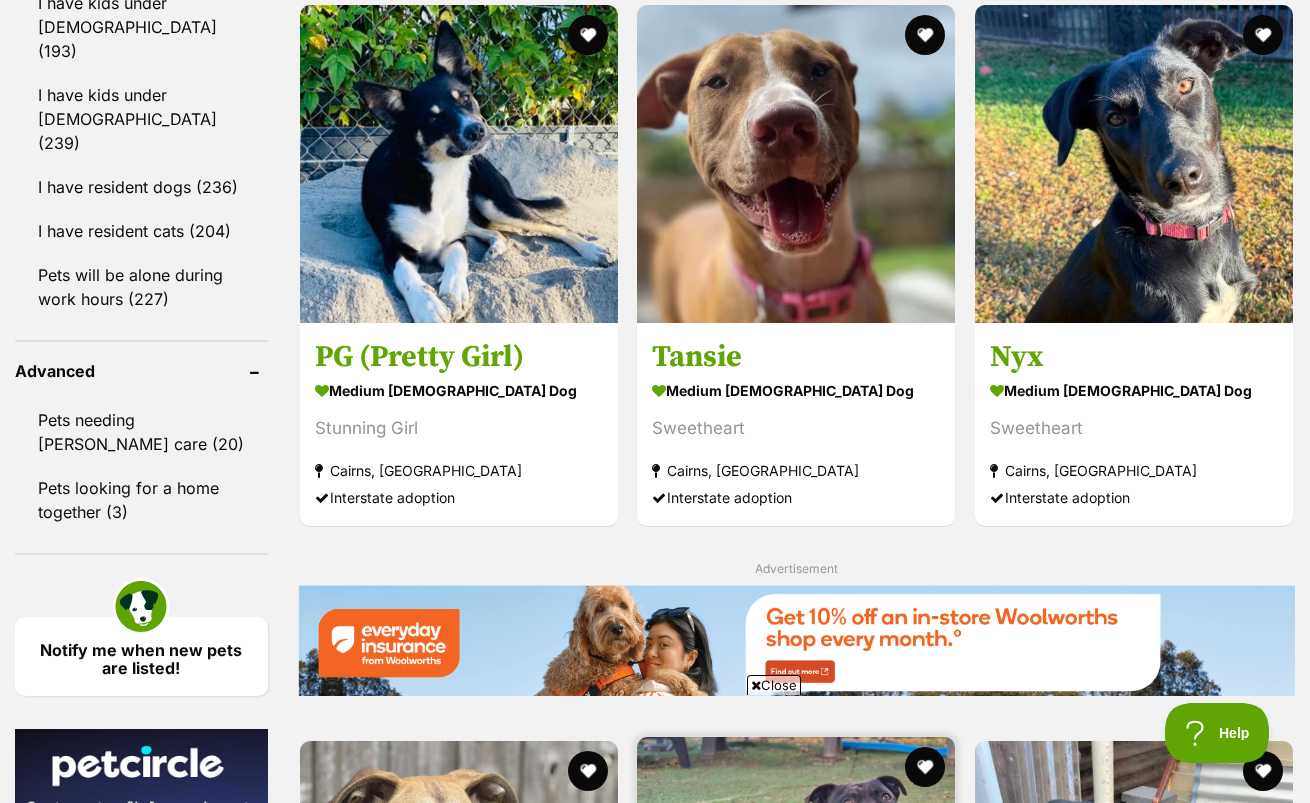 scroll, scrollTop: 2700, scrollLeft: 0, axis: vertical 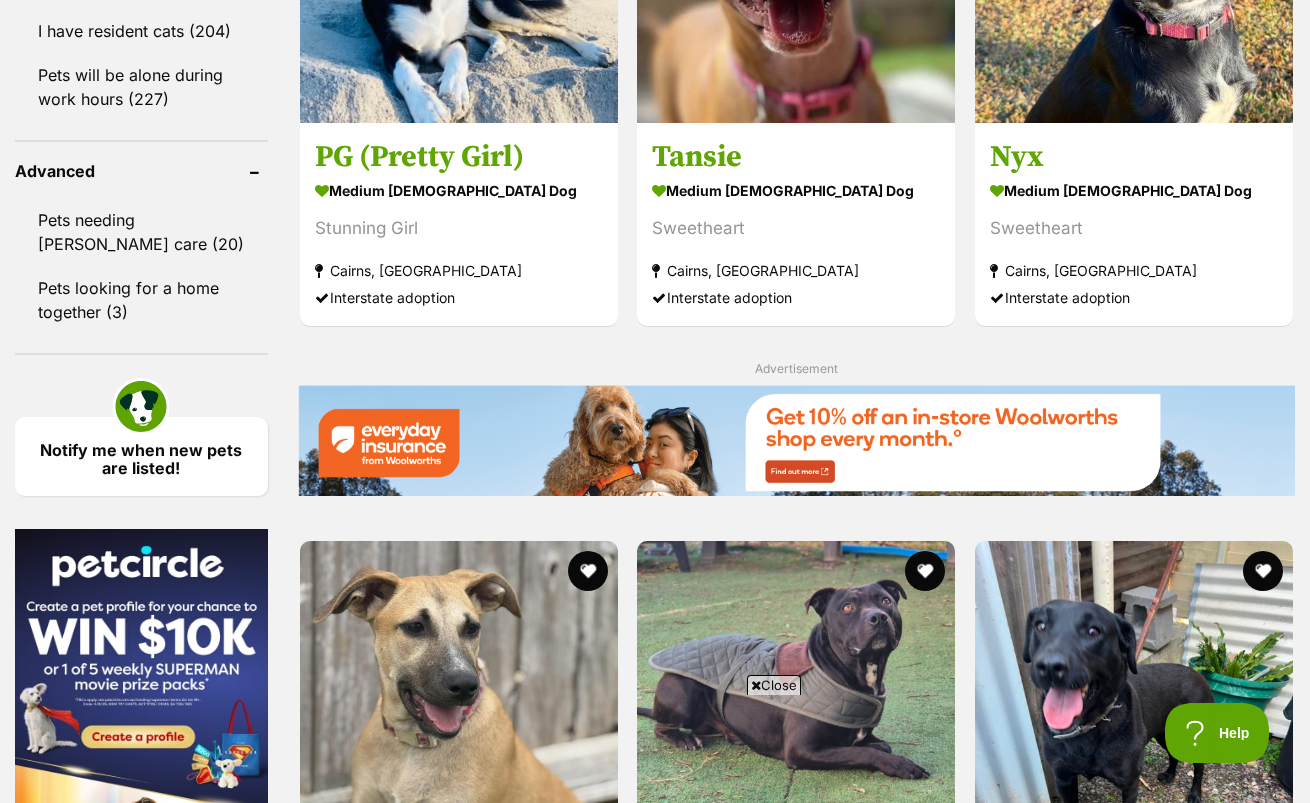 click at bounding box center [588, 1838] 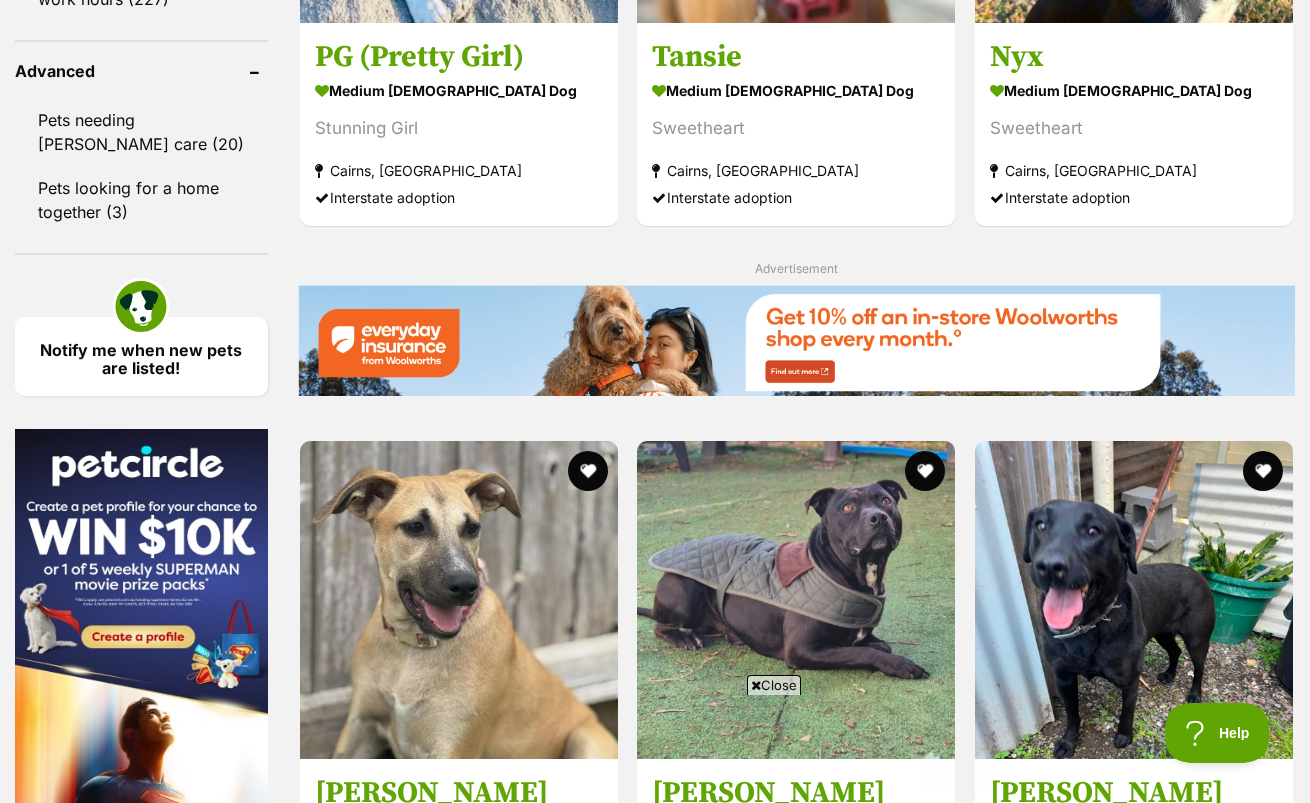 scroll, scrollTop: 0, scrollLeft: 0, axis: both 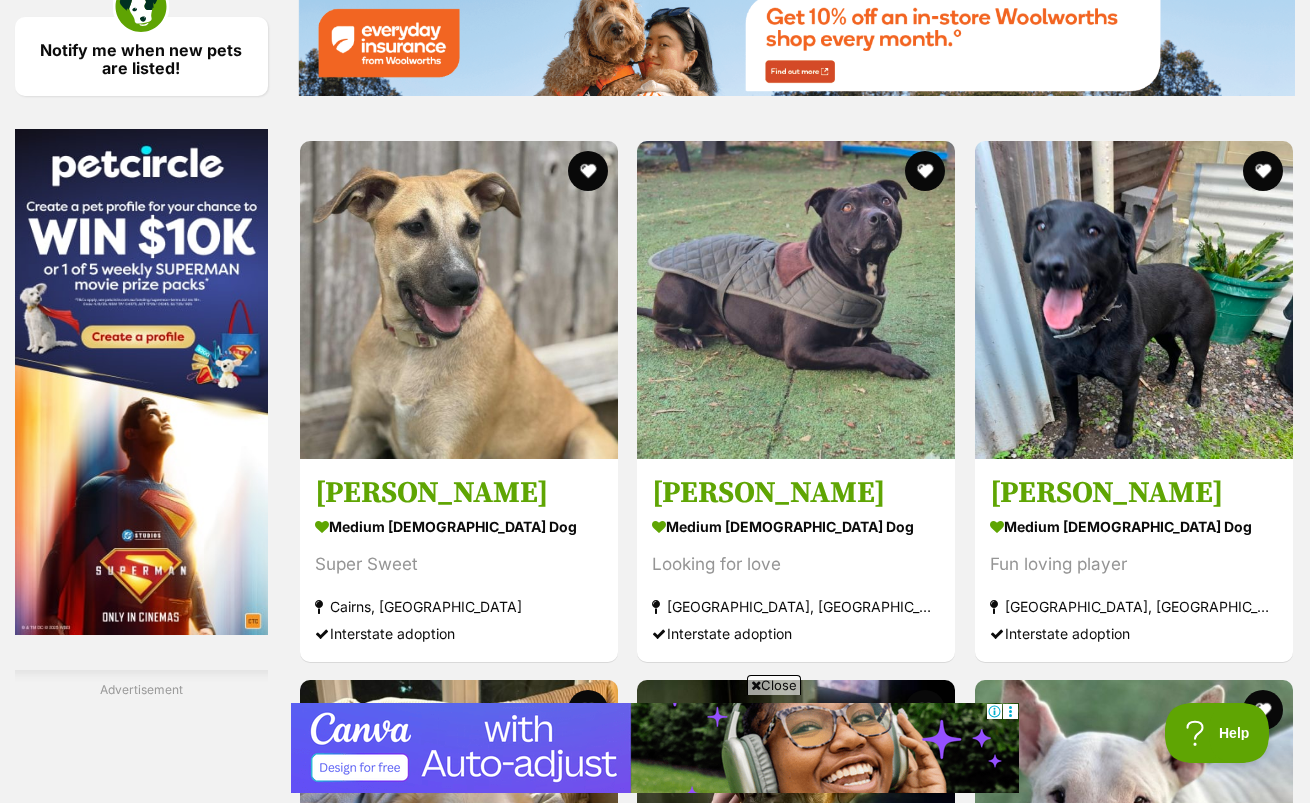 click on "Next" at bounding box center [877, 1977] 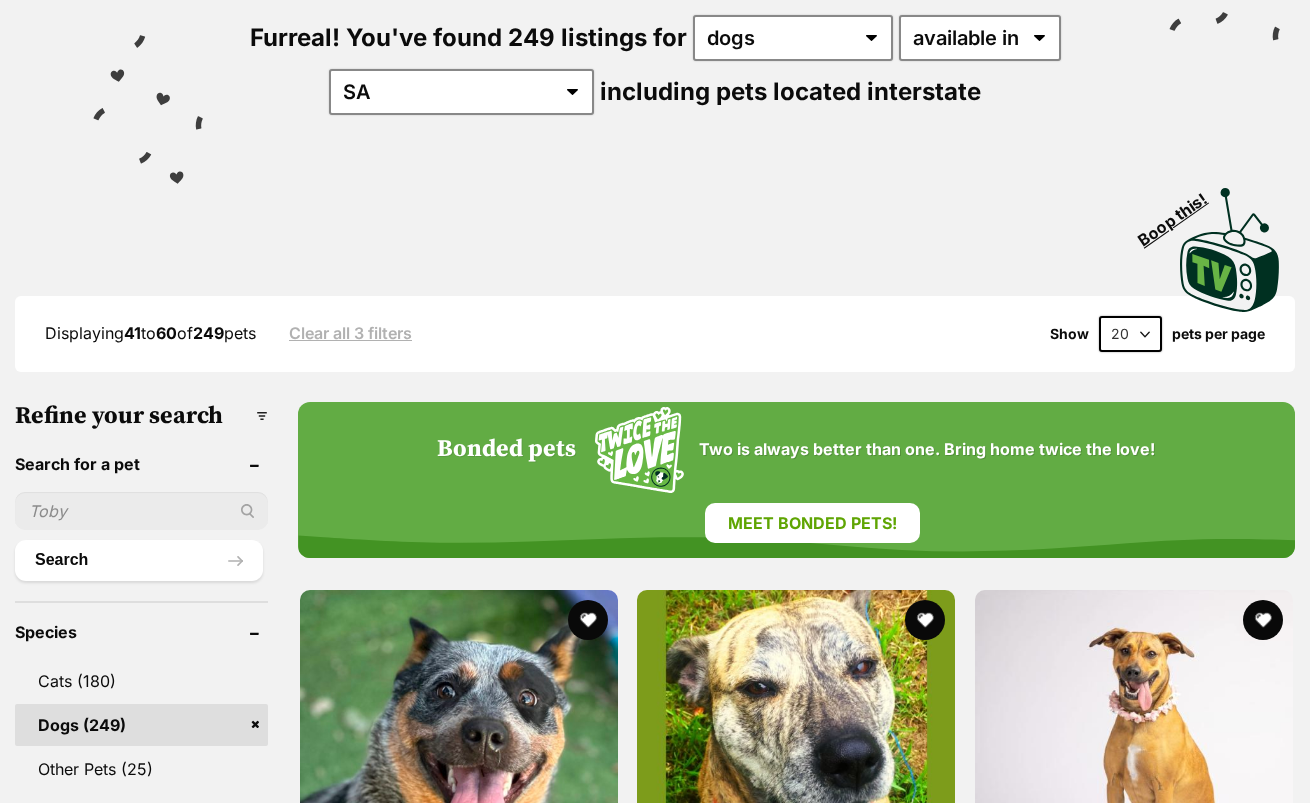 scroll, scrollTop: 0, scrollLeft: 0, axis: both 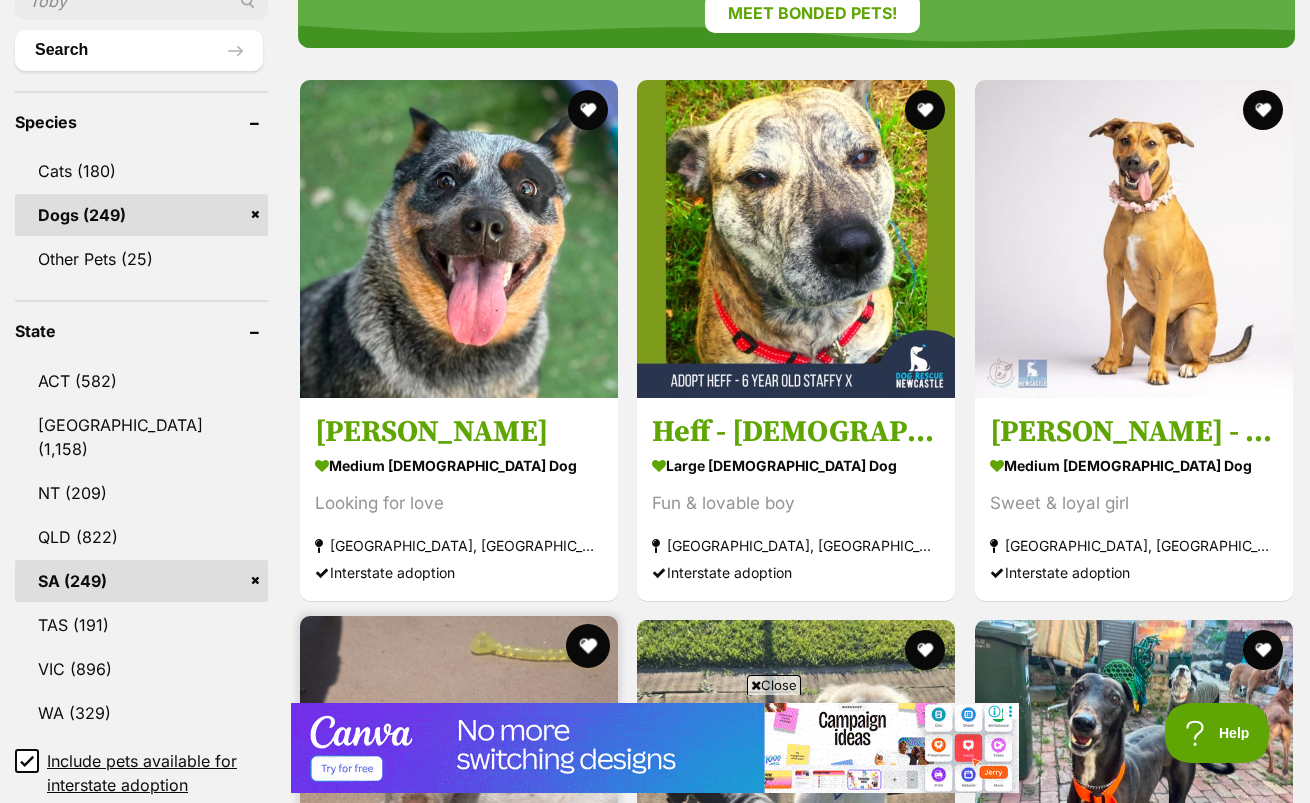 click at bounding box center (588, 646) 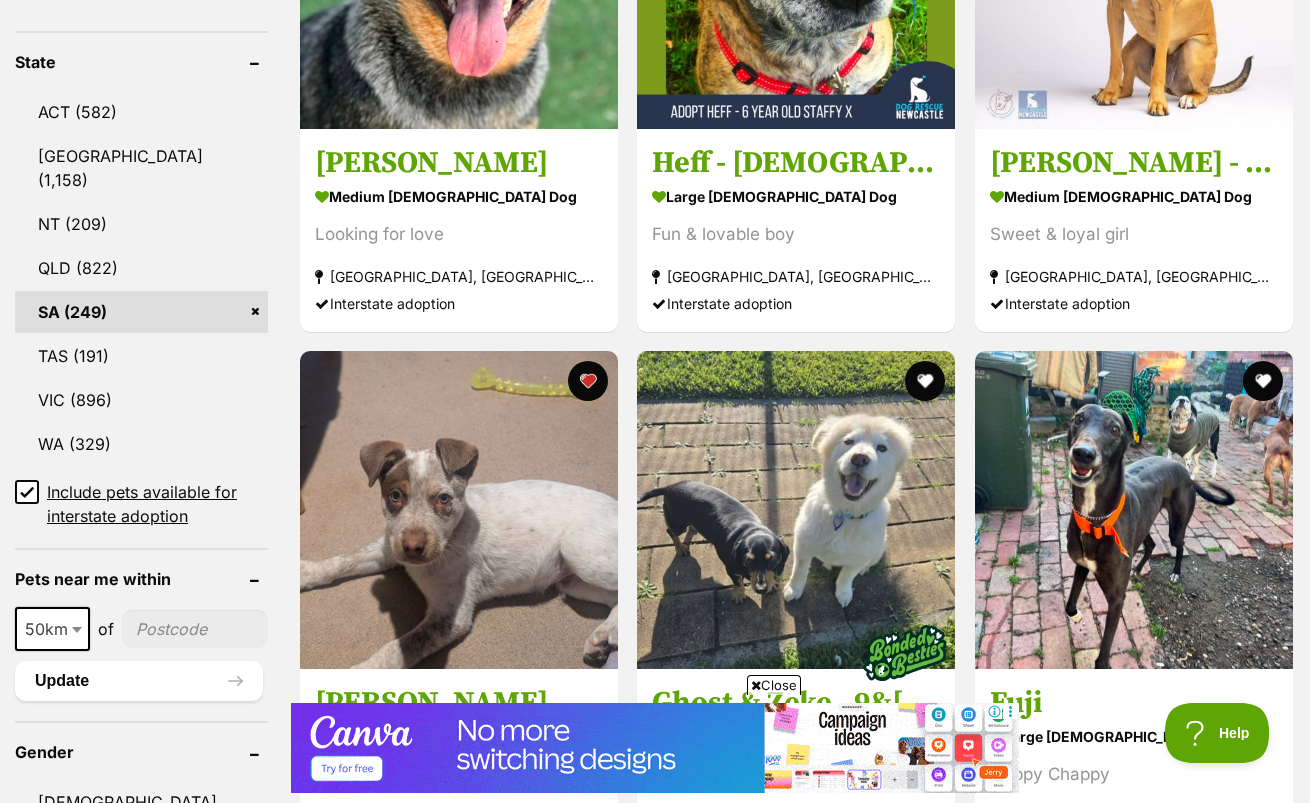 scroll, scrollTop: 1100, scrollLeft: 0, axis: vertical 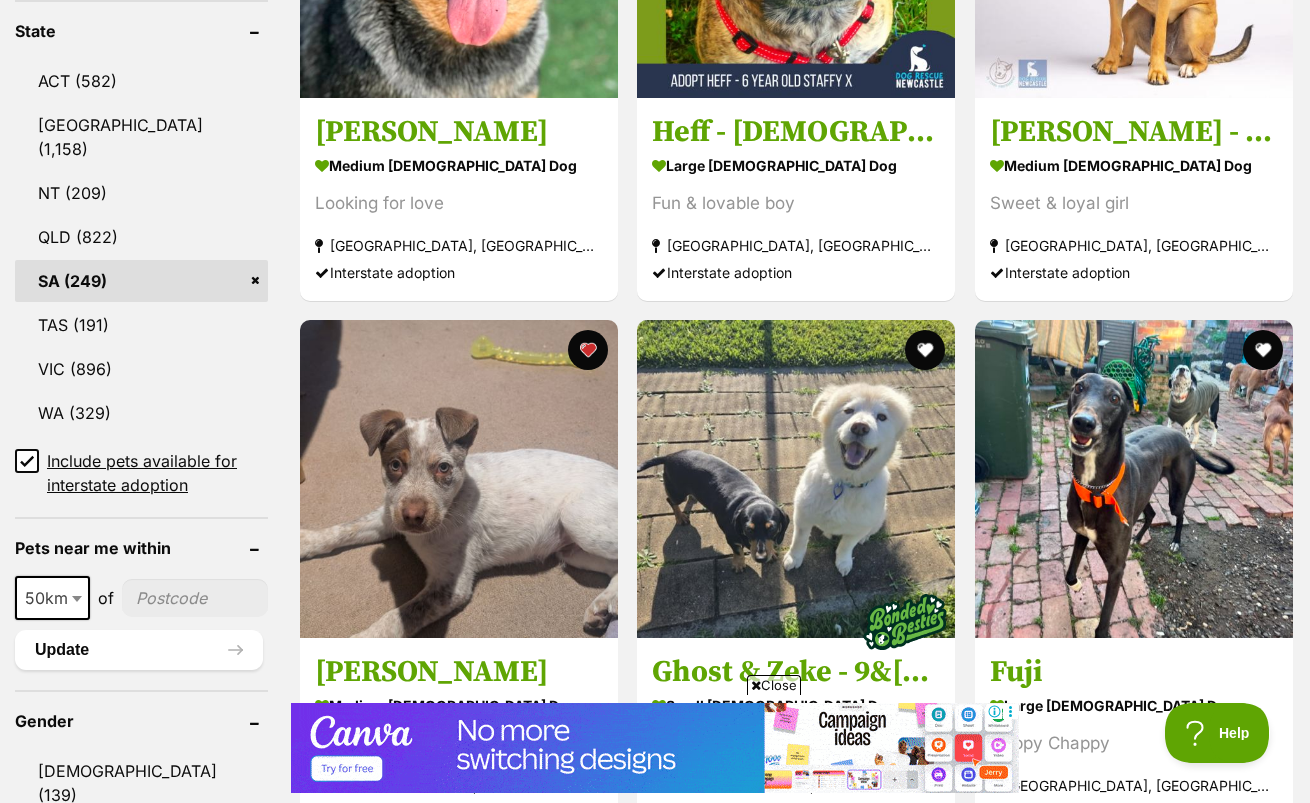 click at bounding box center [588, 1078] 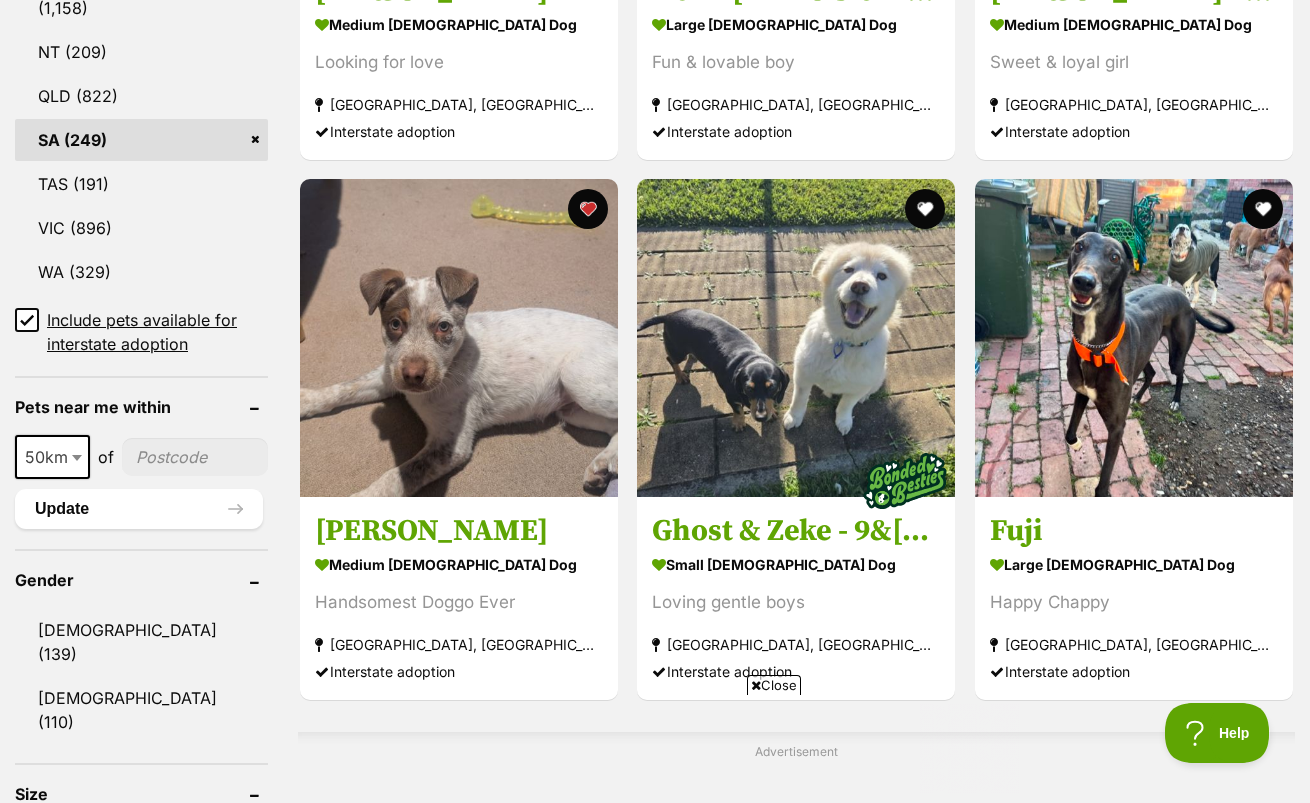 scroll, scrollTop: 0, scrollLeft: 0, axis: both 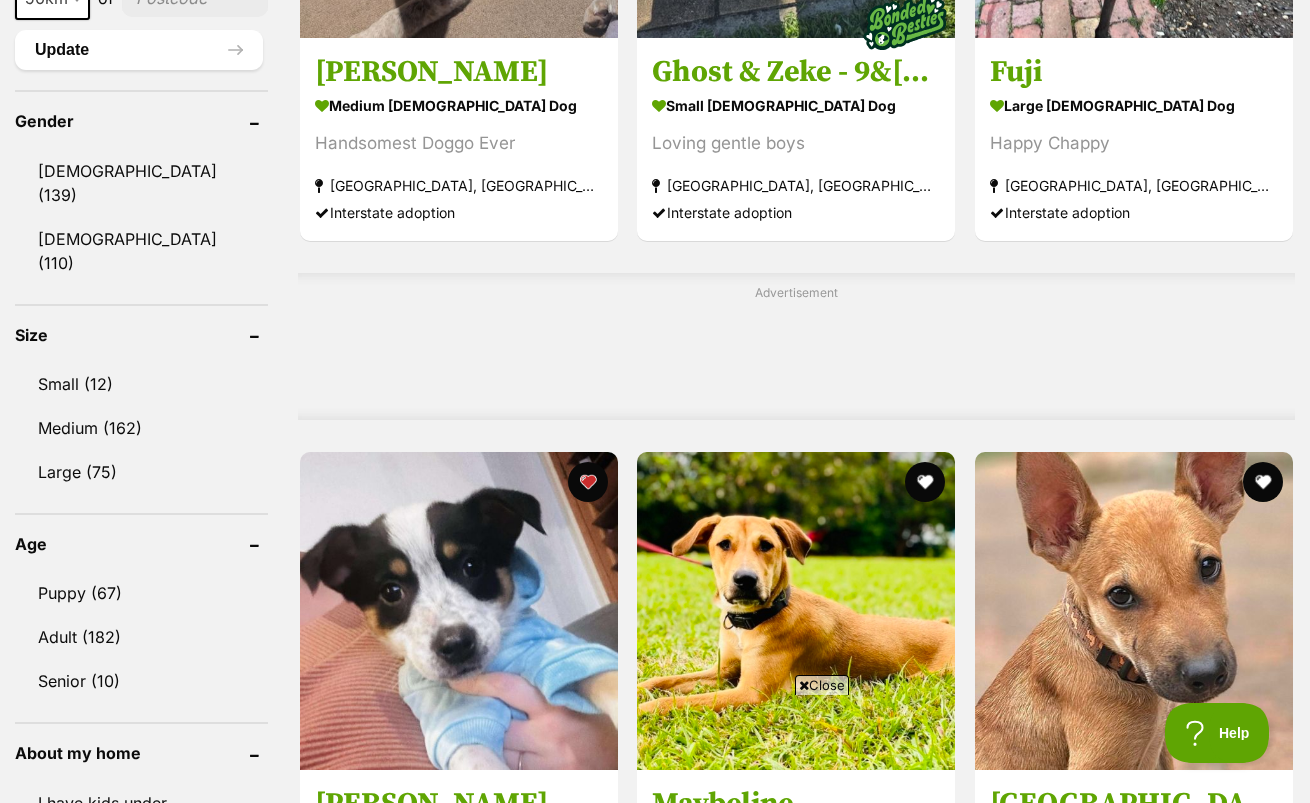 click at bounding box center [926, 1017] 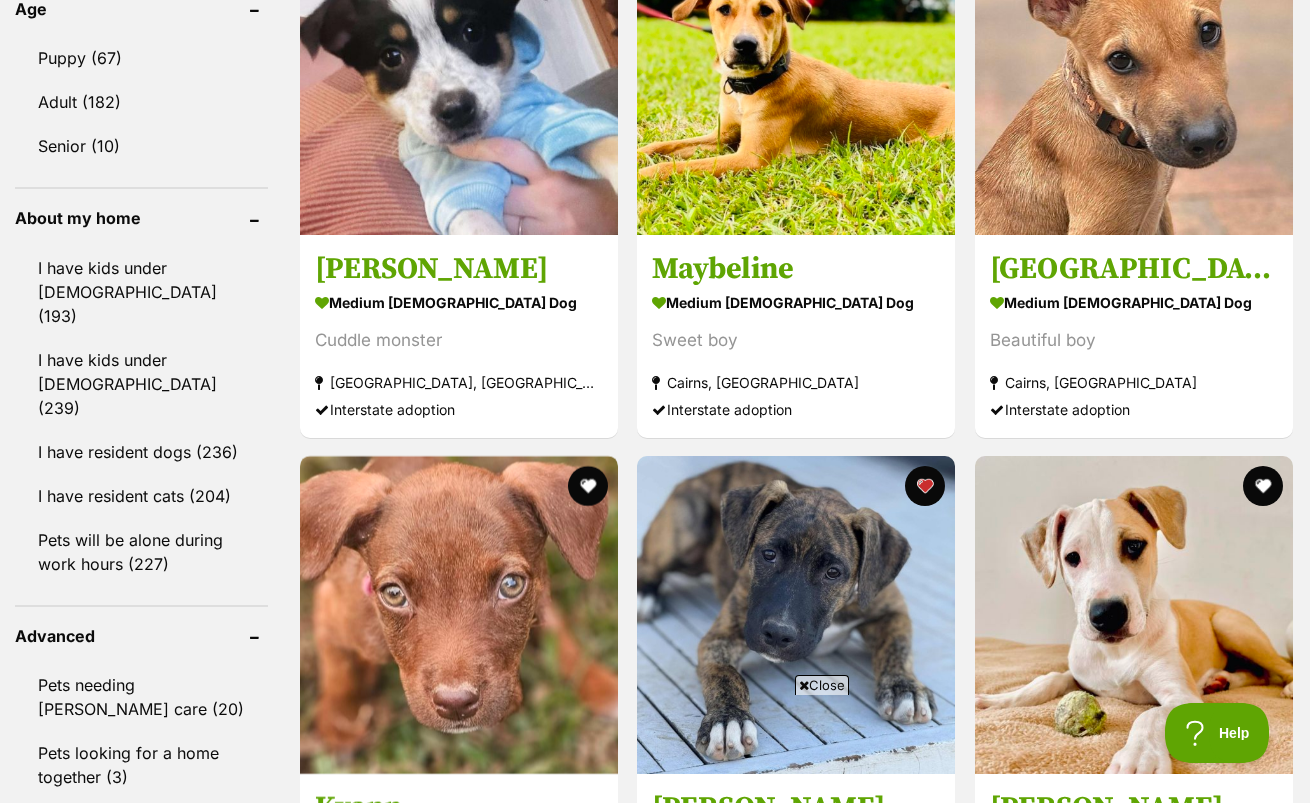 scroll, scrollTop: 2300, scrollLeft: 0, axis: vertical 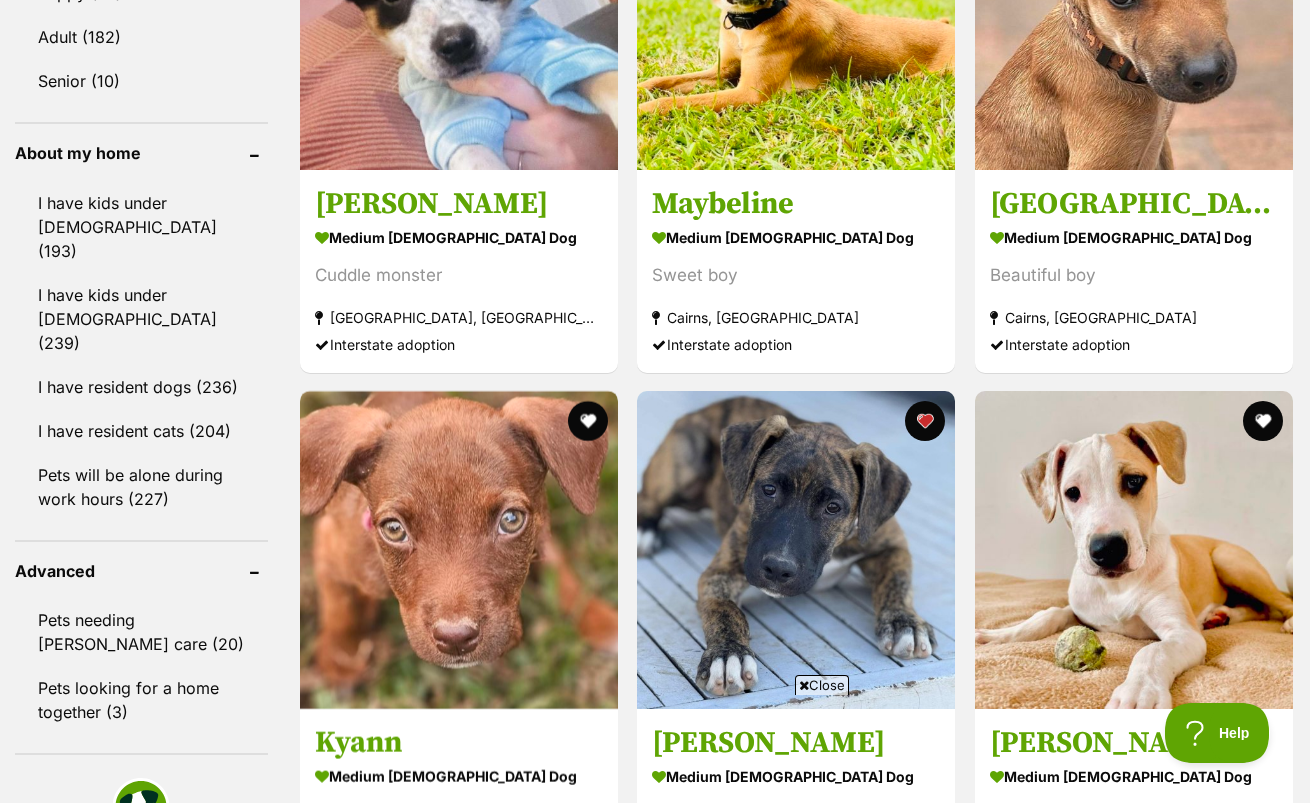 click at bounding box center [1263, 1153] 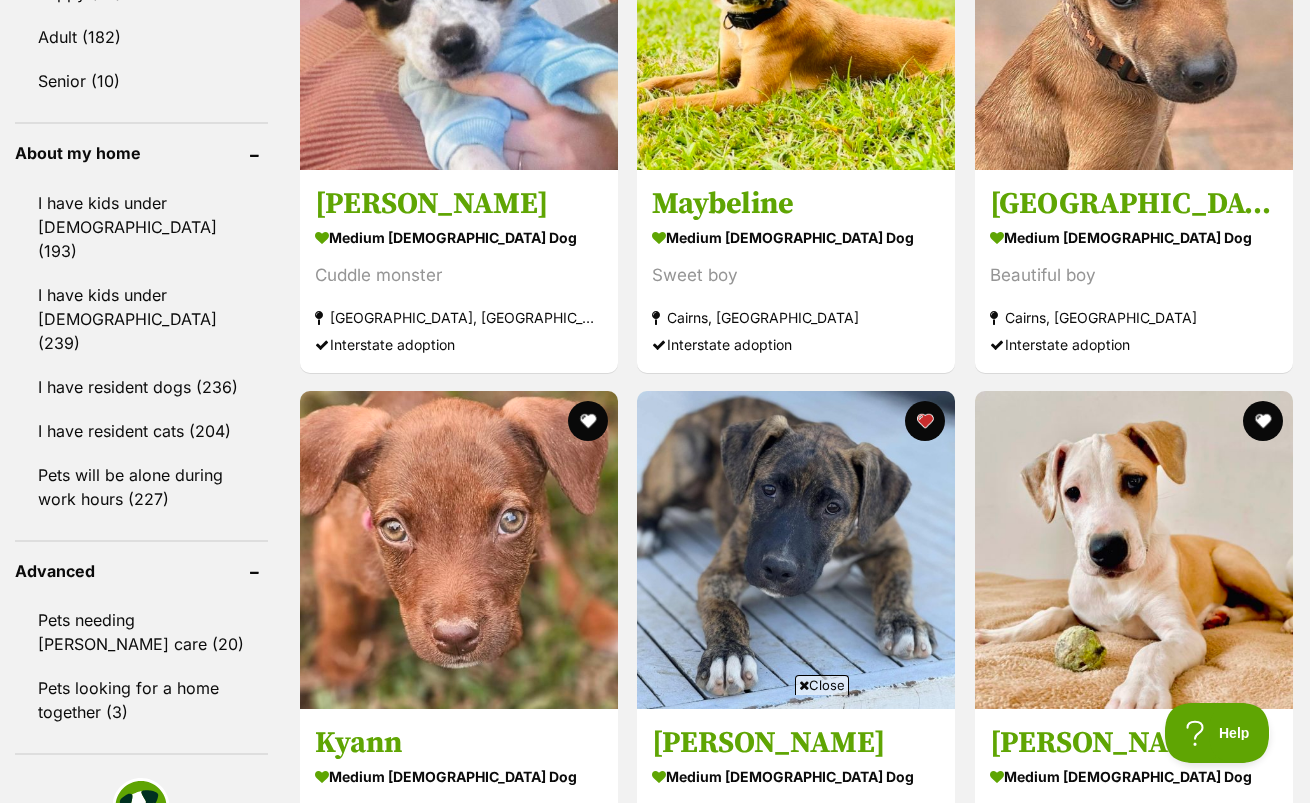 scroll, scrollTop: 0, scrollLeft: 0, axis: both 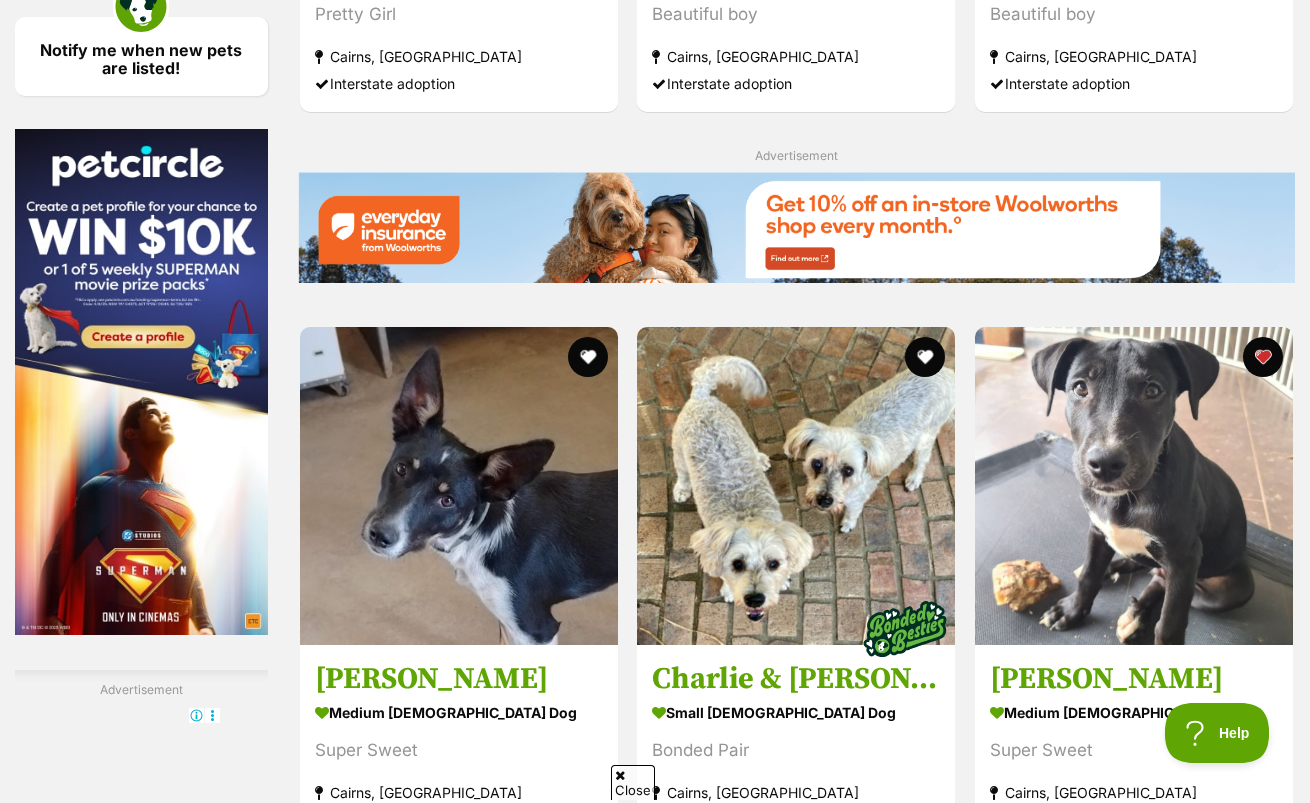 click on "Next" at bounding box center (877, 2163) 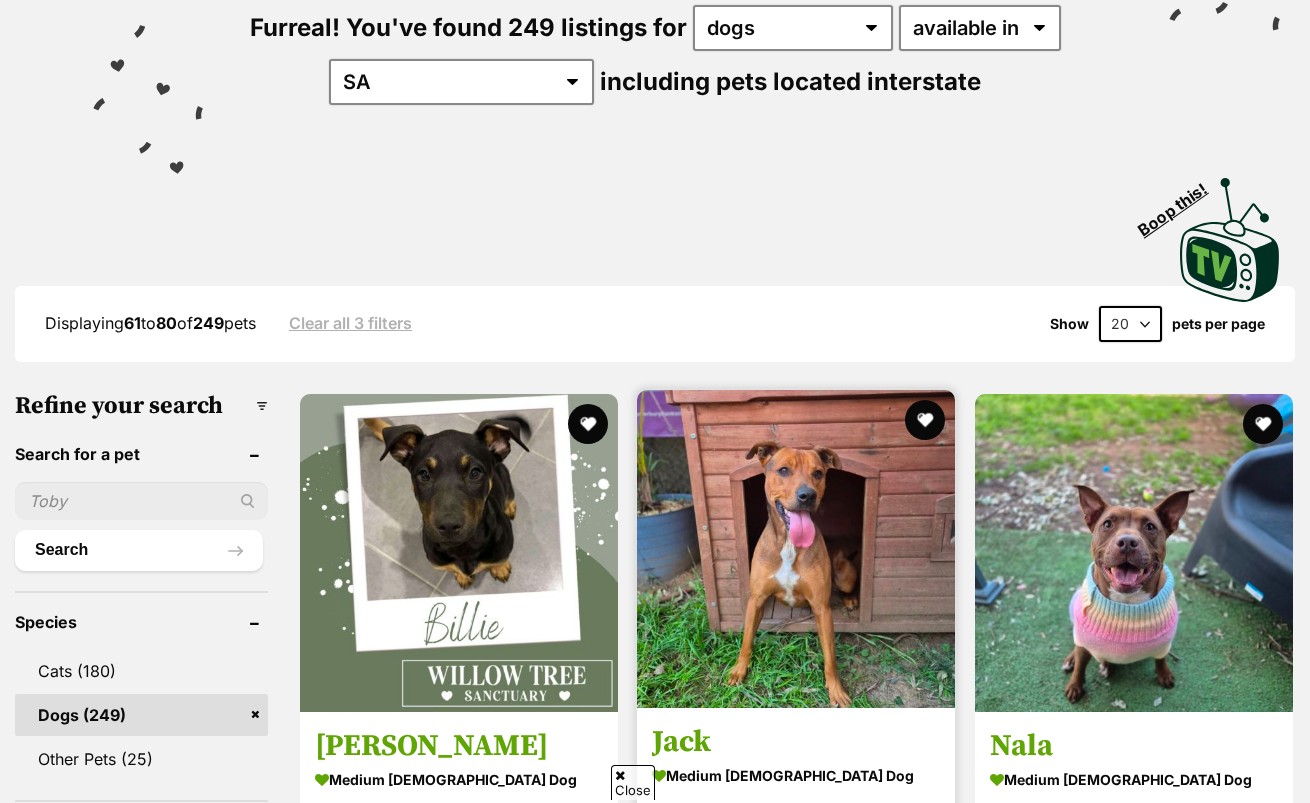 scroll, scrollTop: 300, scrollLeft: 0, axis: vertical 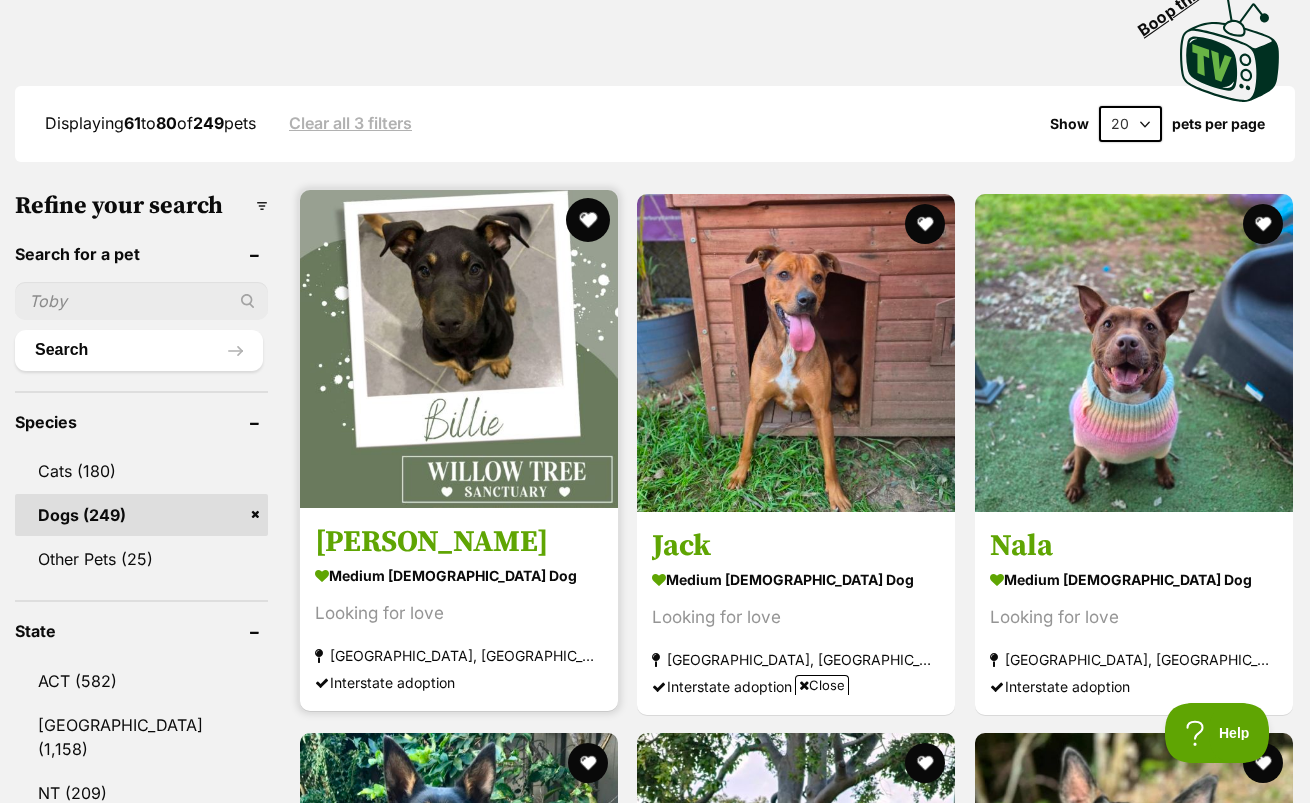 click at bounding box center [588, 220] 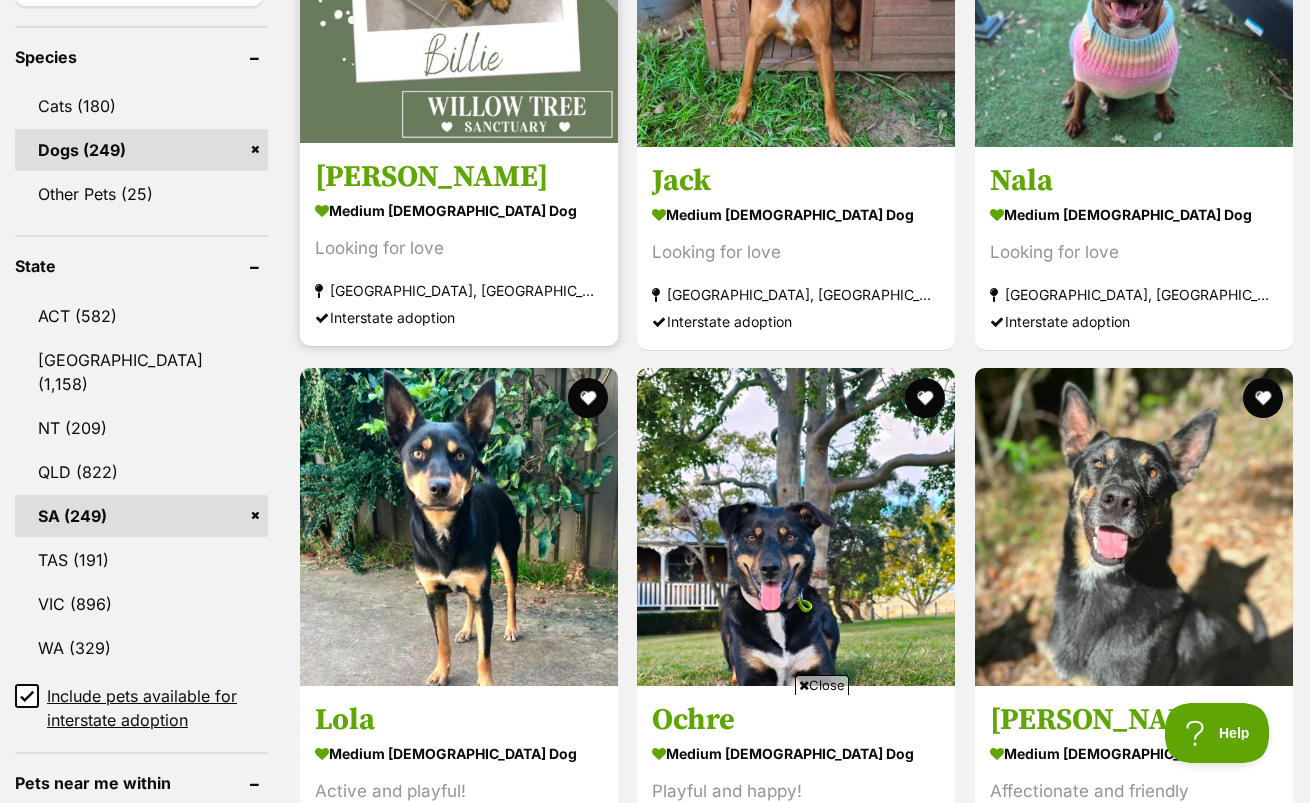 scroll, scrollTop: 900, scrollLeft: 0, axis: vertical 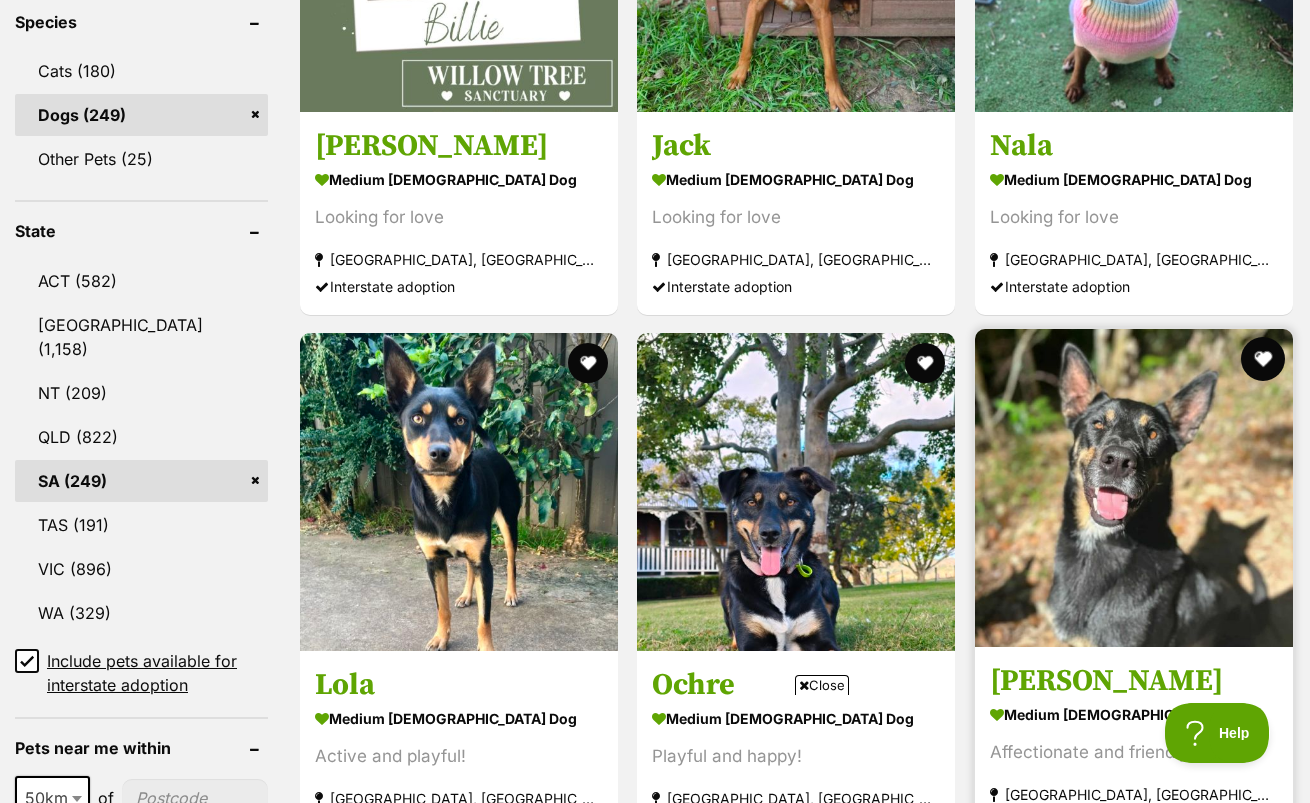 click at bounding box center [1263, 359] 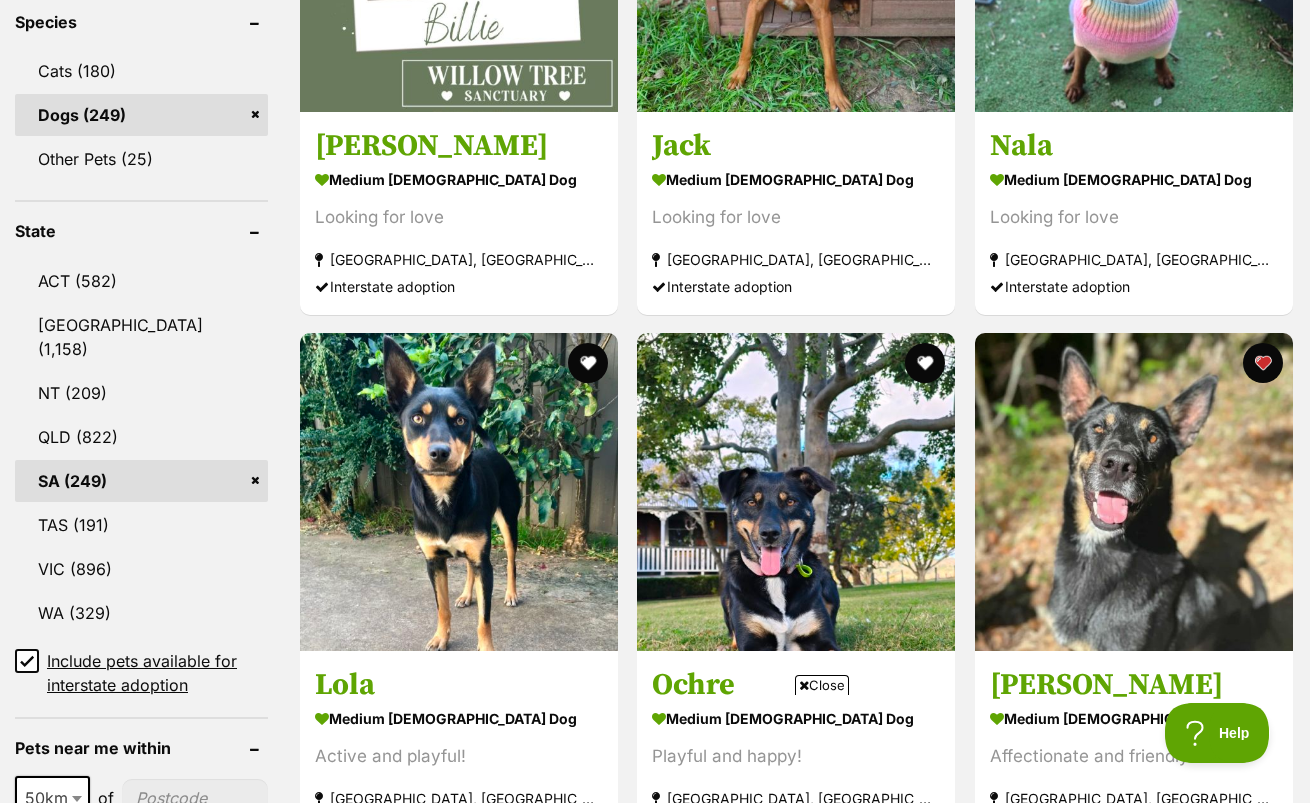 click at bounding box center [588, 1091] 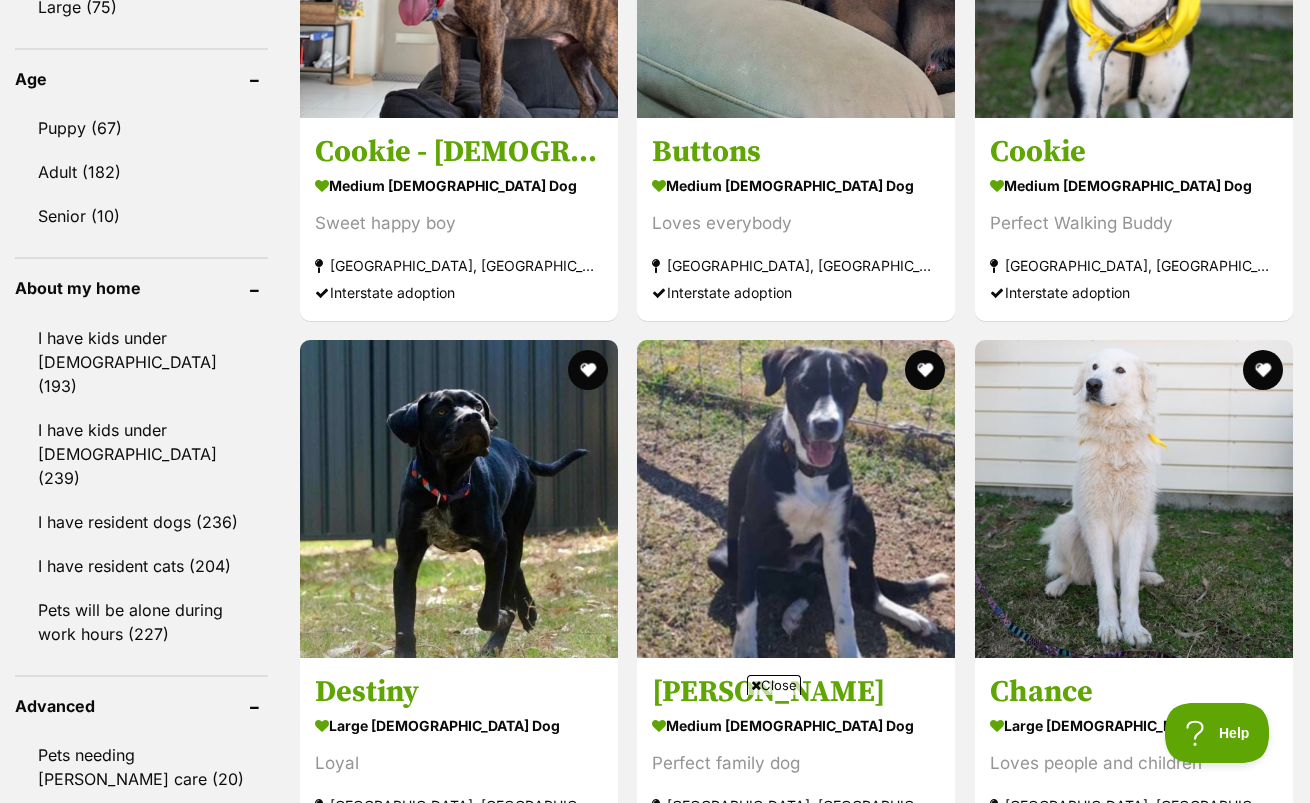 scroll, scrollTop: 2300, scrollLeft: 0, axis: vertical 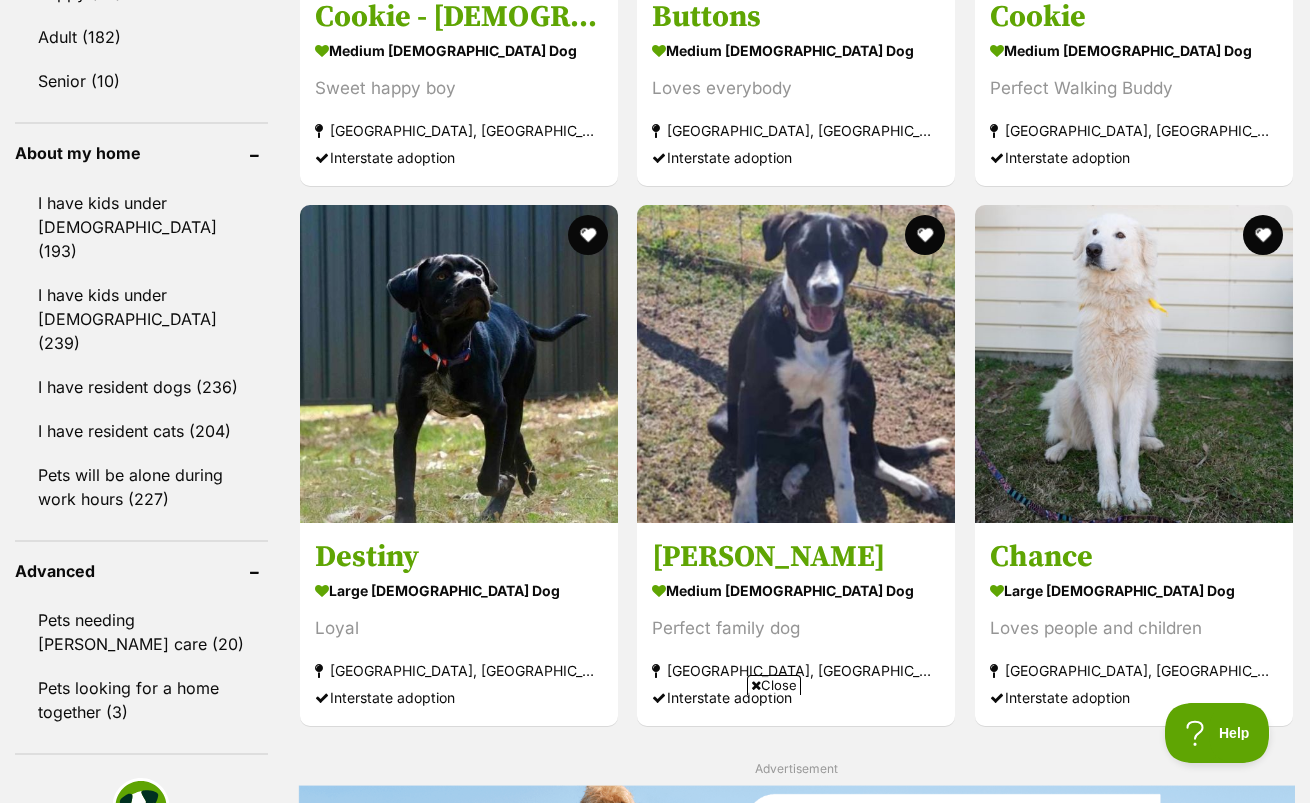 click at bounding box center (588, 1506) 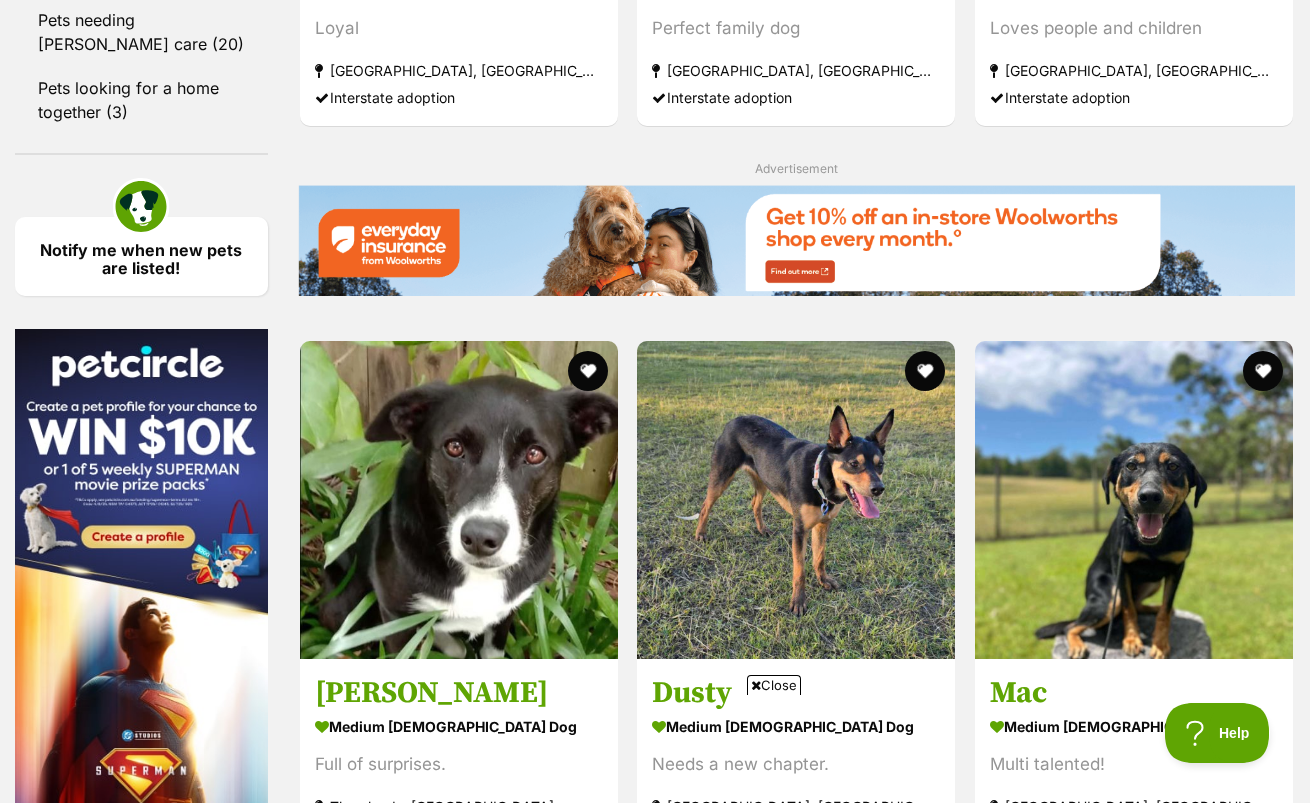 scroll, scrollTop: 3100, scrollLeft: 0, axis: vertical 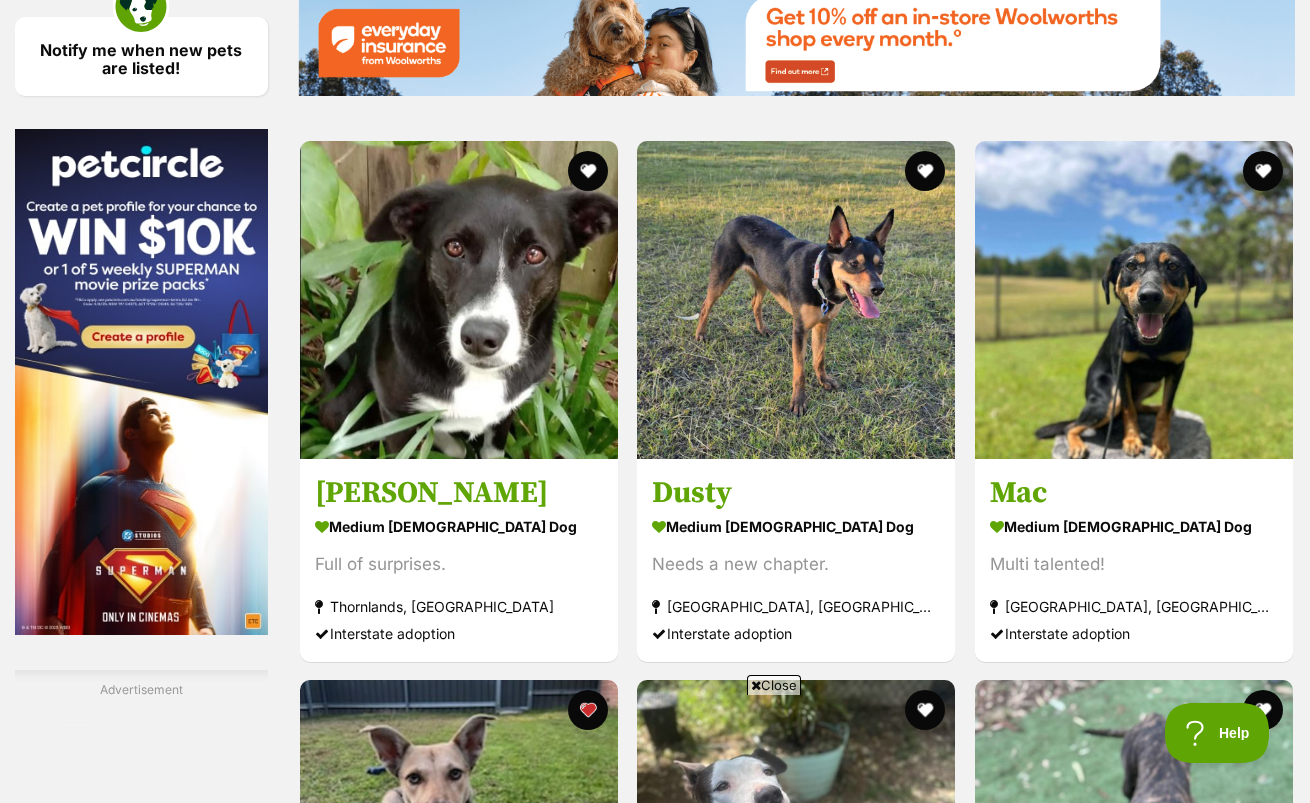click on "Next" at bounding box center (877, 1977) 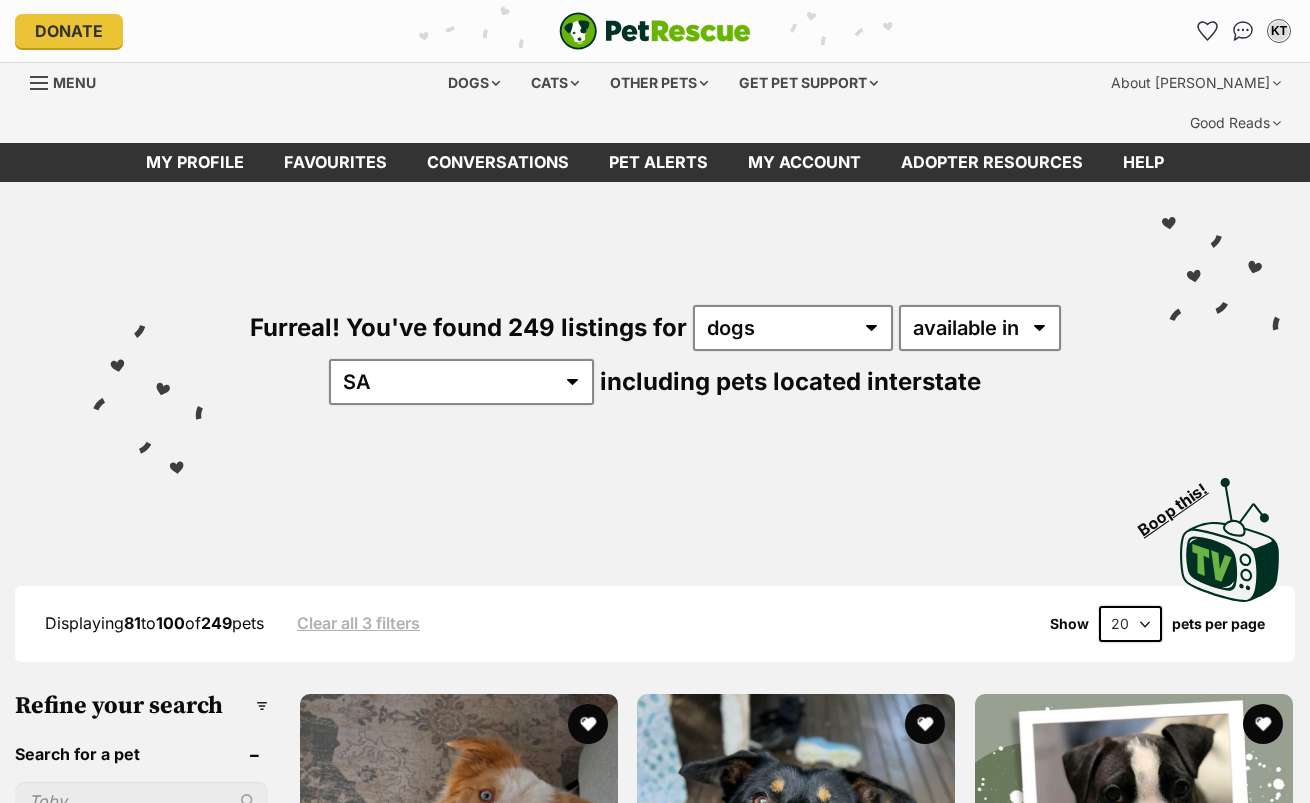 scroll, scrollTop: 0, scrollLeft: 0, axis: both 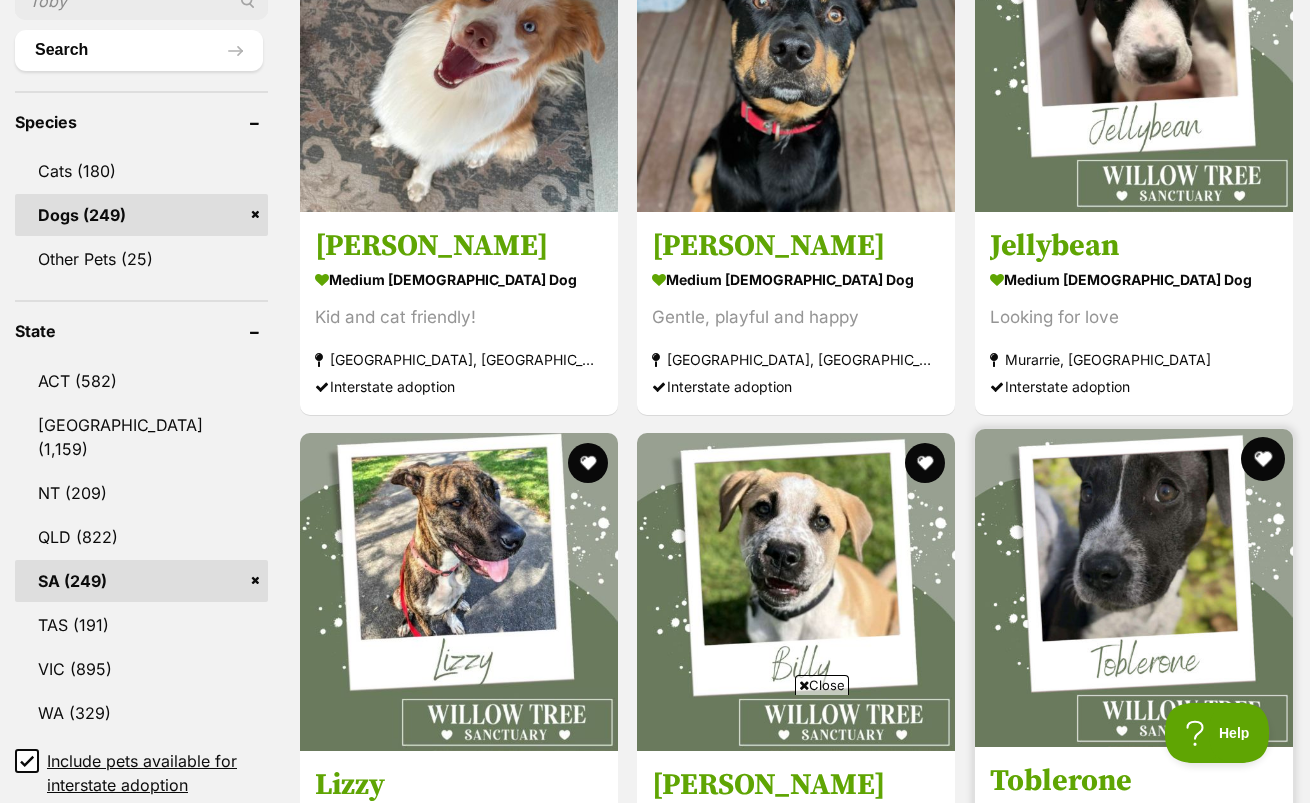 click at bounding box center [1263, 459] 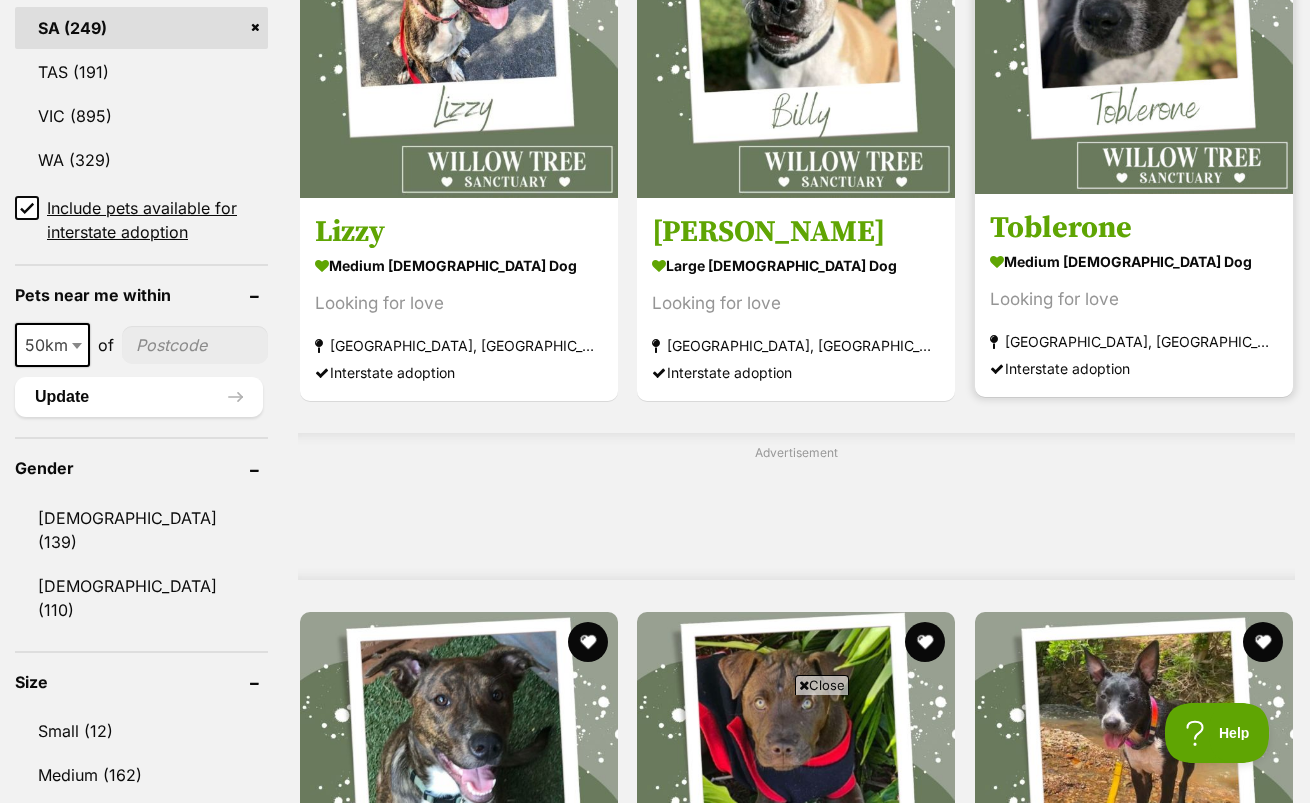 scroll, scrollTop: 1500, scrollLeft: 0, axis: vertical 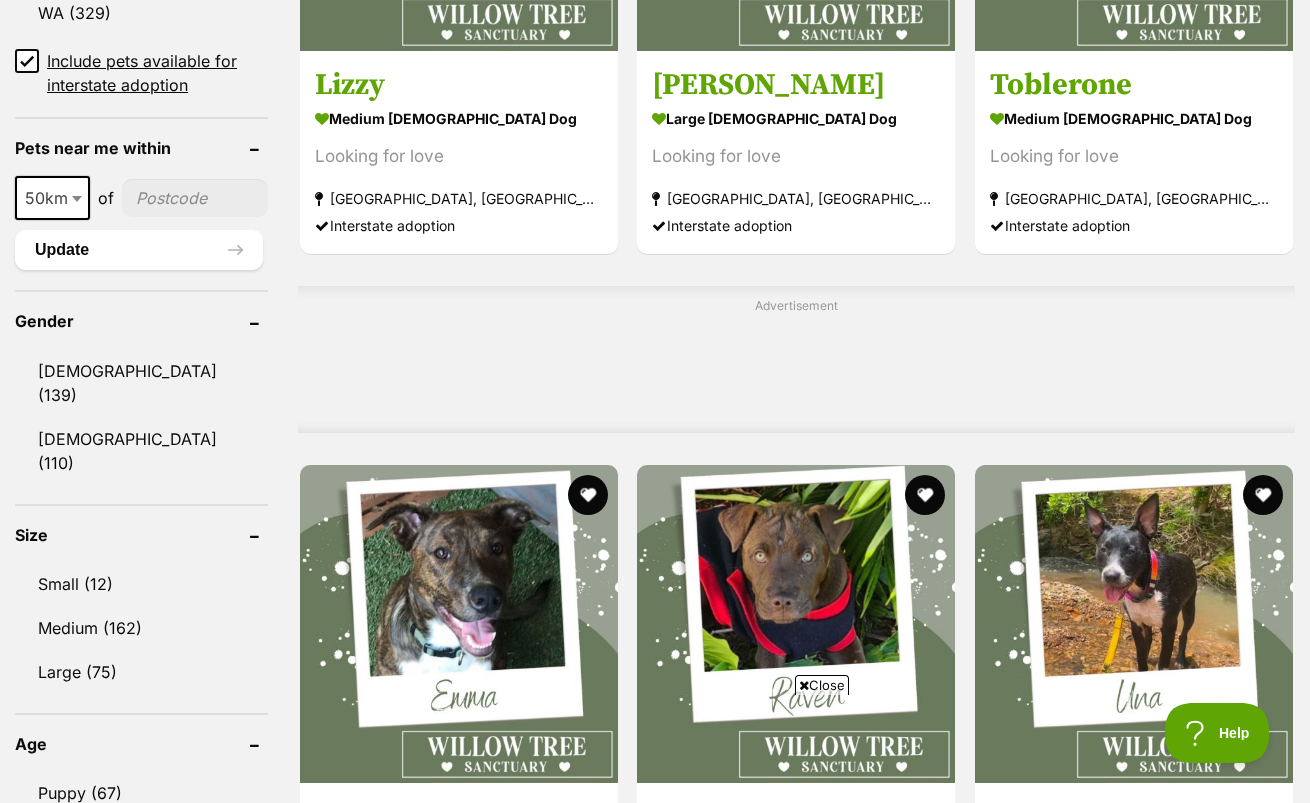 click at bounding box center (926, 1031) 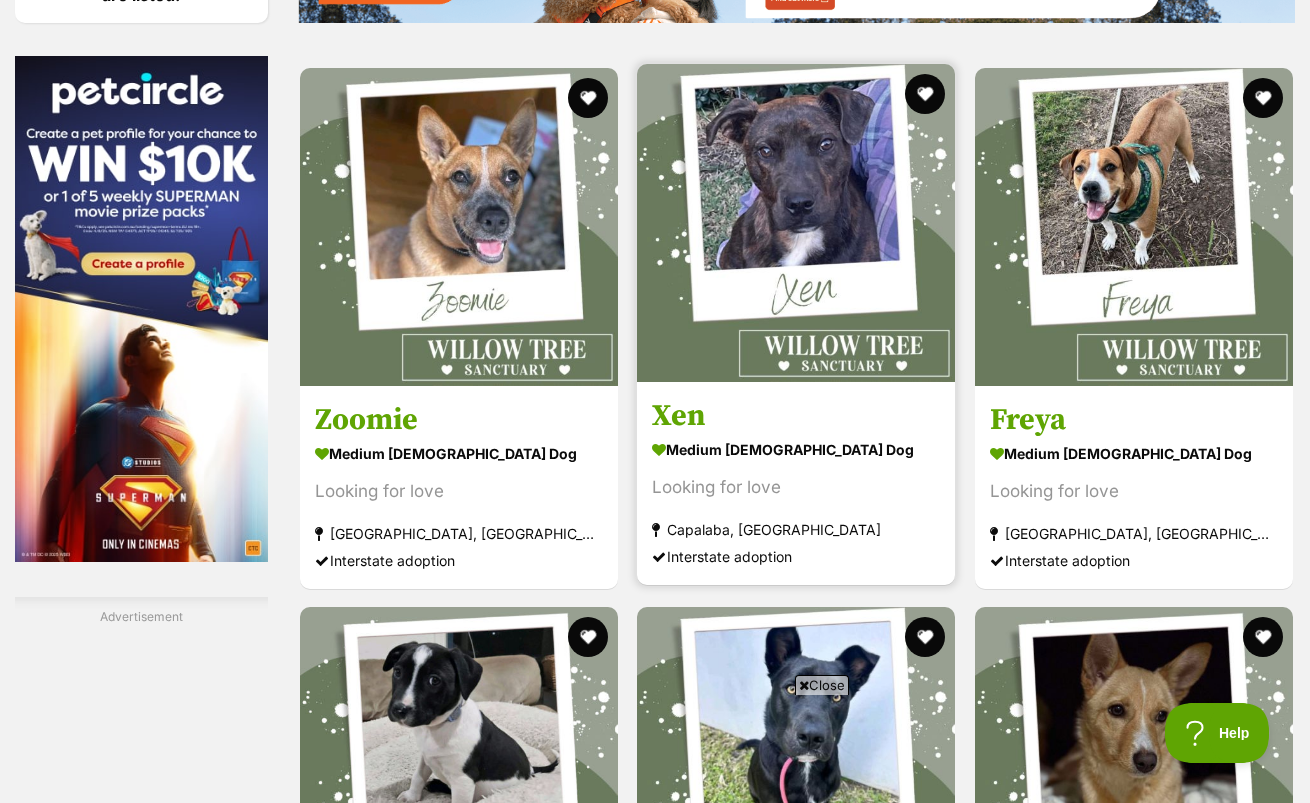 scroll, scrollTop: 3200, scrollLeft: 0, axis: vertical 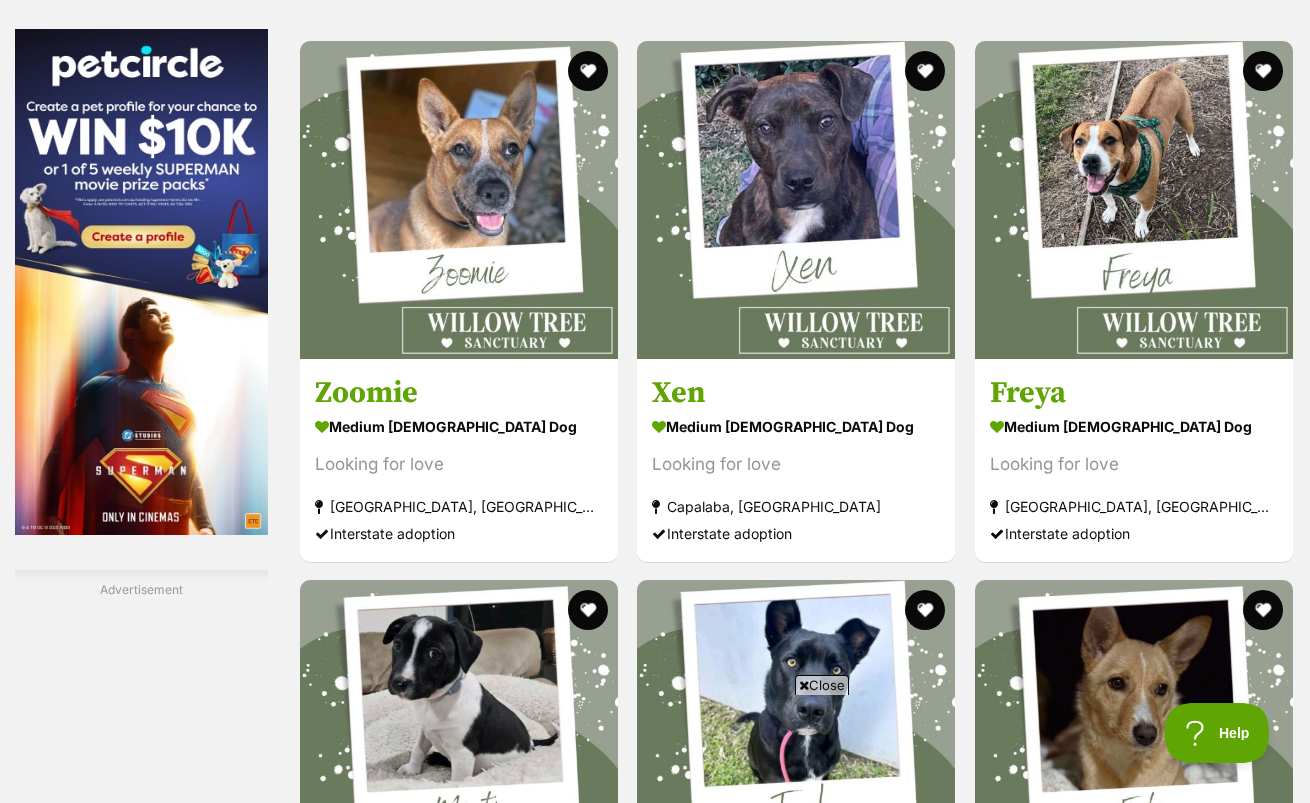 click on "Next" at bounding box center [877, 1877] 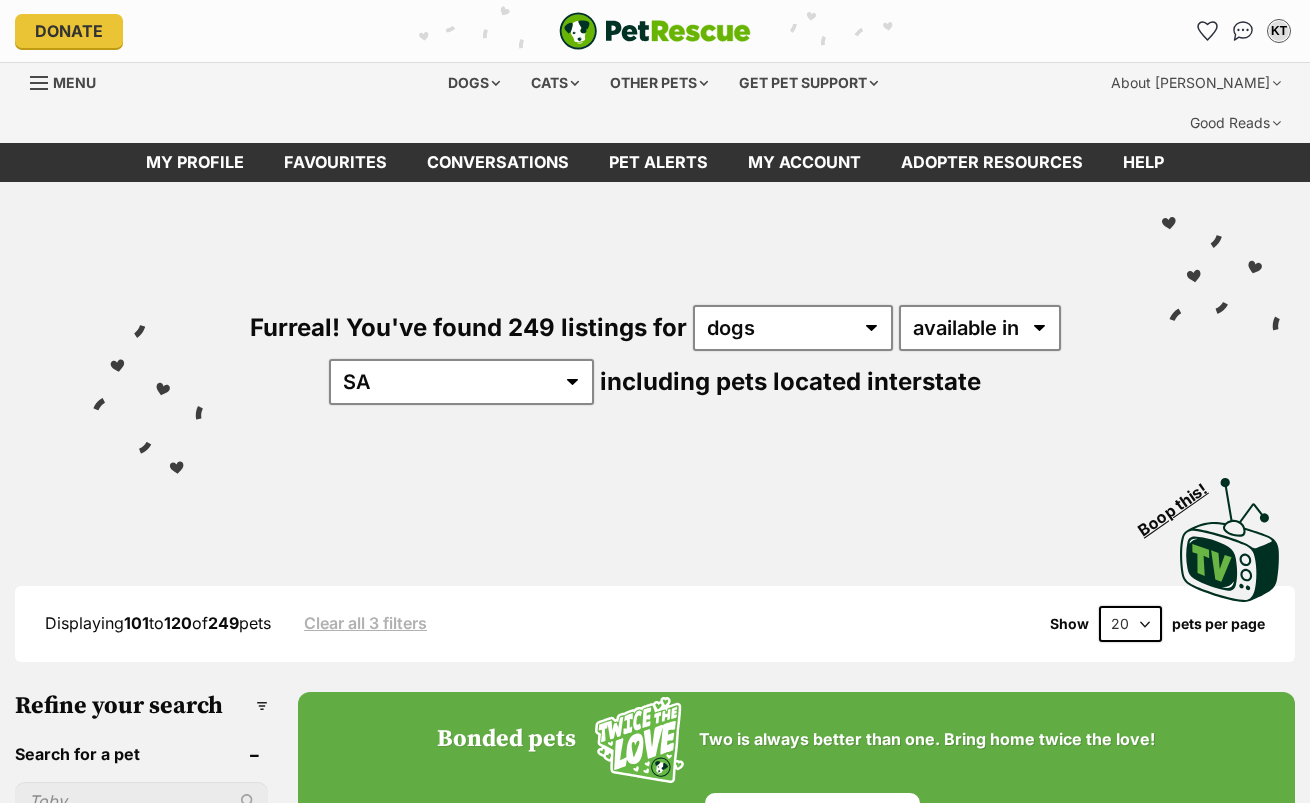 scroll, scrollTop: 0, scrollLeft: 0, axis: both 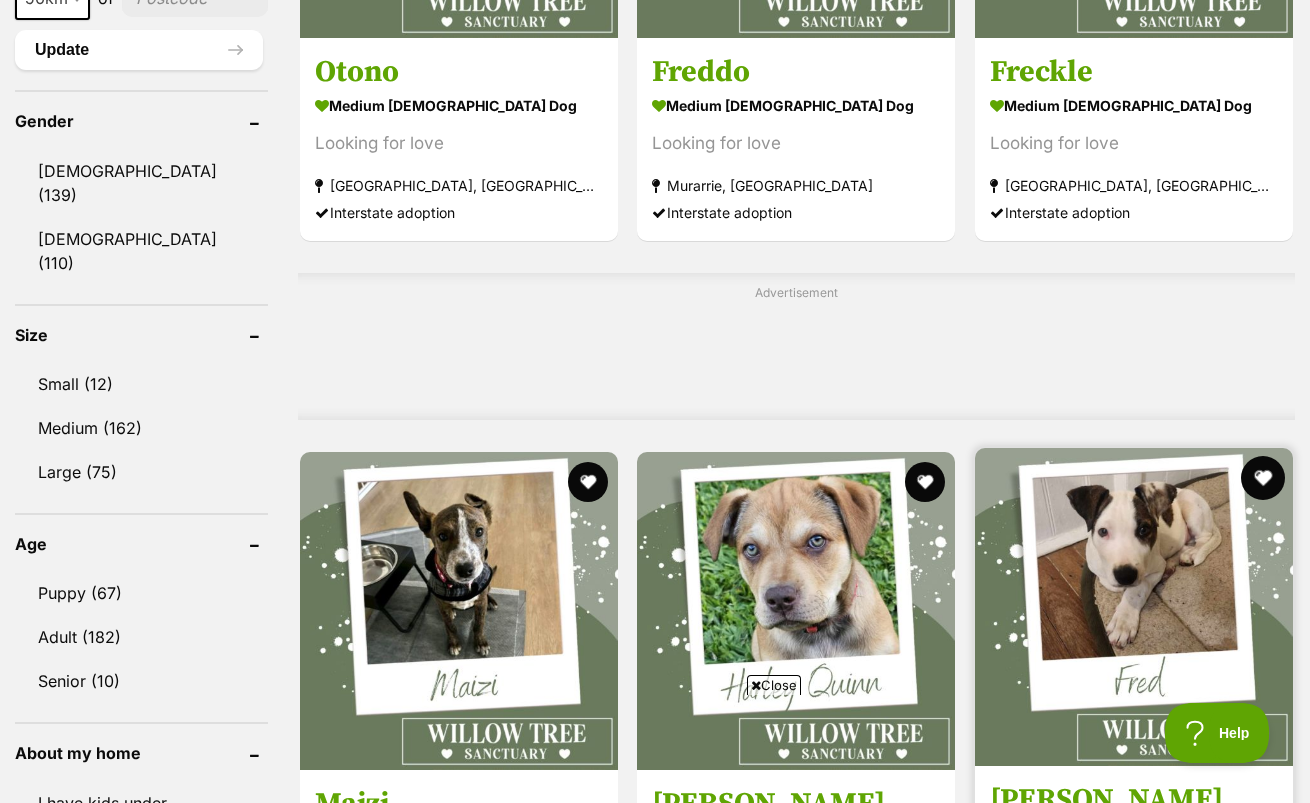 click at bounding box center (1134, 609) 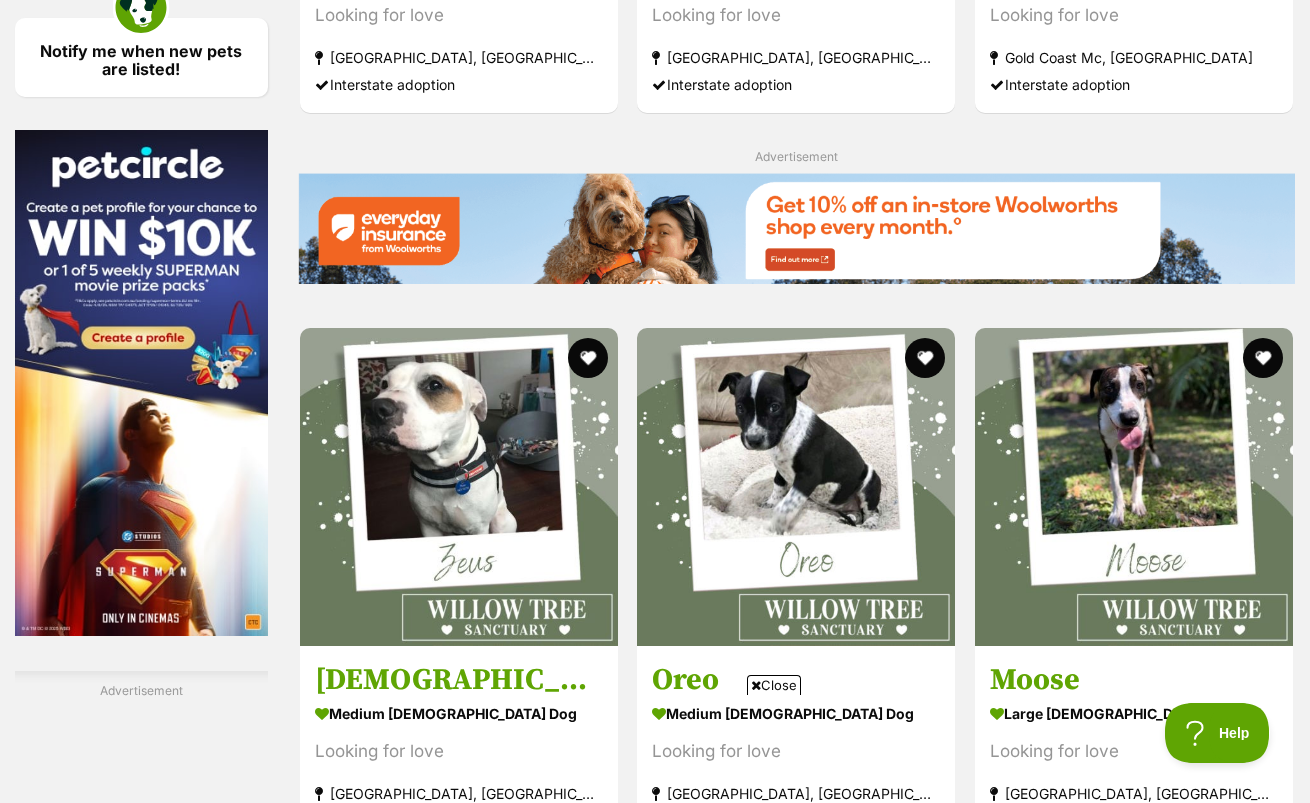 scroll, scrollTop: 3100, scrollLeft: 0, axis: vertical 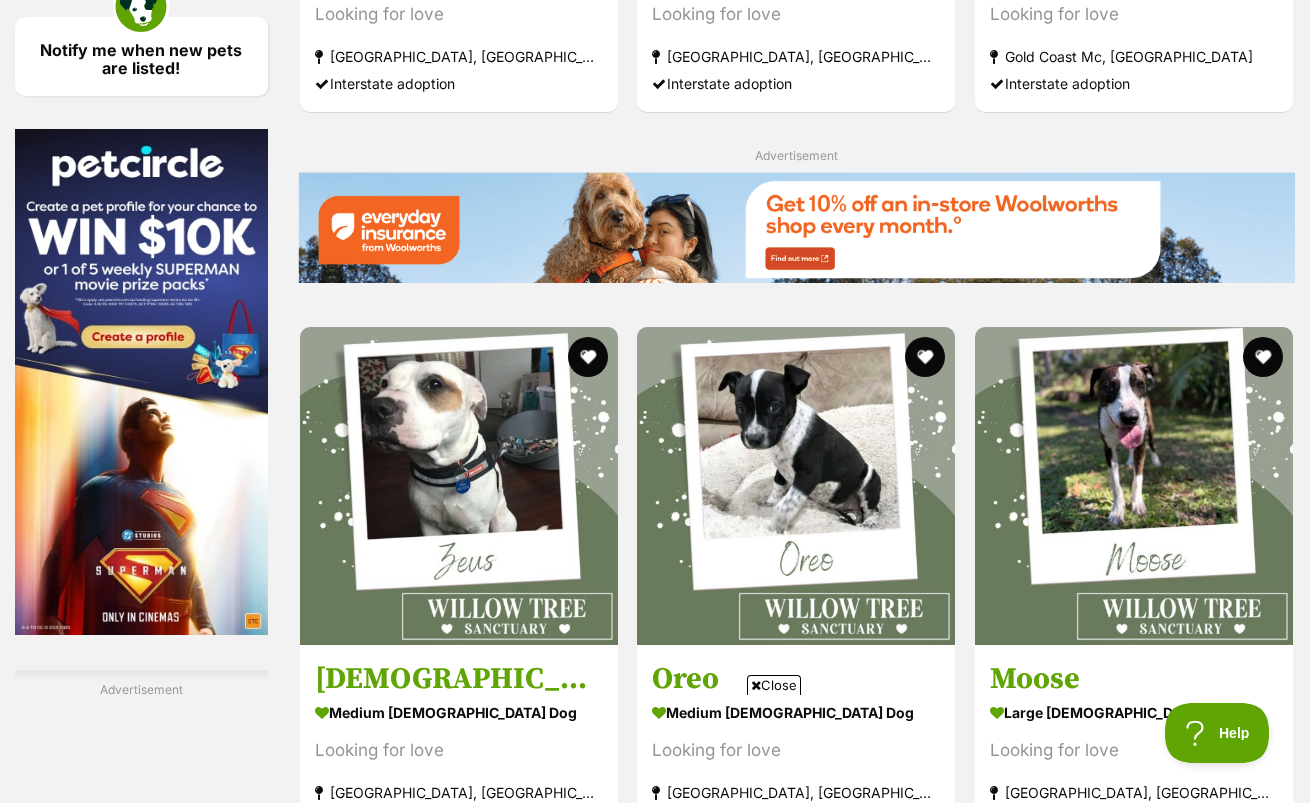 click at bounding box center [900, 2163] 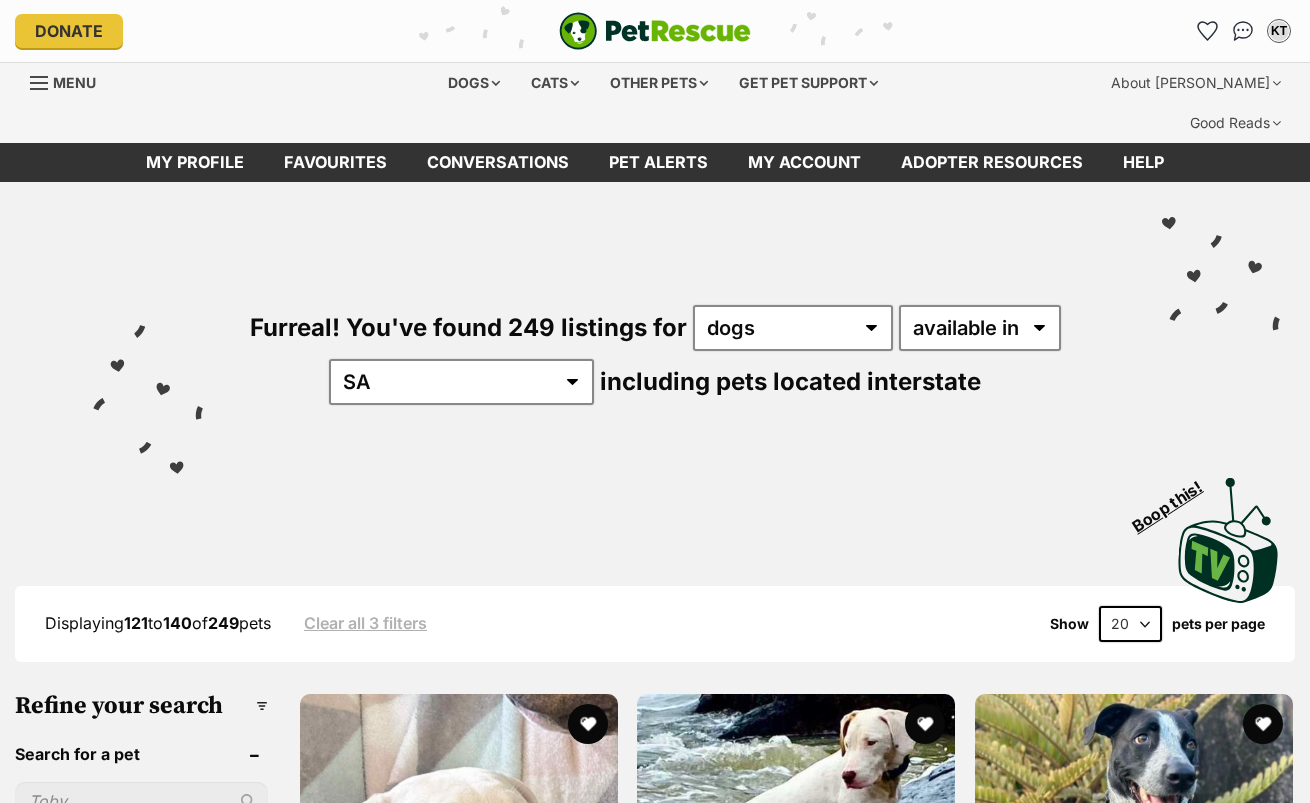 scroll, scrollTop: 0, scrollLeft: 0, axis: both 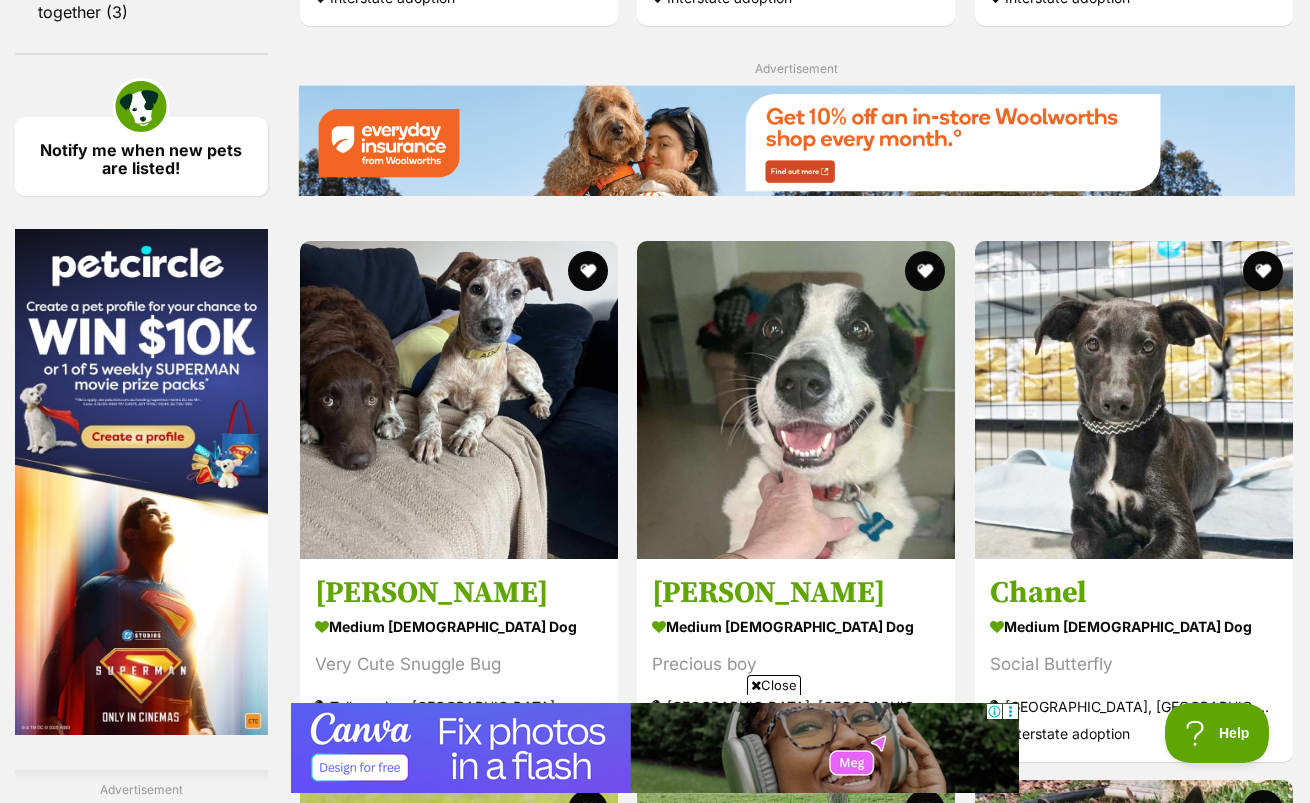 click on "Next" at bounding box center (877, 2077) 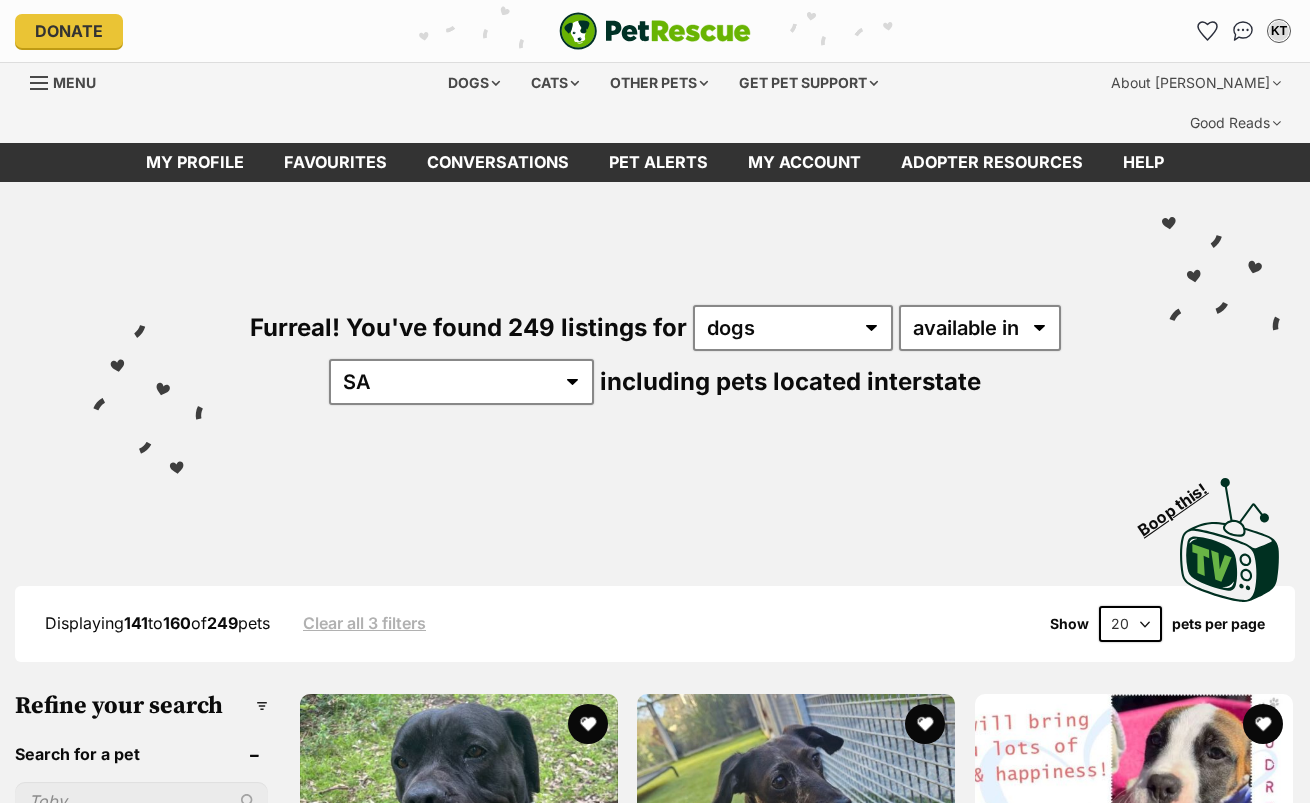 scroll, scrollTop: 0, scrollLeft: 0, axis: both 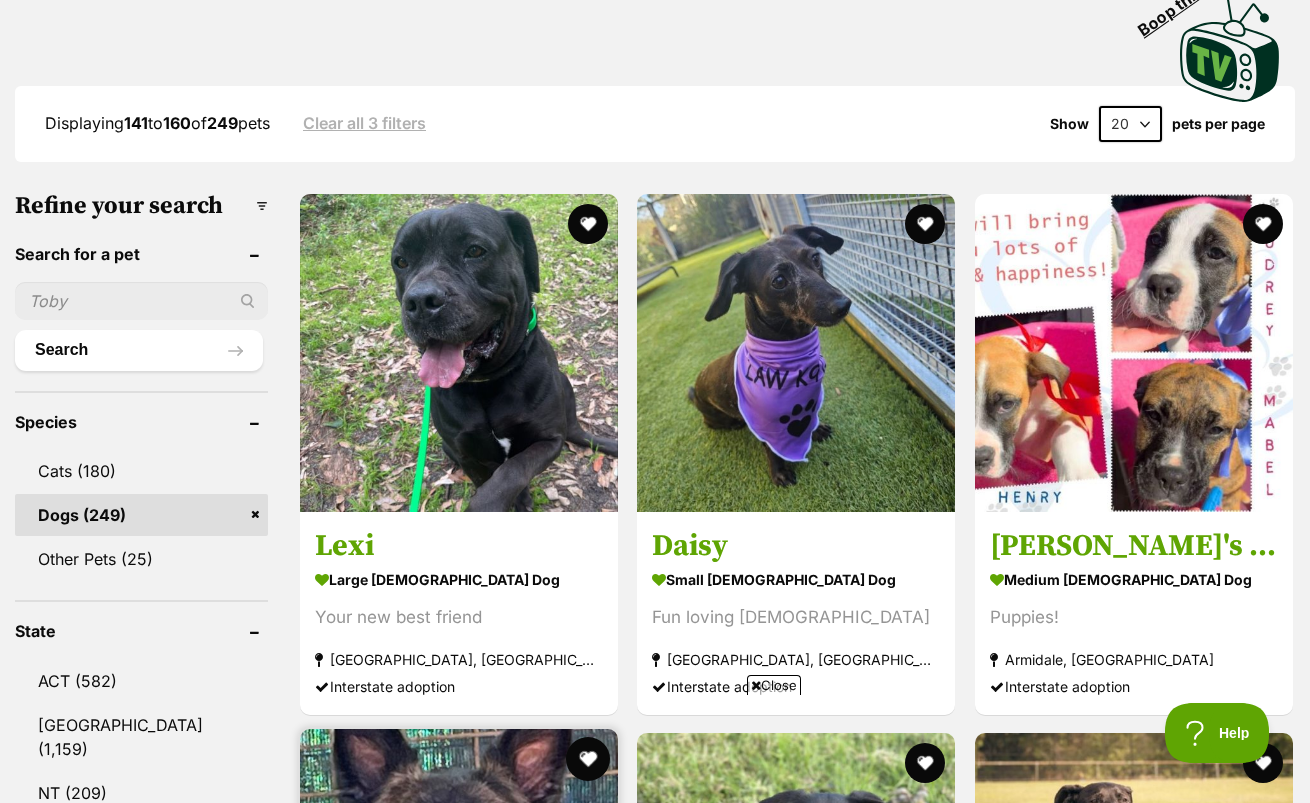 click at bounding box center (588, 759) 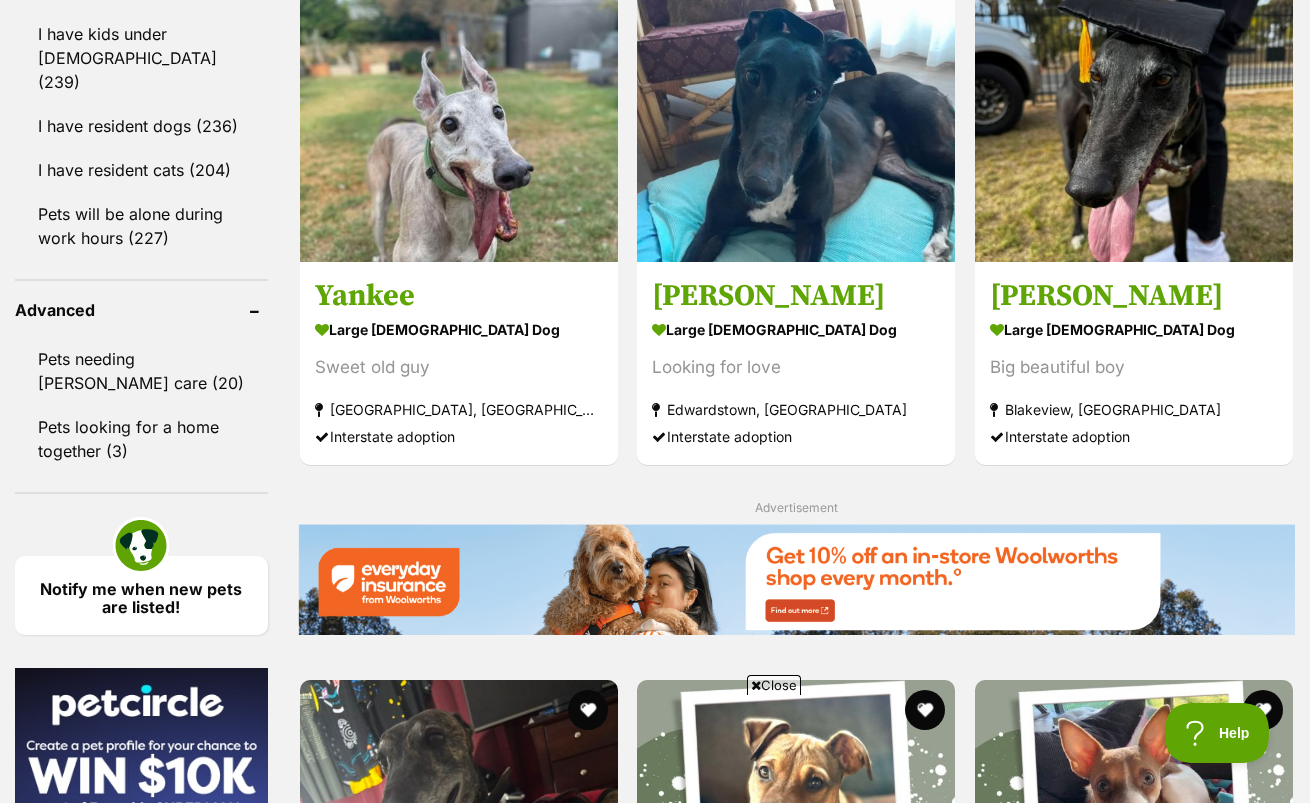 scroll, scrollTop: 2600, scrollLeft: 0, axis: vertical 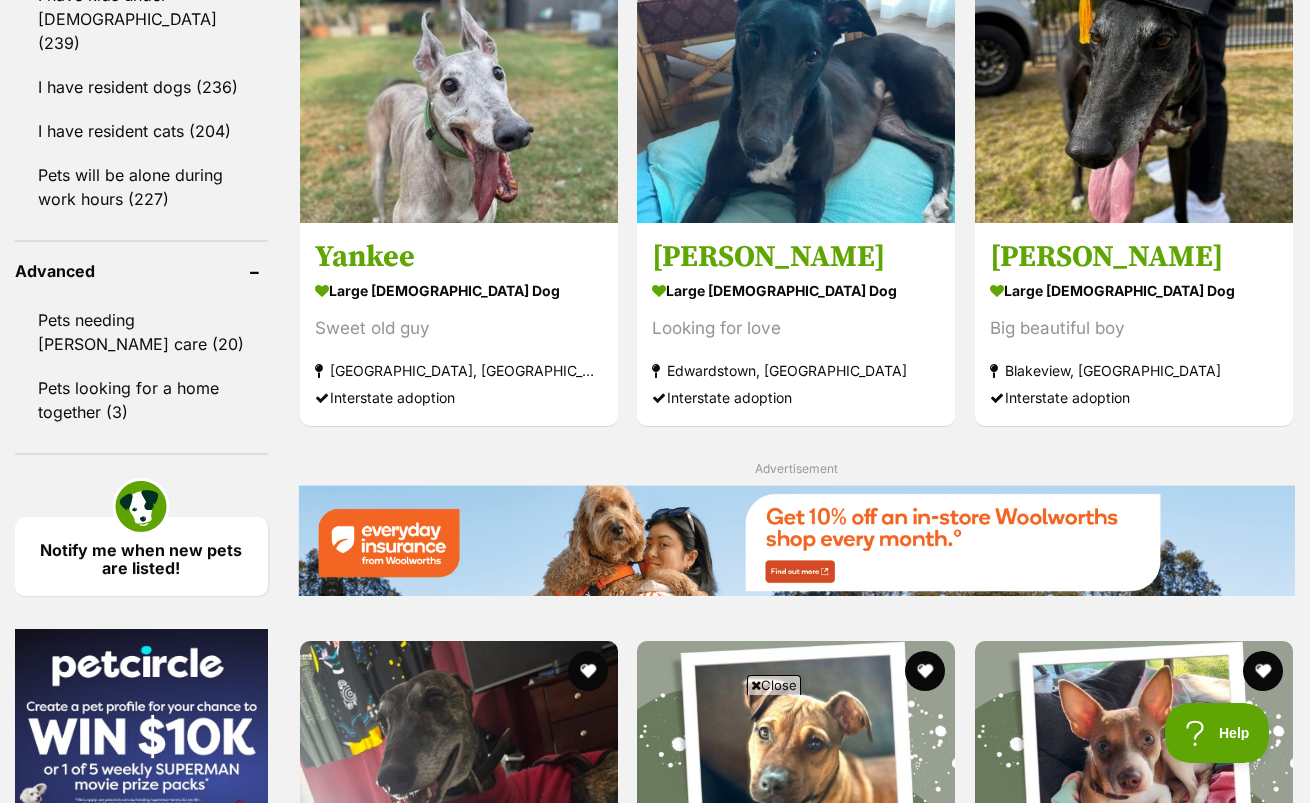click at bounding box center (1263, 1206) 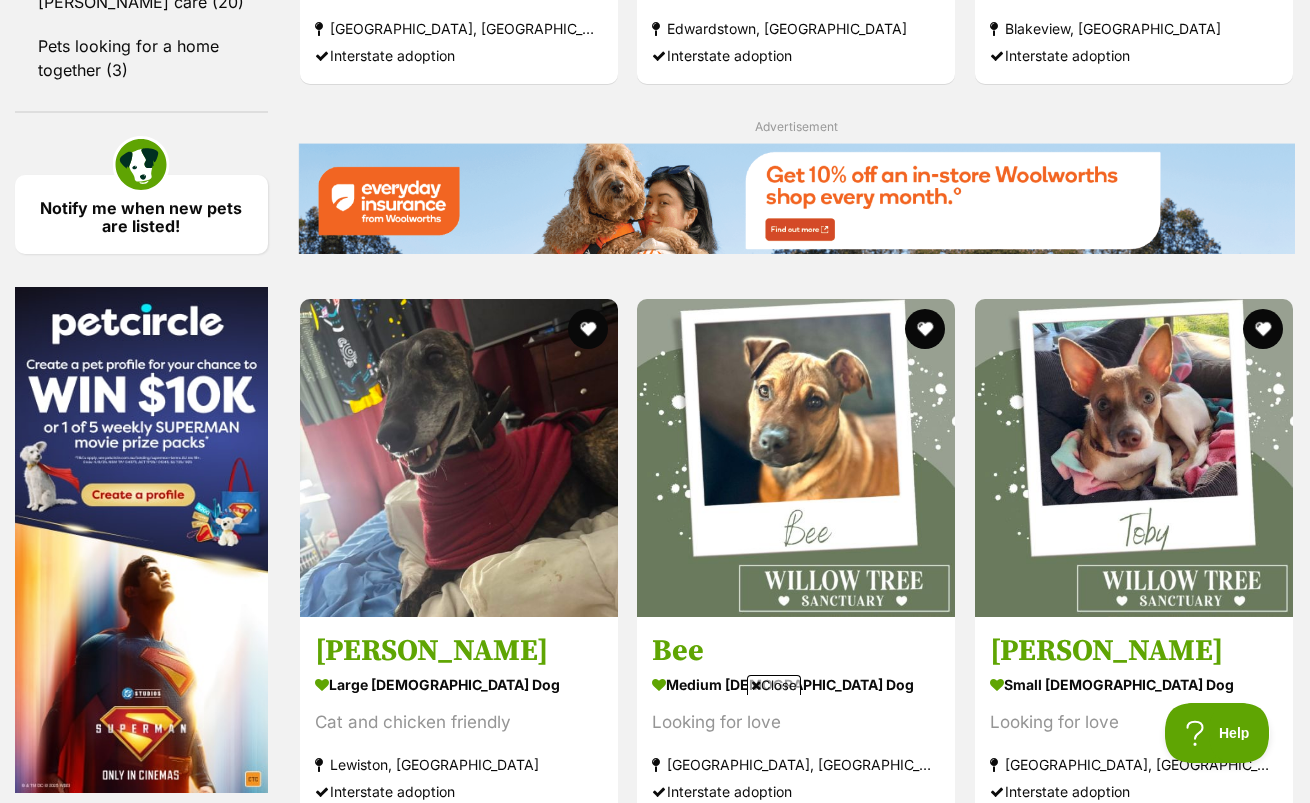 scroll, scrollTop: 3100, scrollLeft: 0, axis: vertical 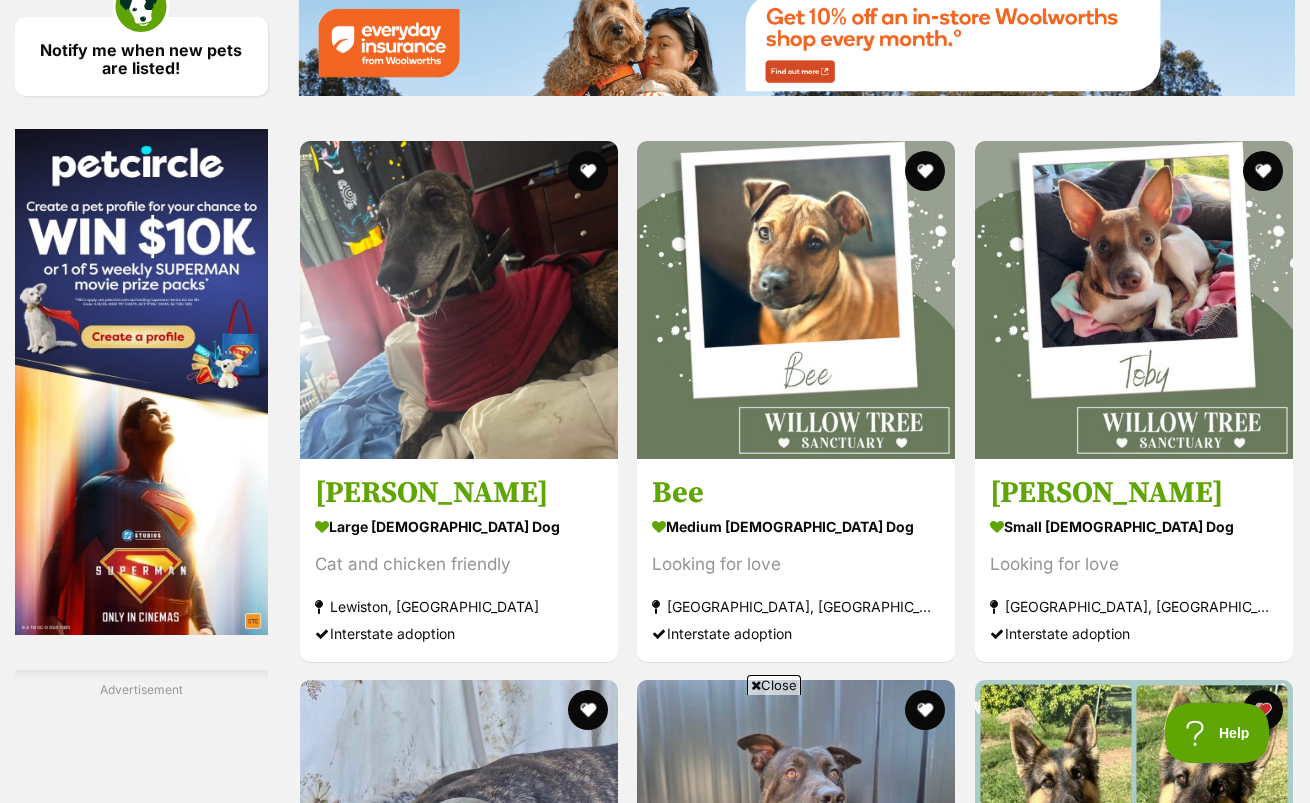 click on "Next" at bounding box center [877, 1977] 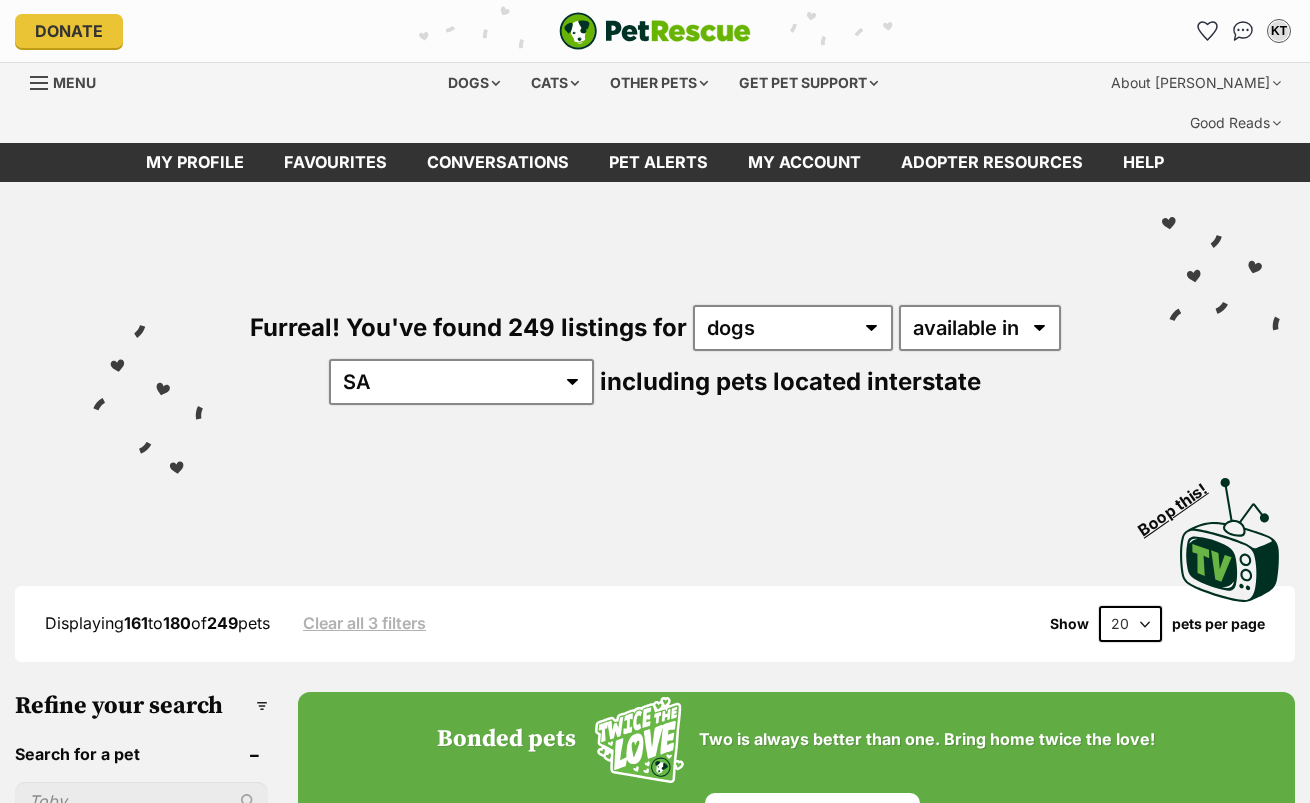 scroll, scrollTop: 0, scrollLeft: 0, axis: both 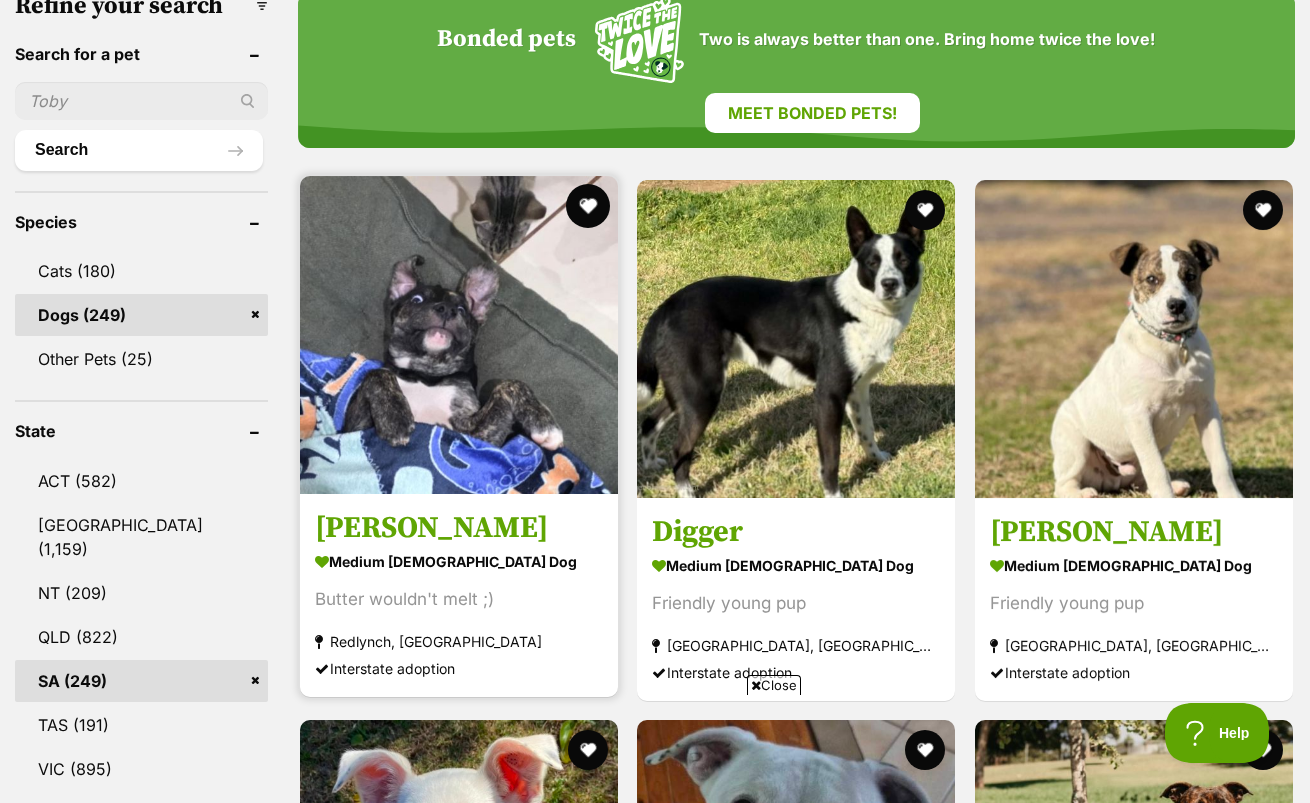 click at bounding box center [588, 206] 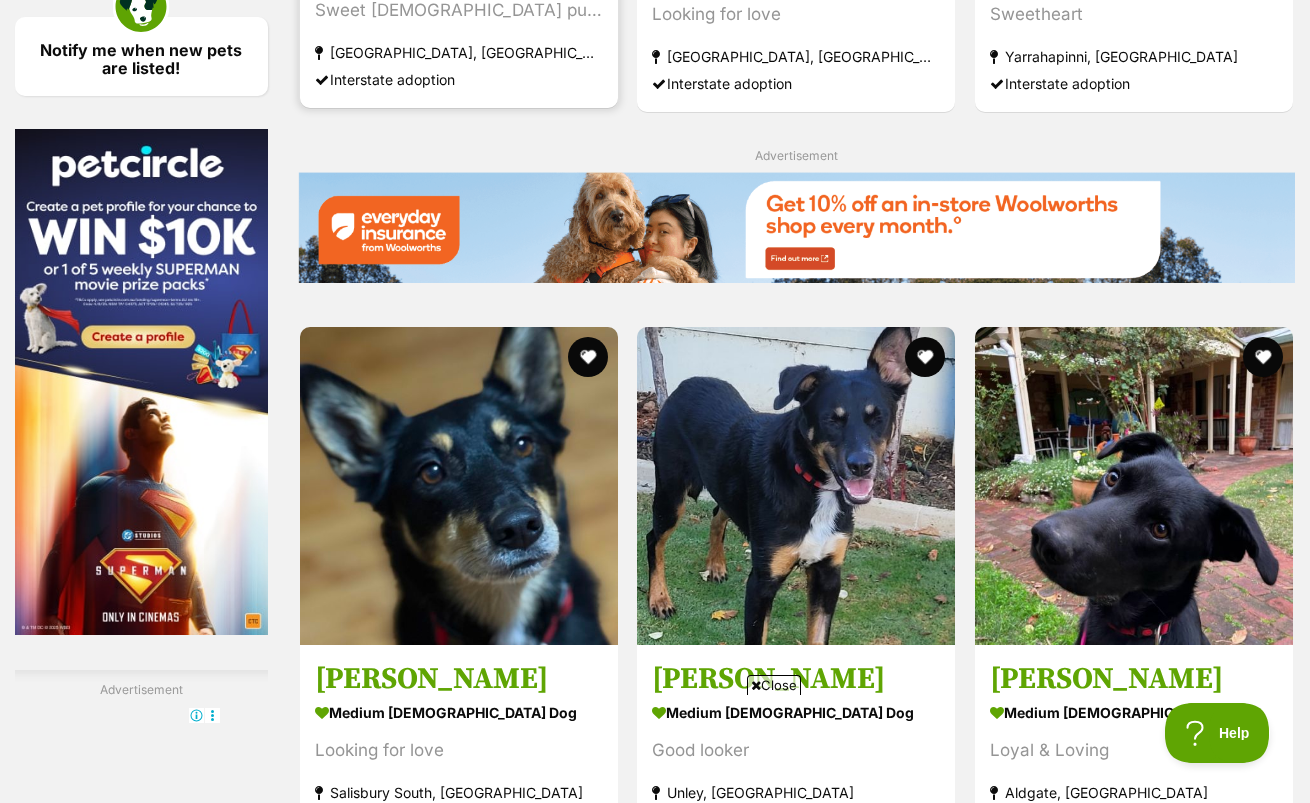 scroll, scrollTop: 3300, scrollLeft: 0, axis: vertical 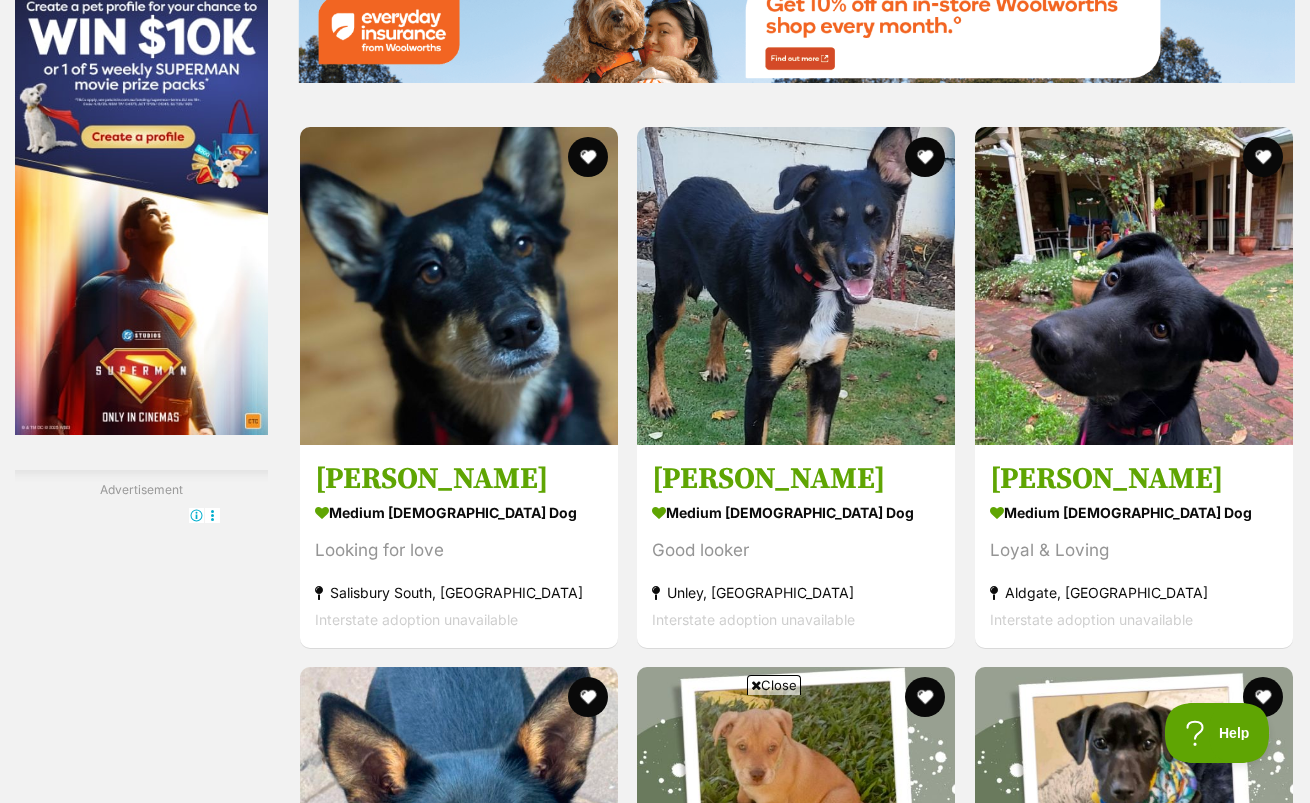 click on "Next" at bounding box center (877, 1963) 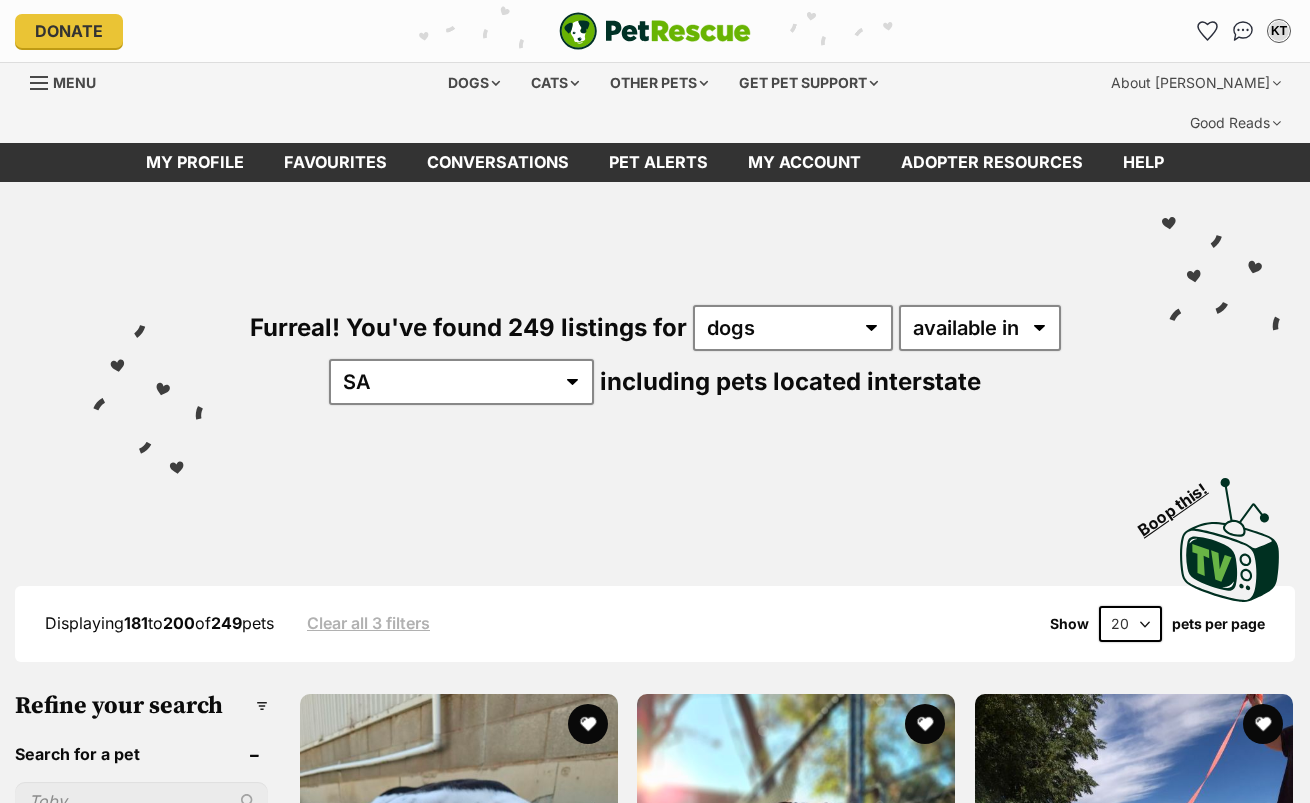 scroll, scrollTop: 262, scrollLeft: 0, axis: vertical 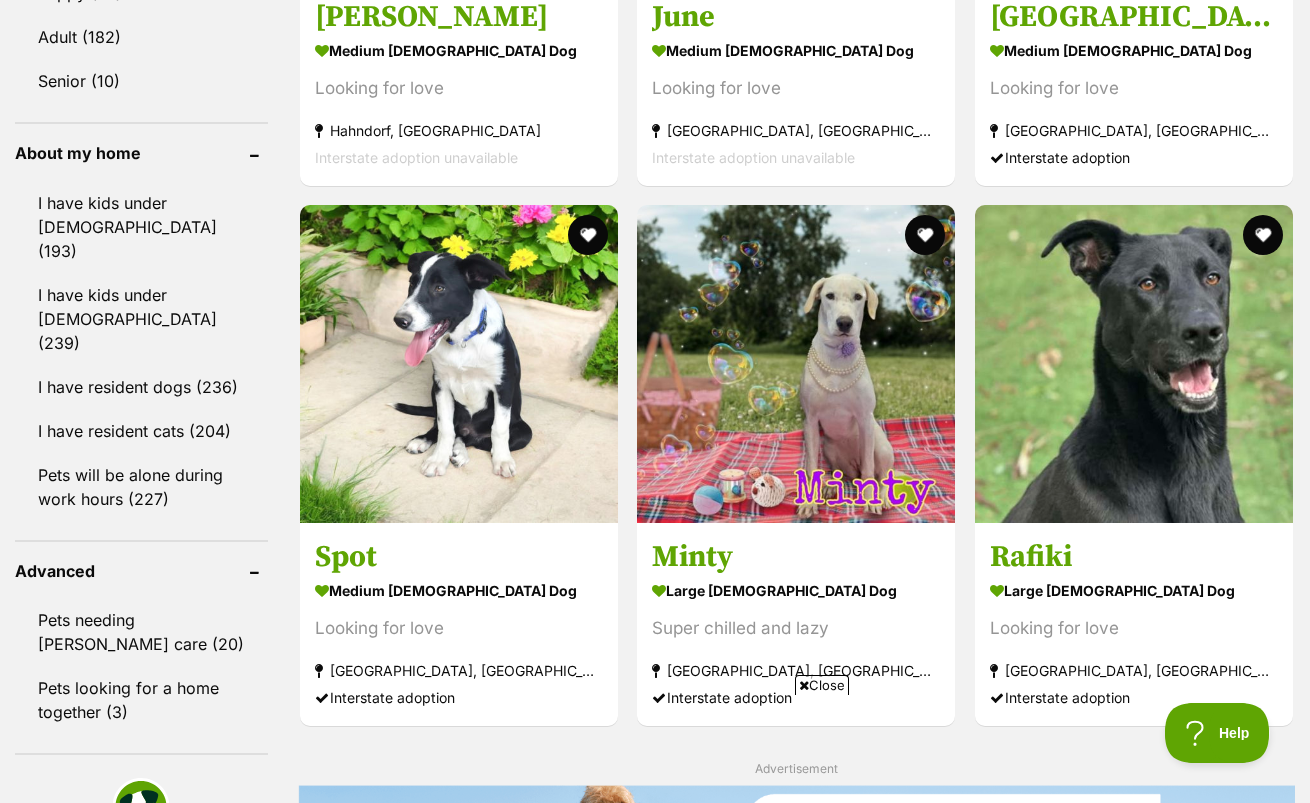 click at bounding box center [588, 1506] 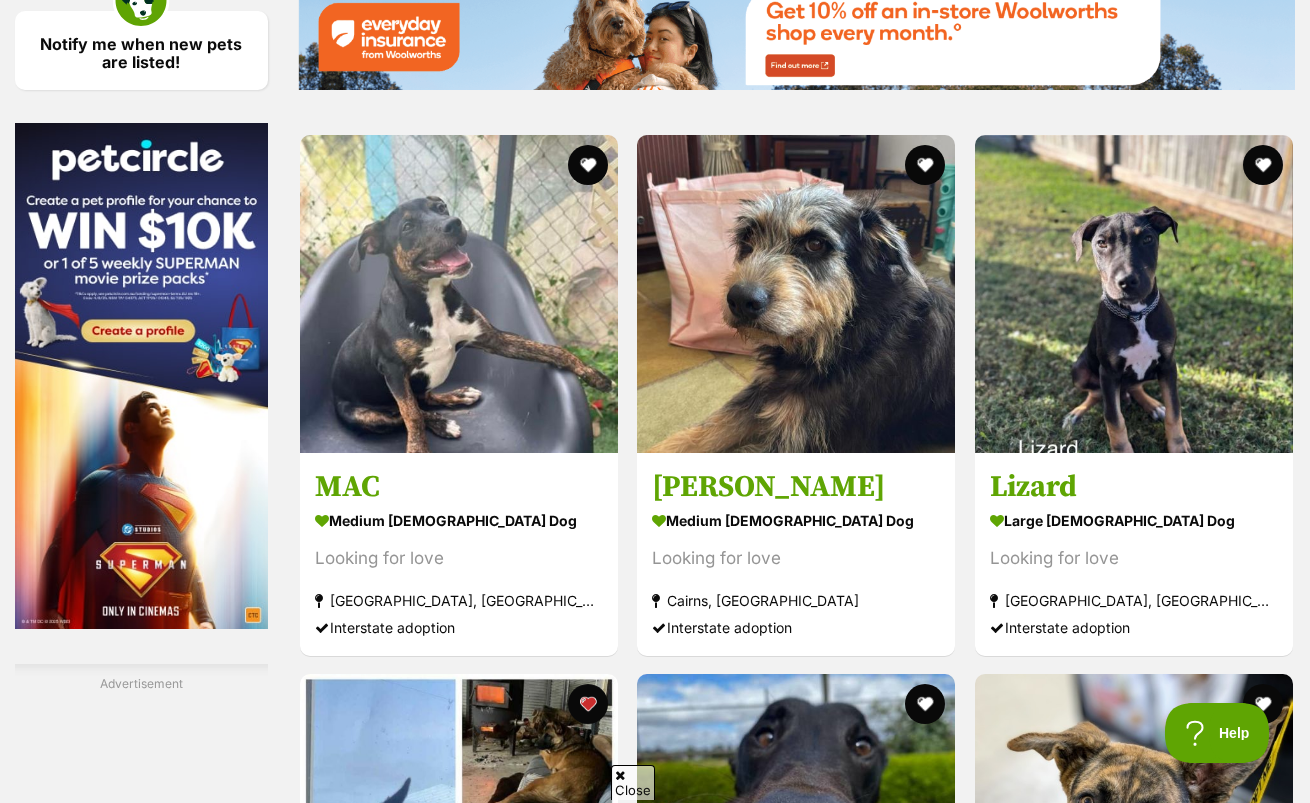 scroll, scrollTop: 3200, scrollLeft: 0, axis: vertical 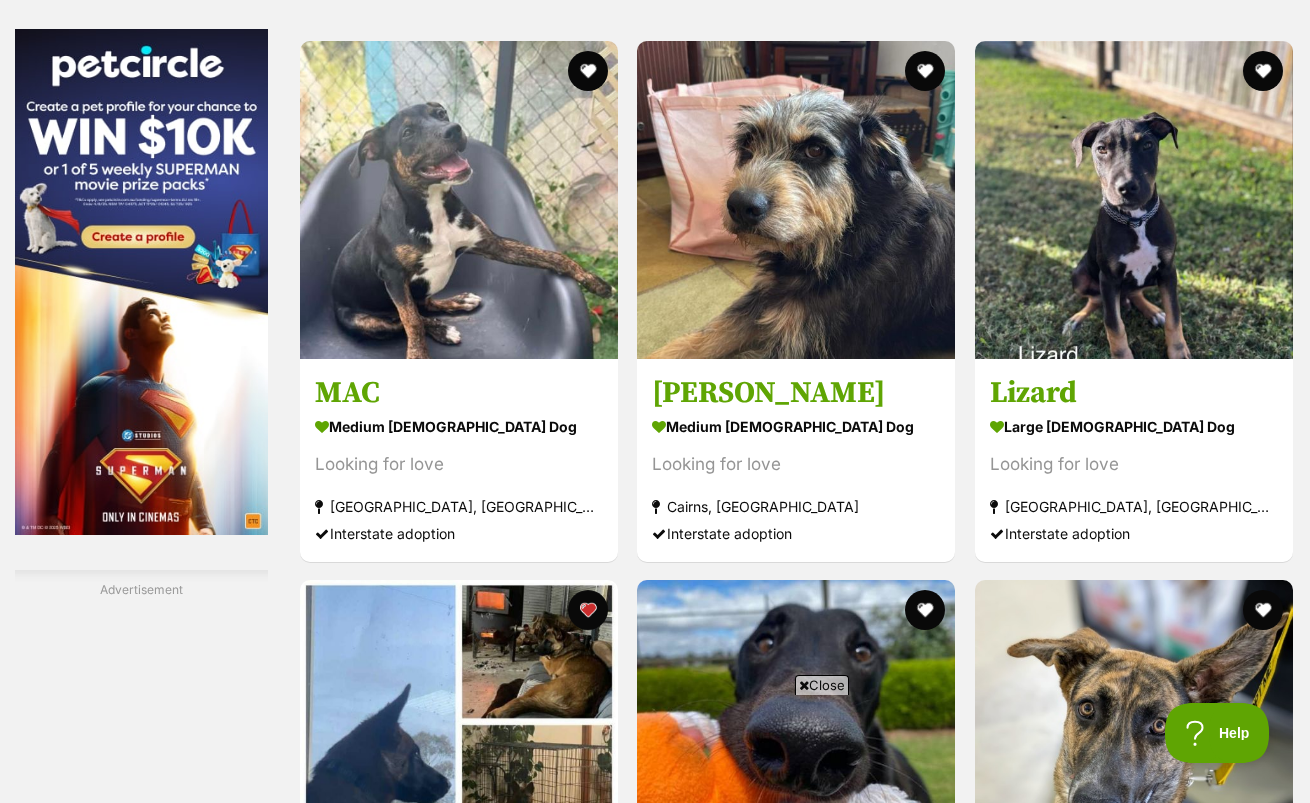 click on "Next" at bounding box center (877, 1877) 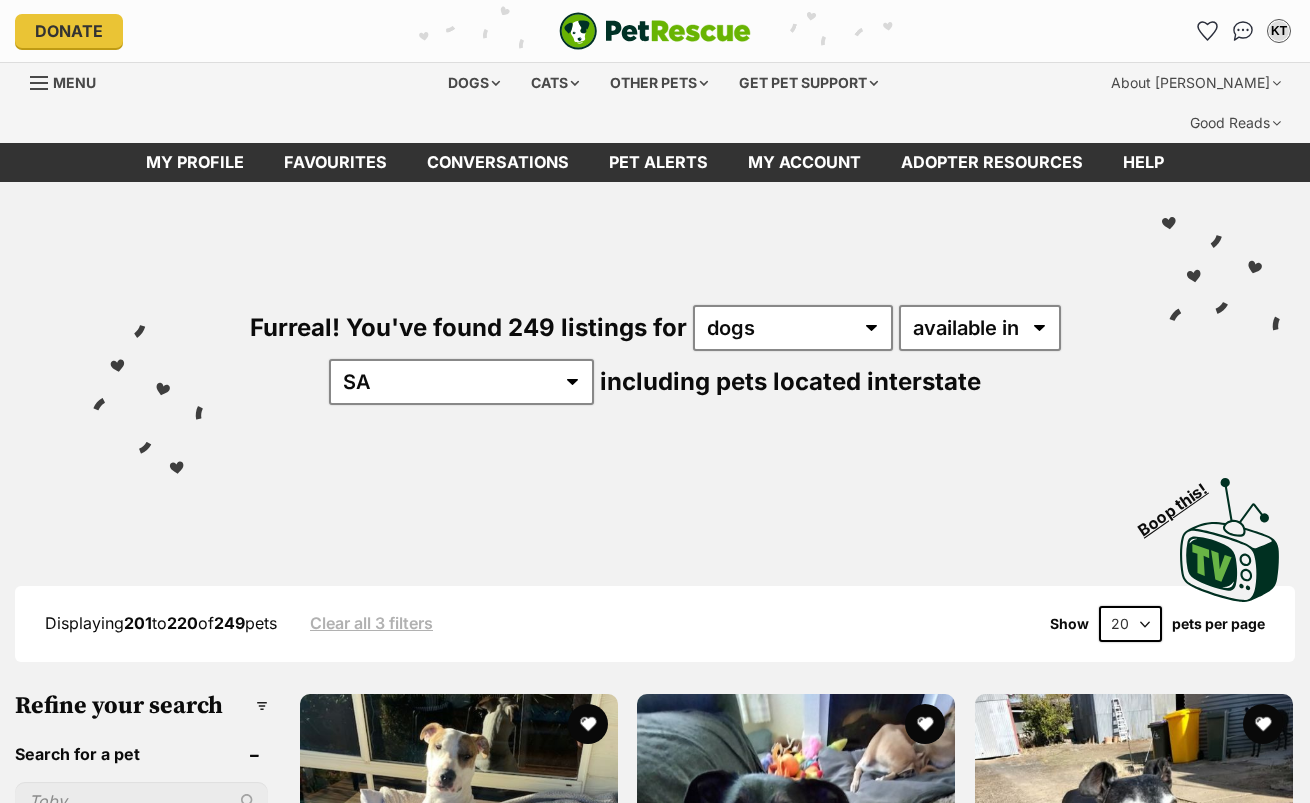 scroll, scrollTop: 300, scrollLeft: 0, axis: vertical 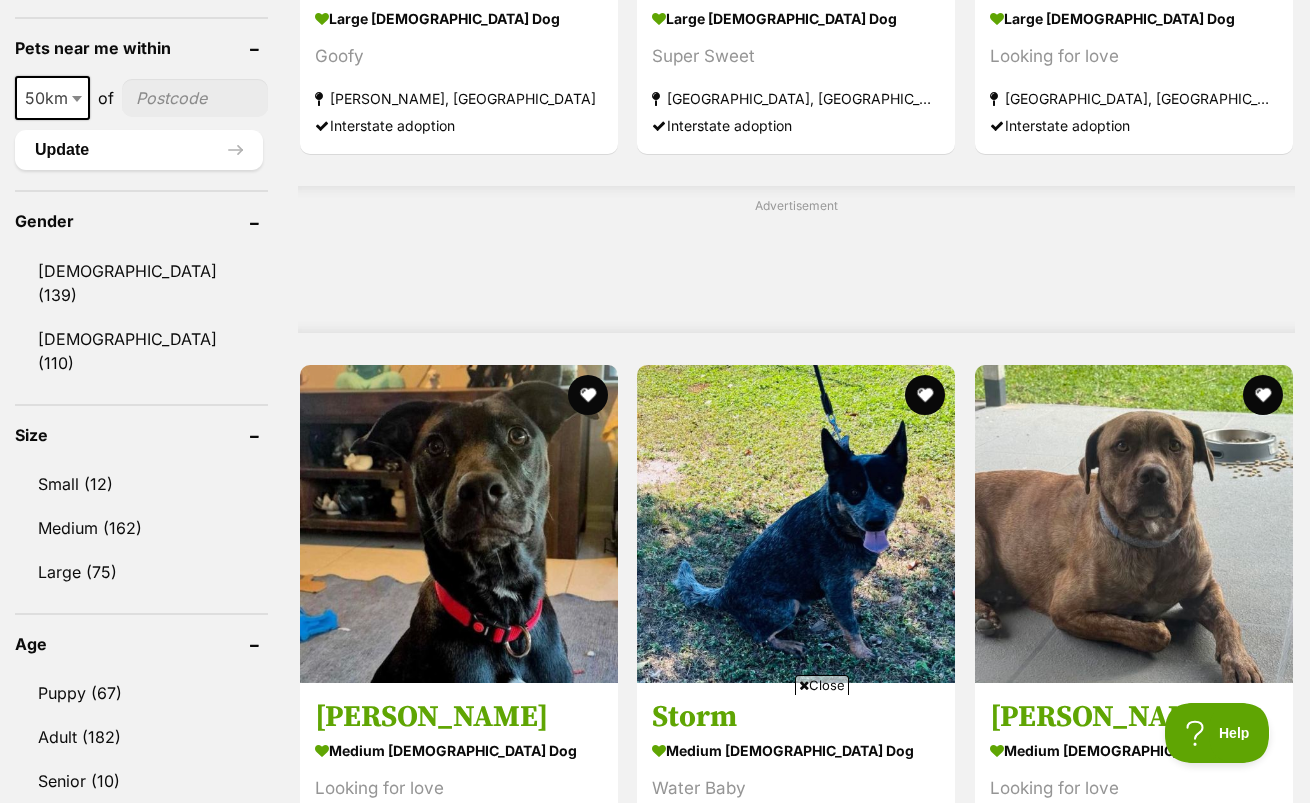 click at bounding box center [926, 931] 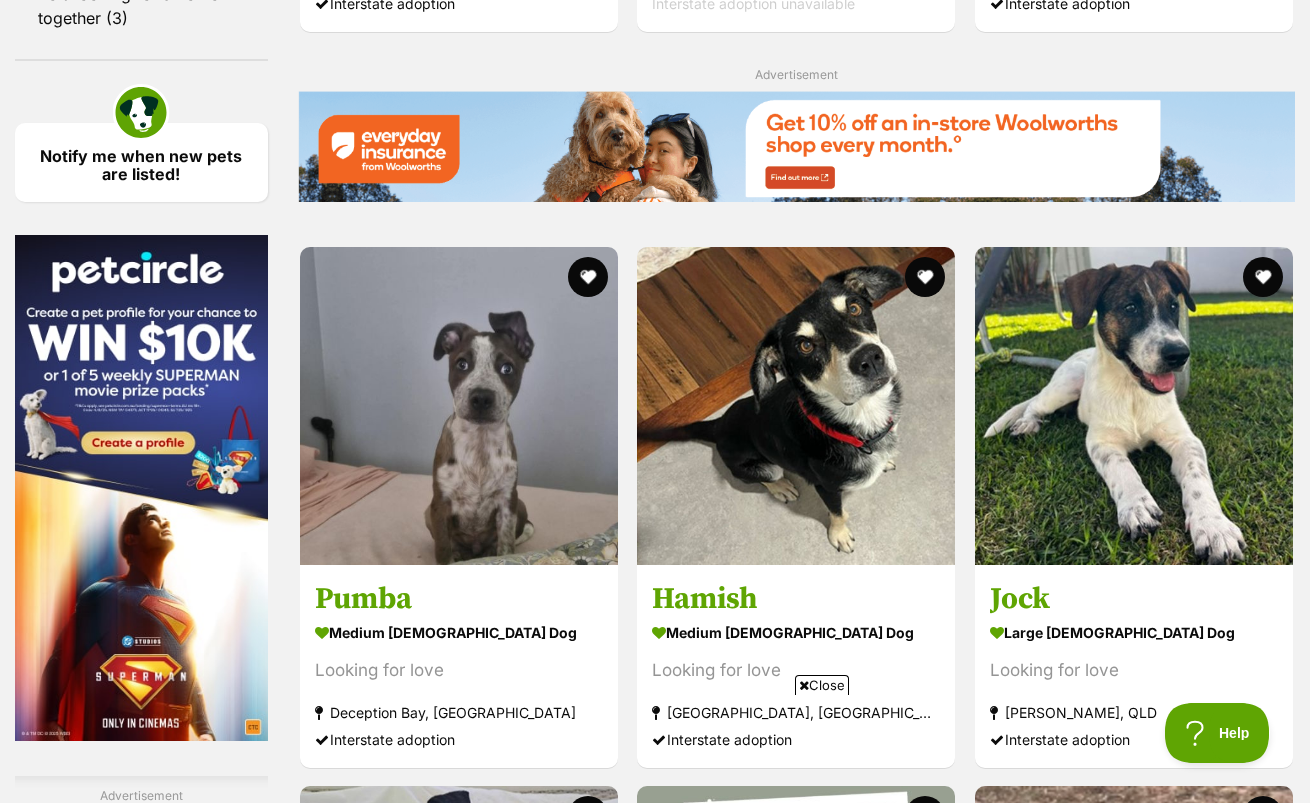 scroll, scrollTop: 3000, scrollLeft: 0, axis: vertical 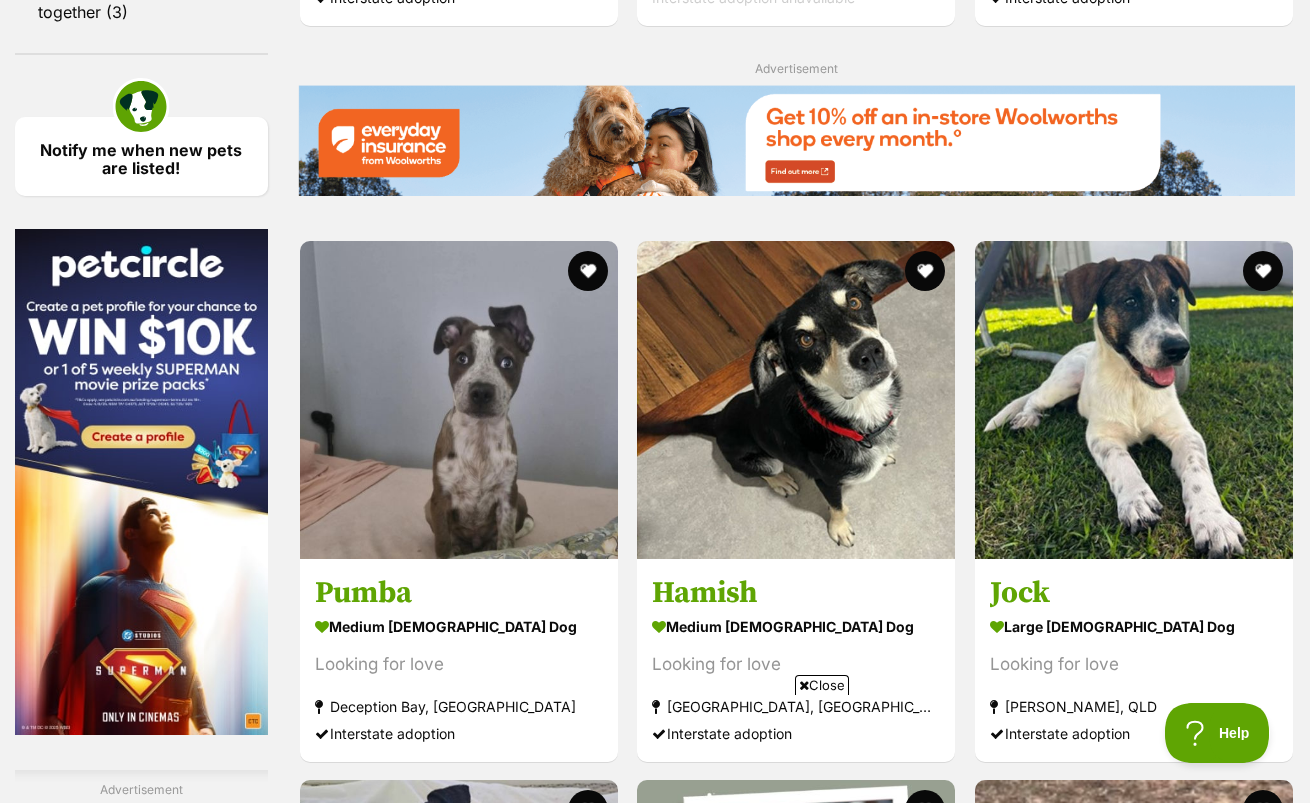 click on "Next" at bounding box center (877, 2077) 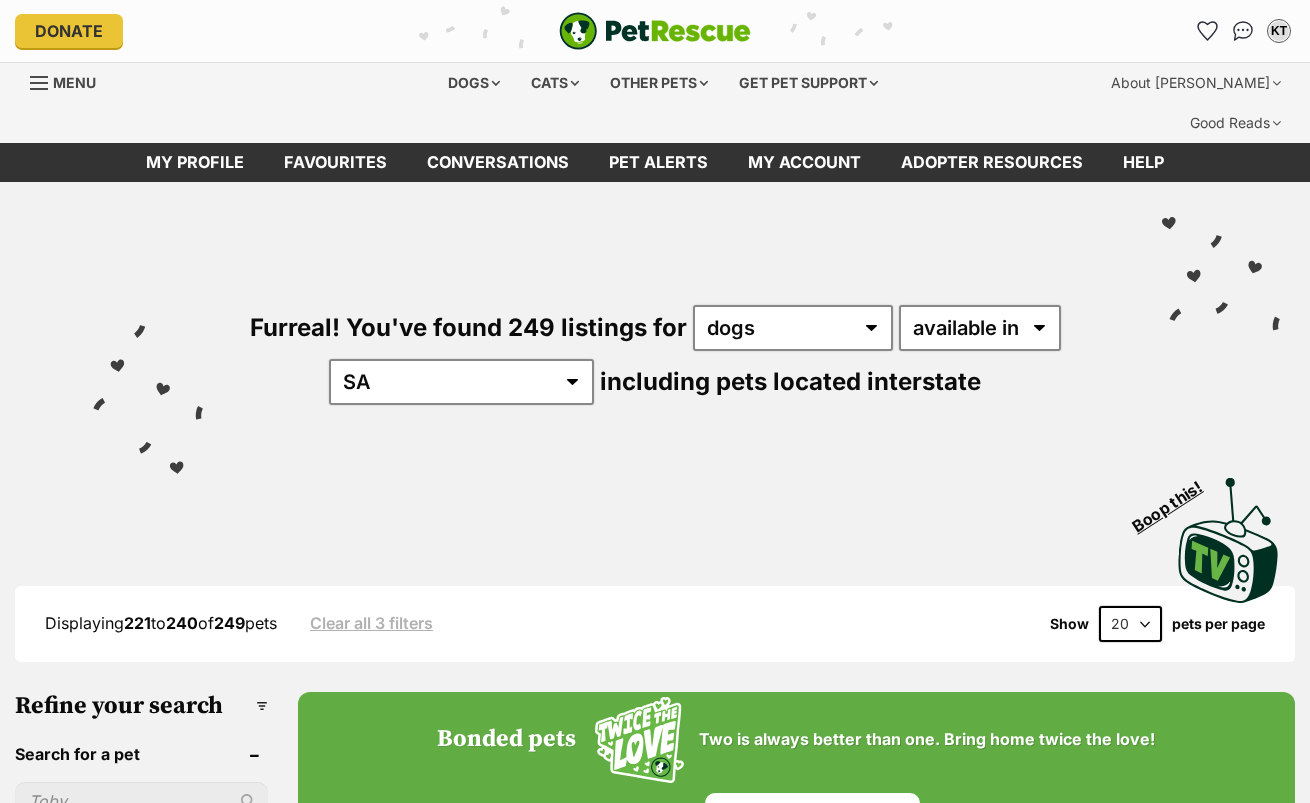 scroll, scrollTop: 0, scrollLeft: 0, axis: both 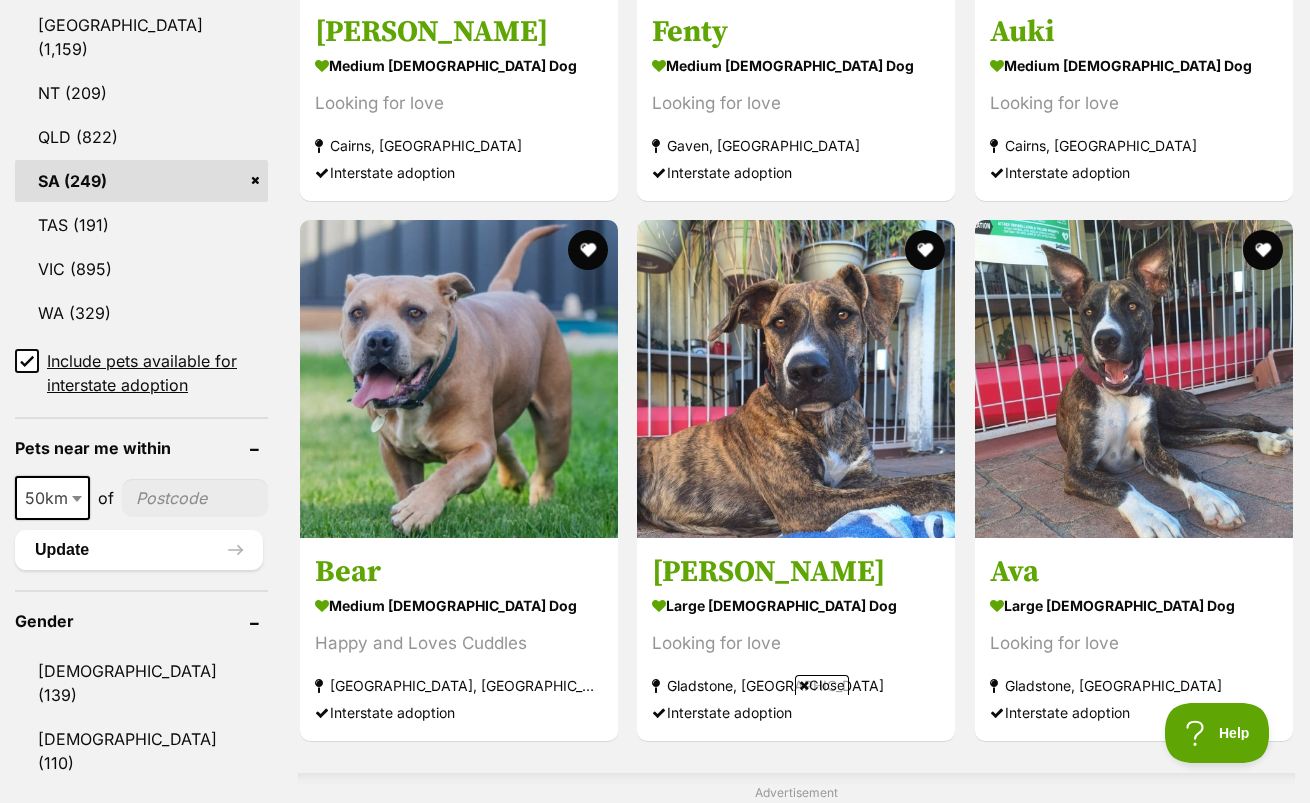 click at bounding box center [926, 978] 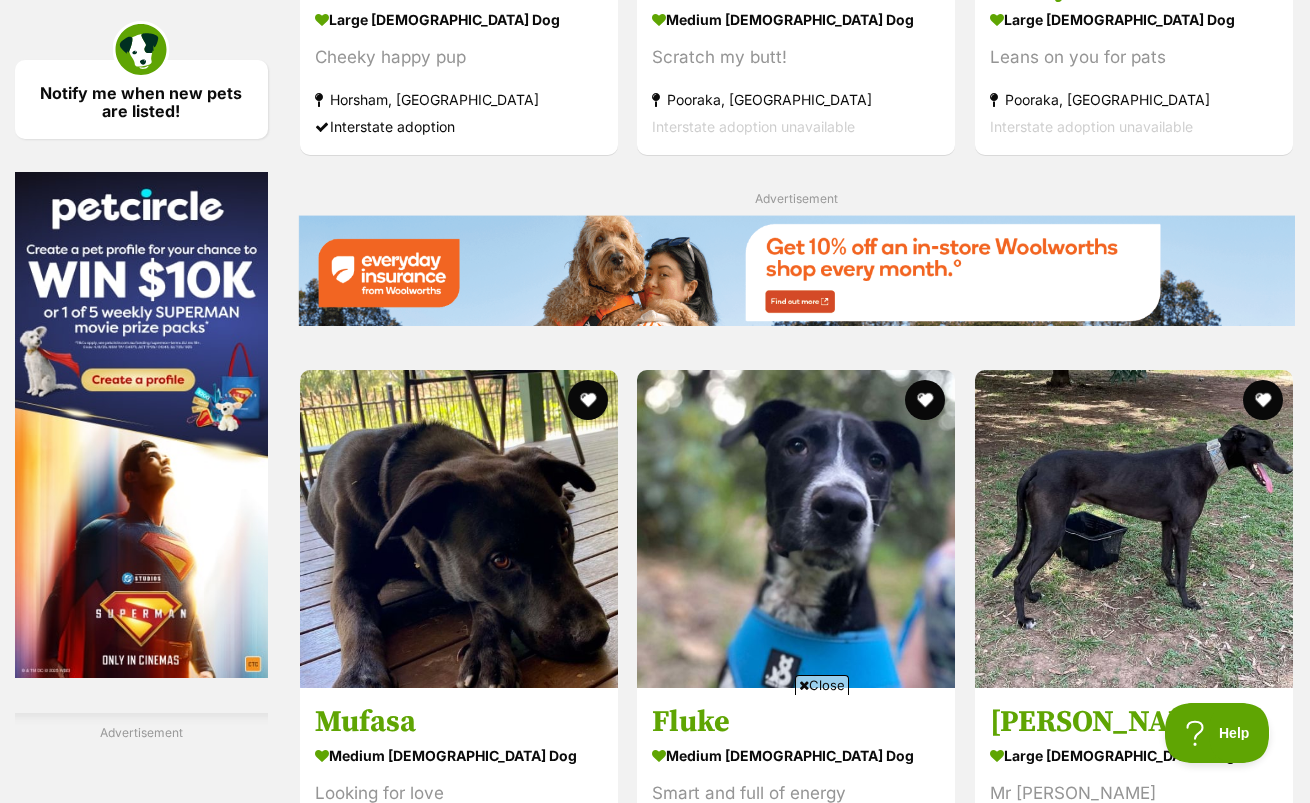 scroll, scrollTop: 3200, scrollLeft: 0, axis: vertical 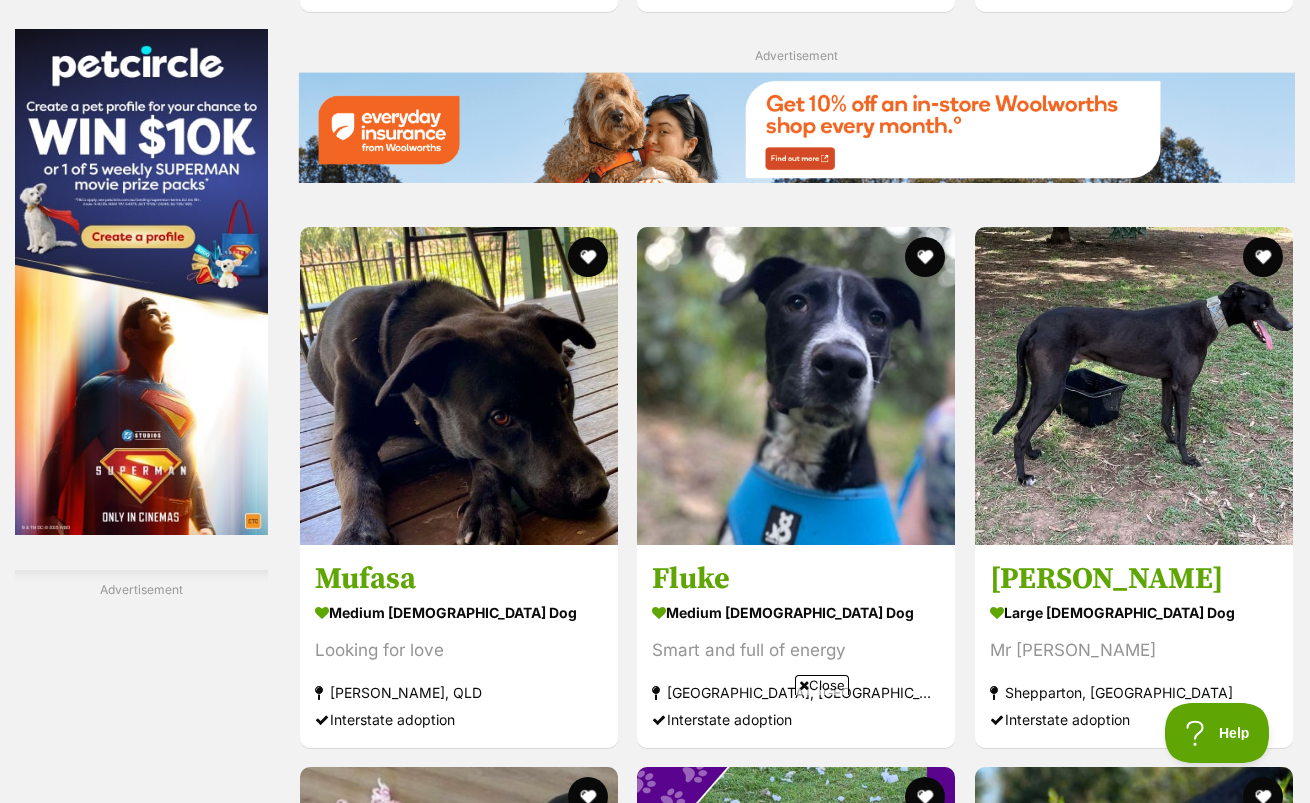click on "Next" at bounding box center [877, 2063] 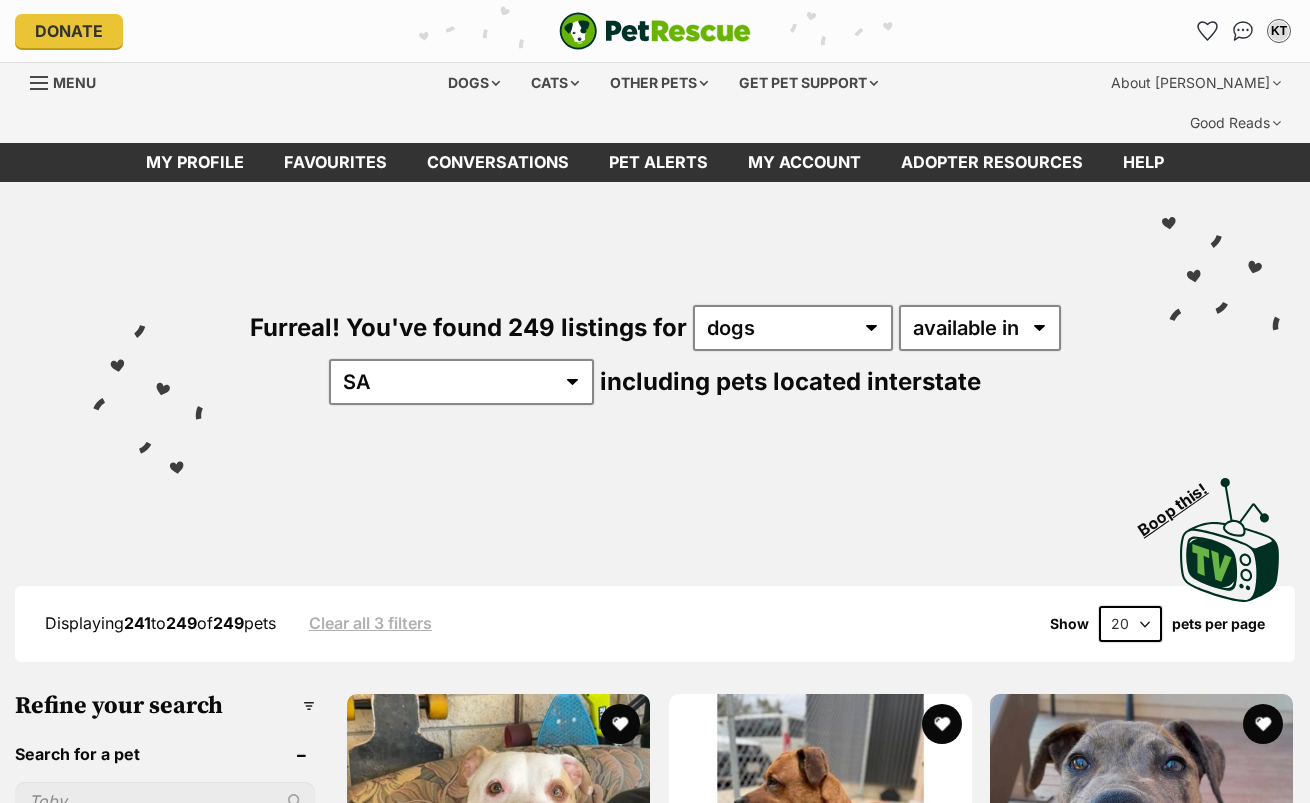 scroll, scrollTop: 0, scrollLeft: 0, axis: both 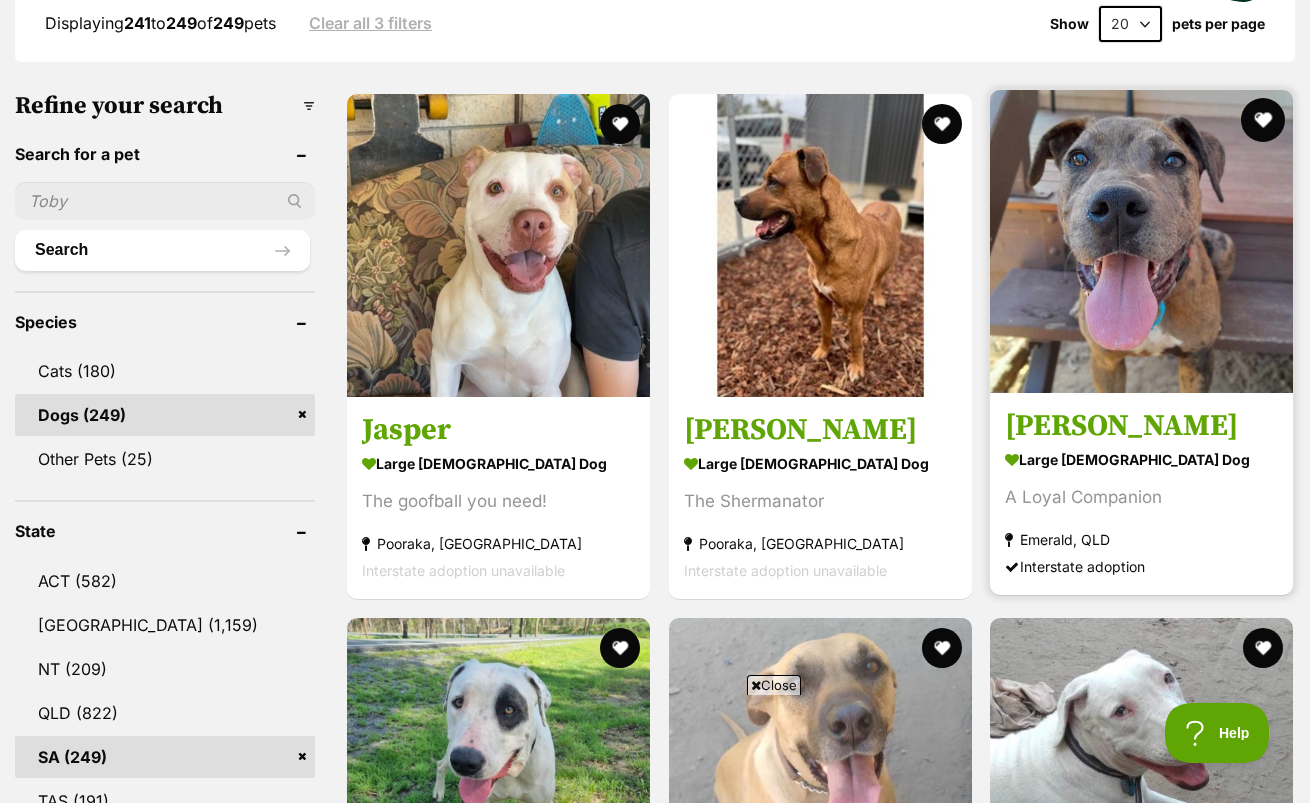 click at bounding box center [1263, 120] 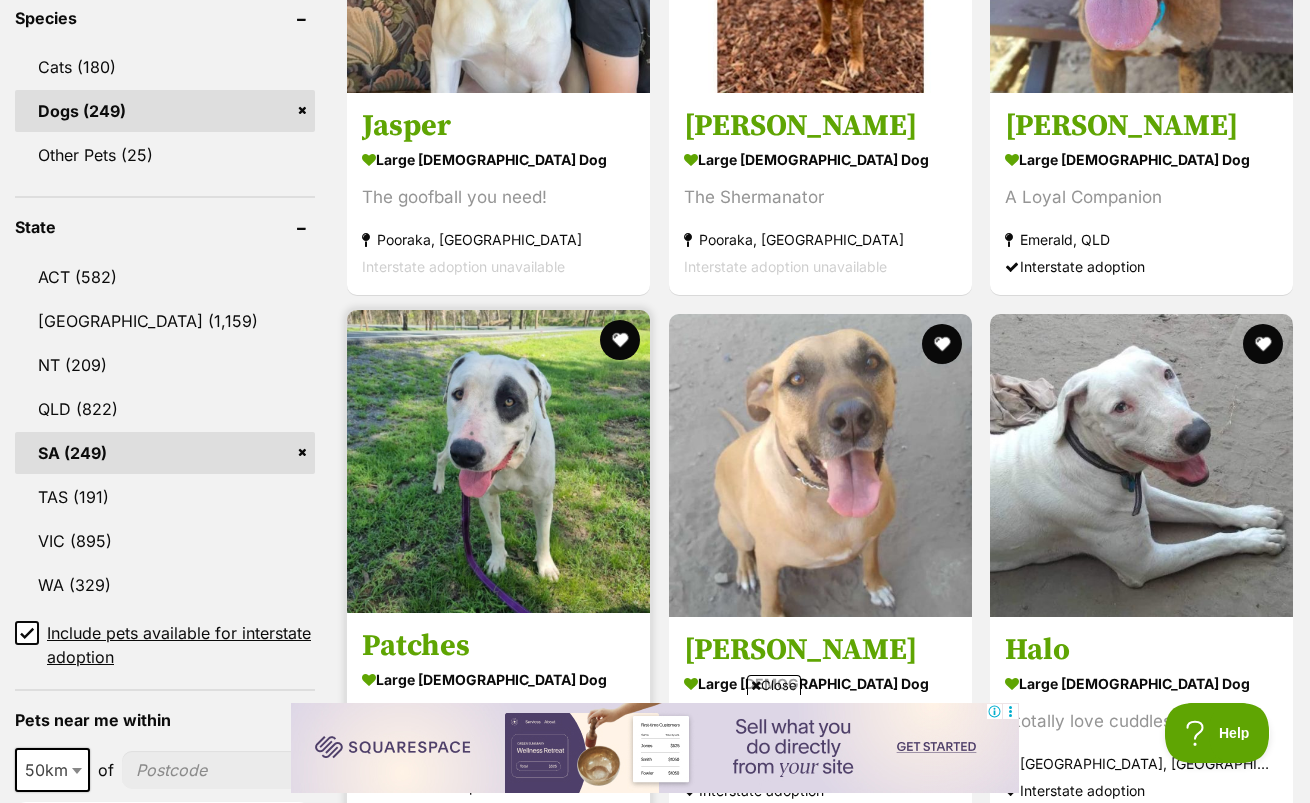 scroll, scrollTop: 900, scrollLeft: 0, axis: vertical 